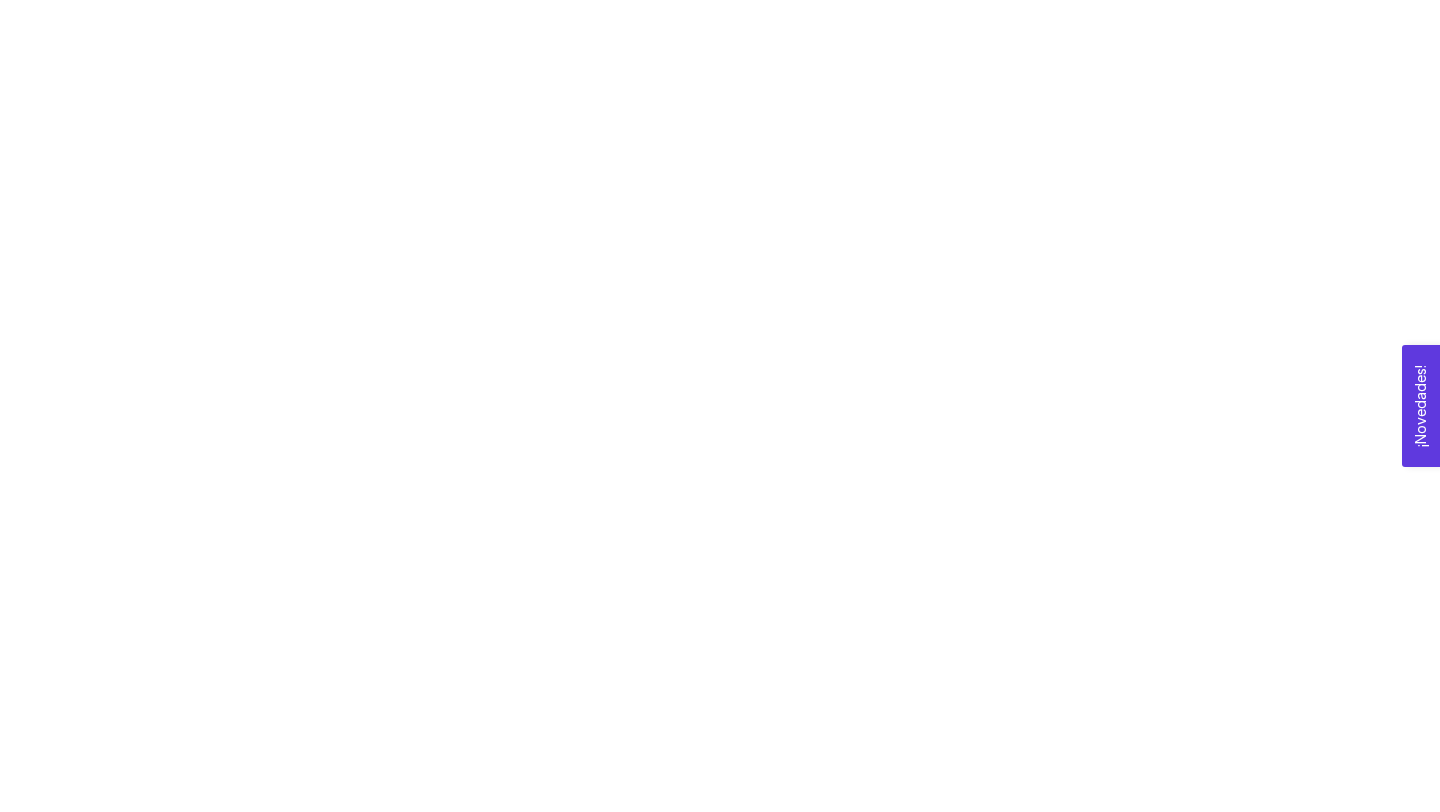 scroll, scrollTop: 0, scrollLeft: 0, axis: both 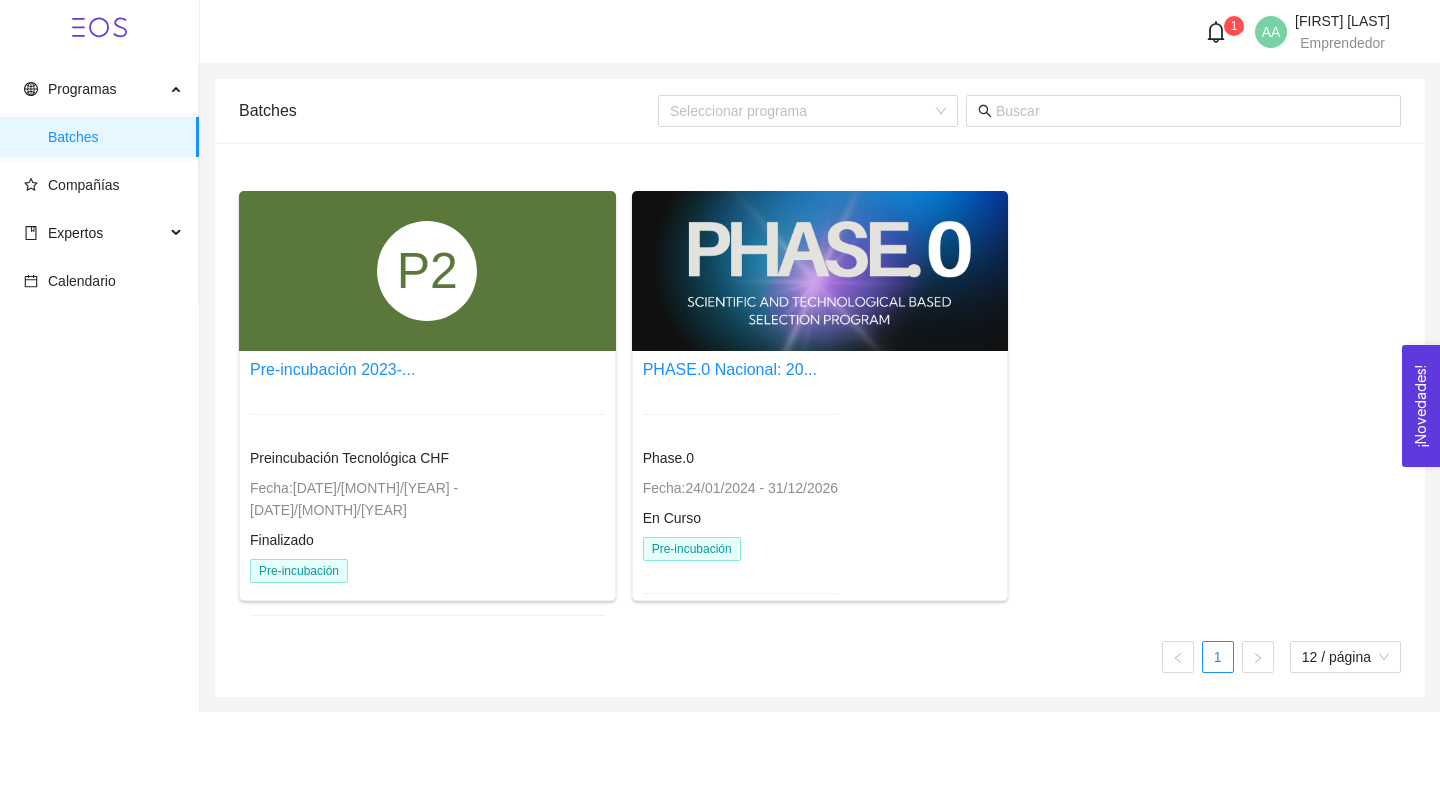 click at bounding box center (740, 414) 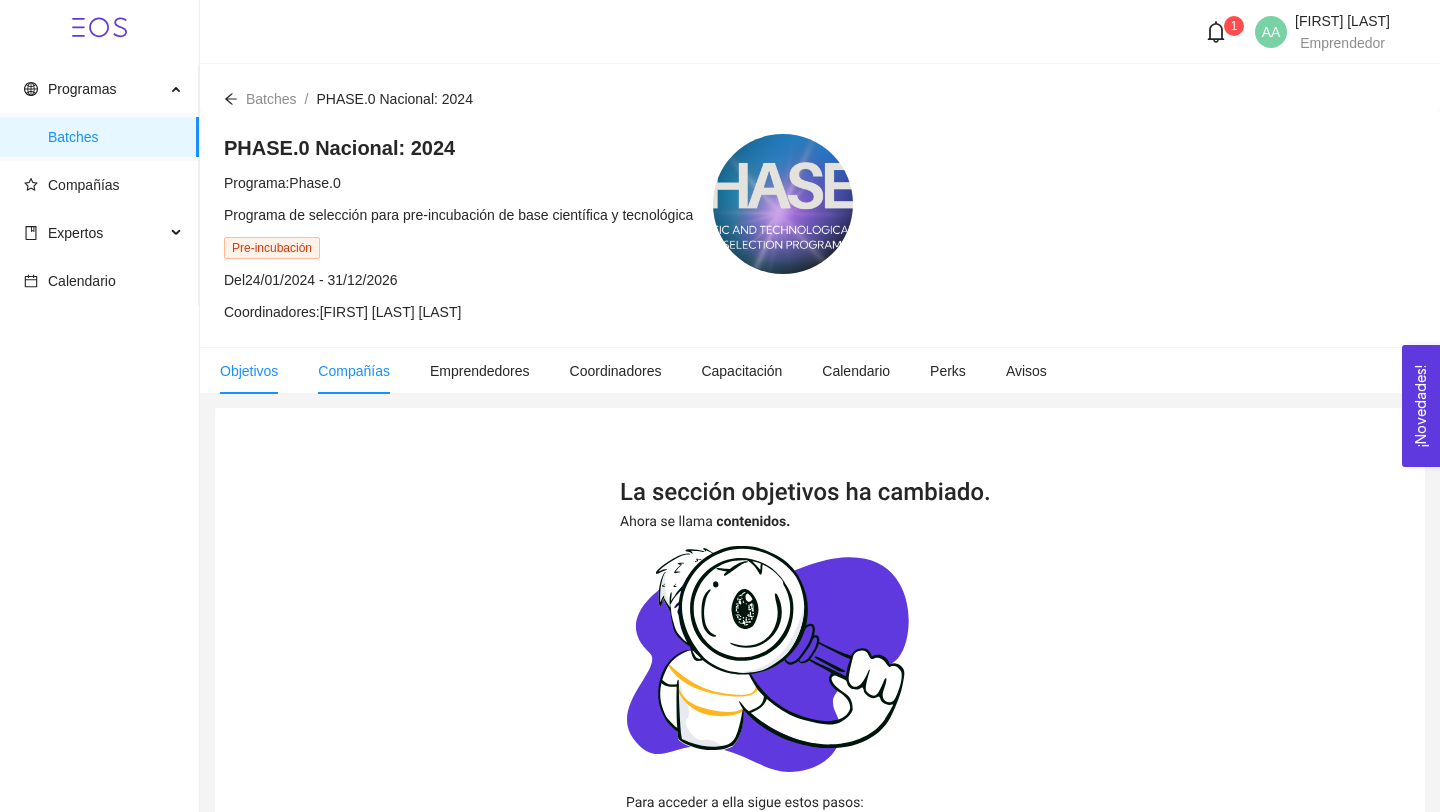 click on "Compañías" at bounding box center (354, 371) 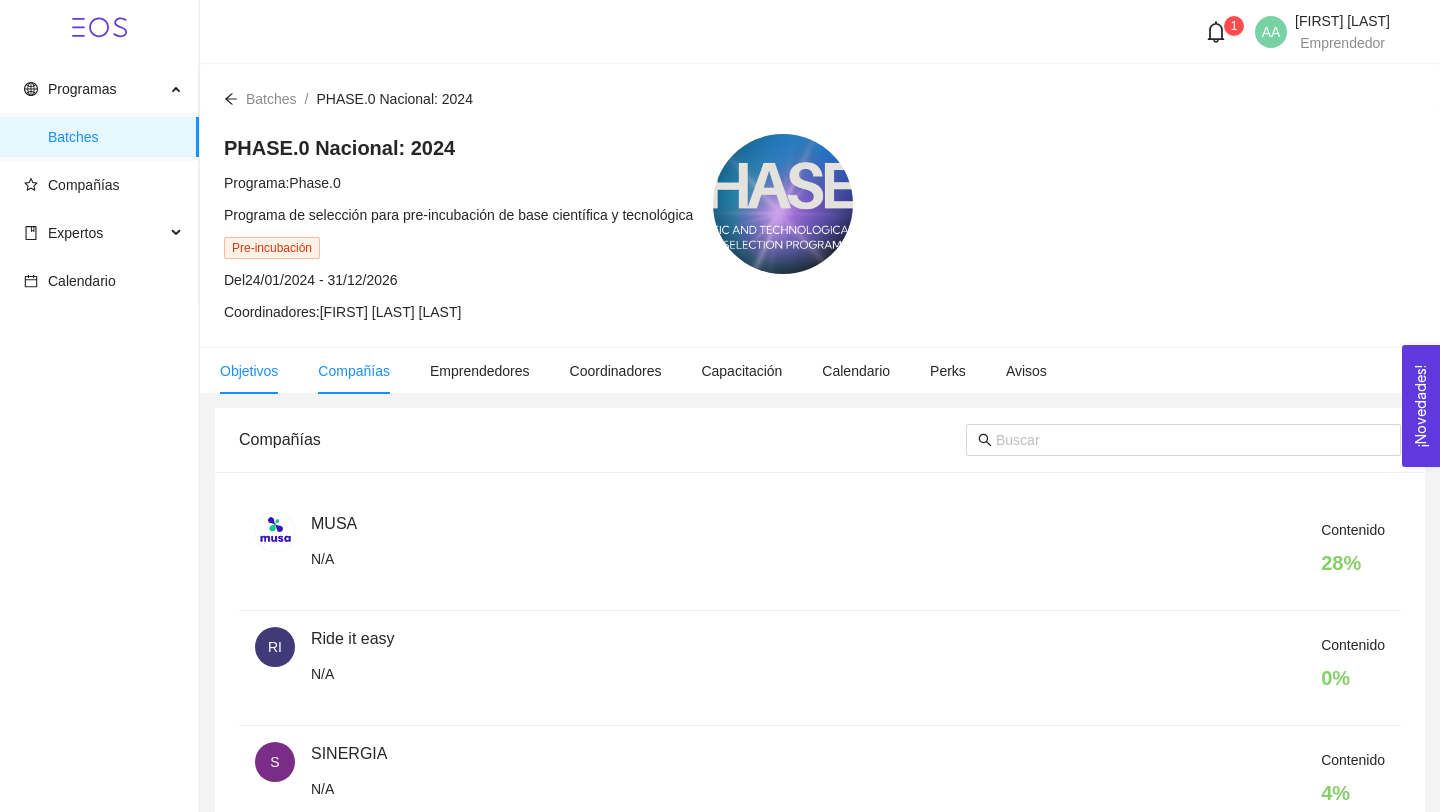 click on "Objetivos" at bounding box center [249, 371] 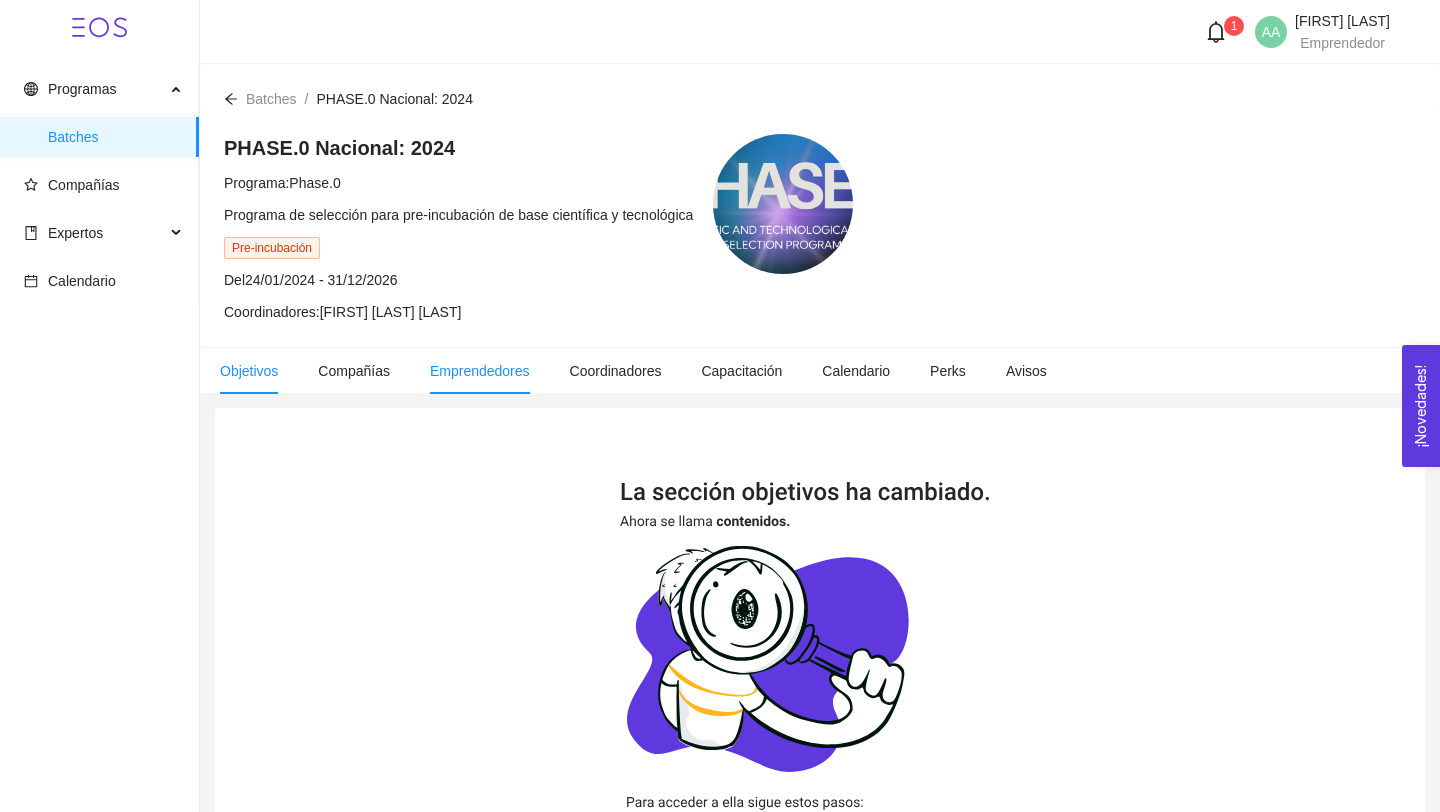 click on "Emprendedores" at bounding box center (480, 371) 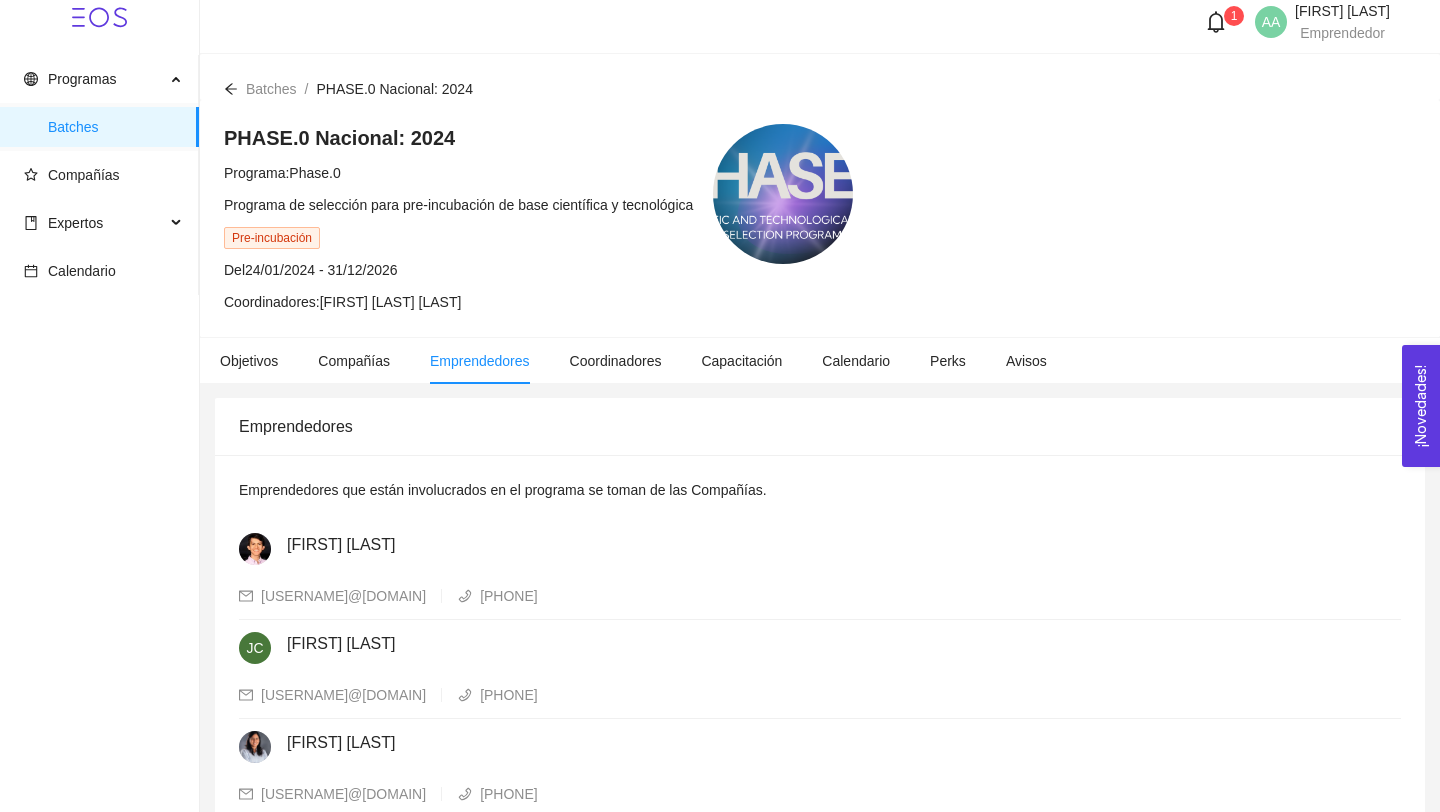 scroll, scrollTop: 0, scrollLeft: 0, axis: both 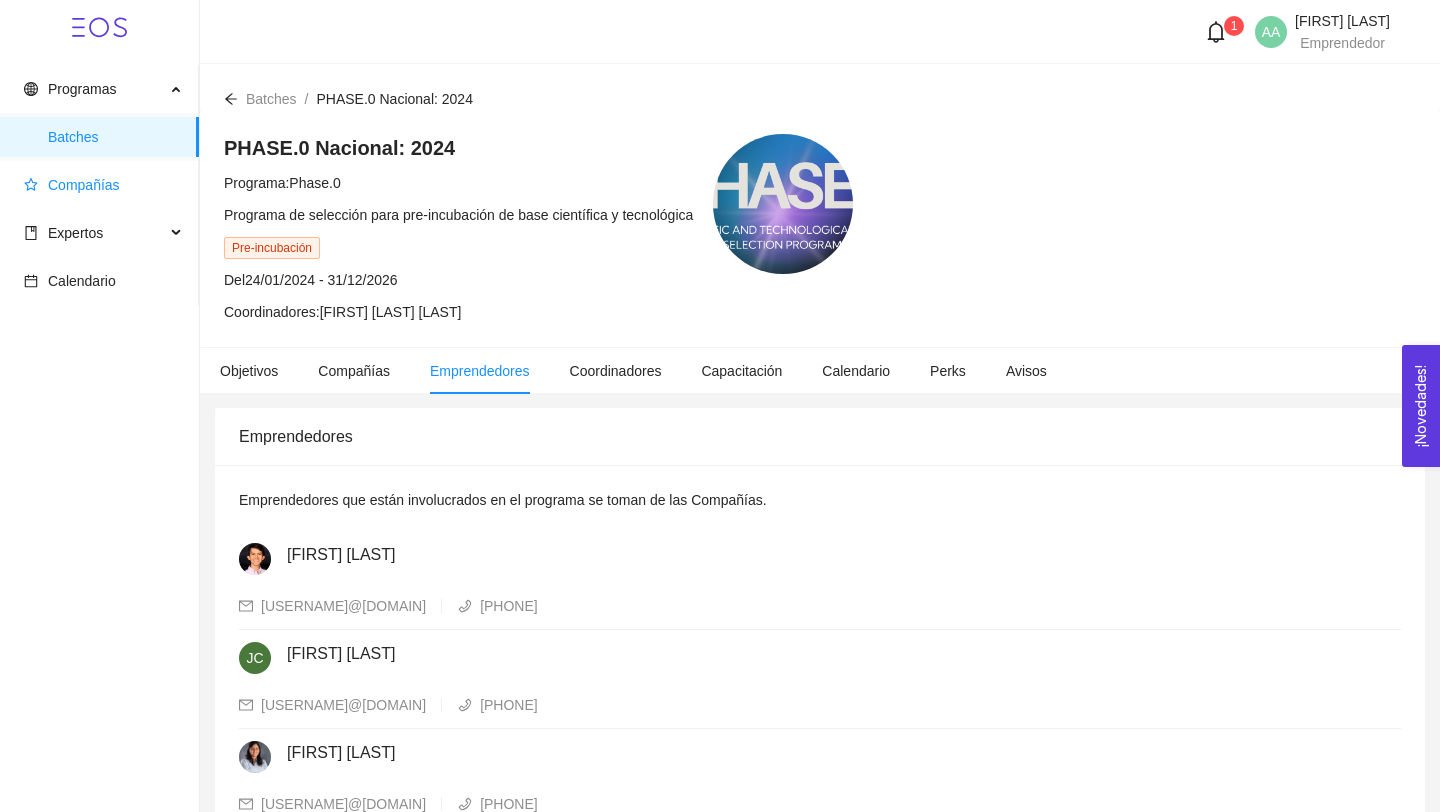 click on "Compañías" at bounding box center (103, 185) 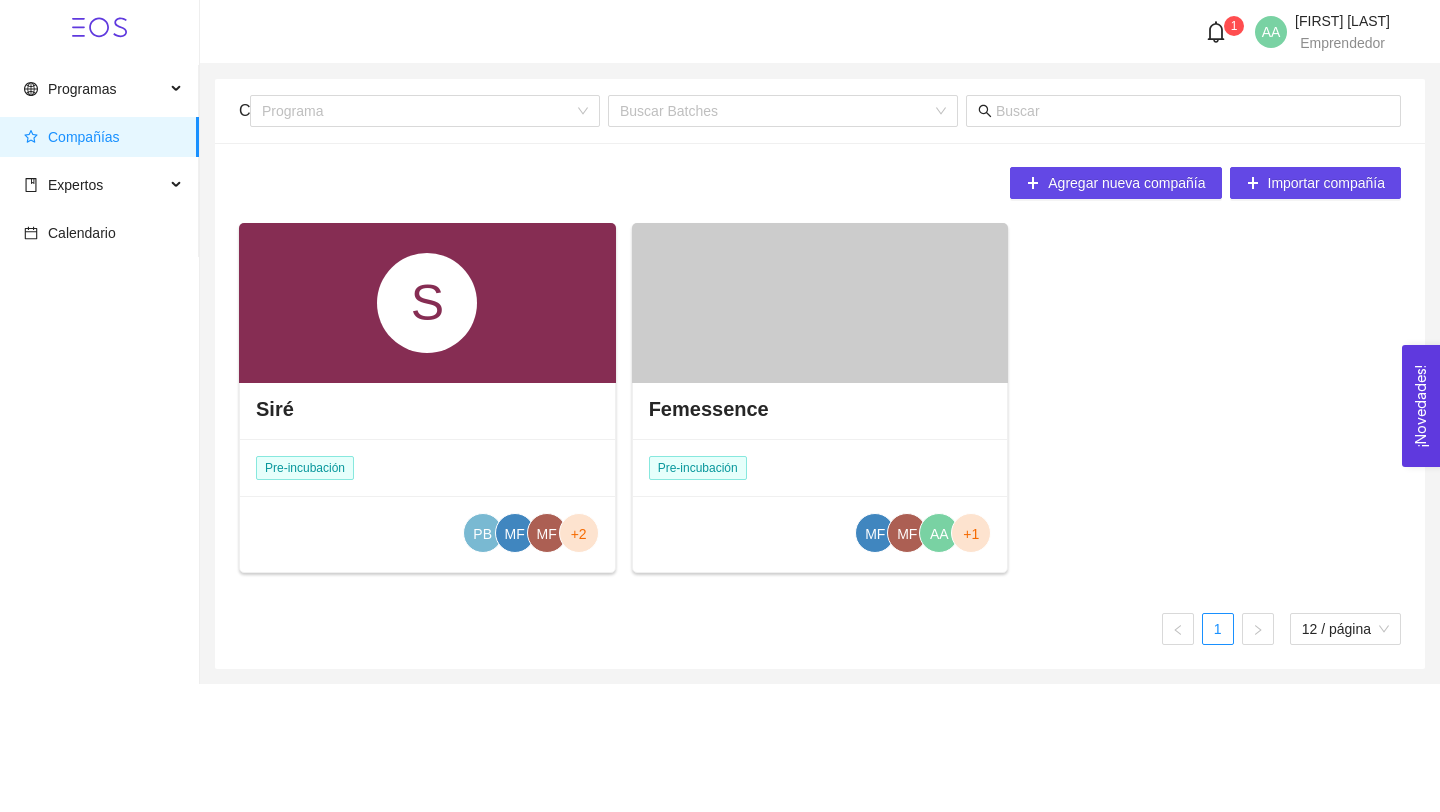 click at bounding box center [820, 303] 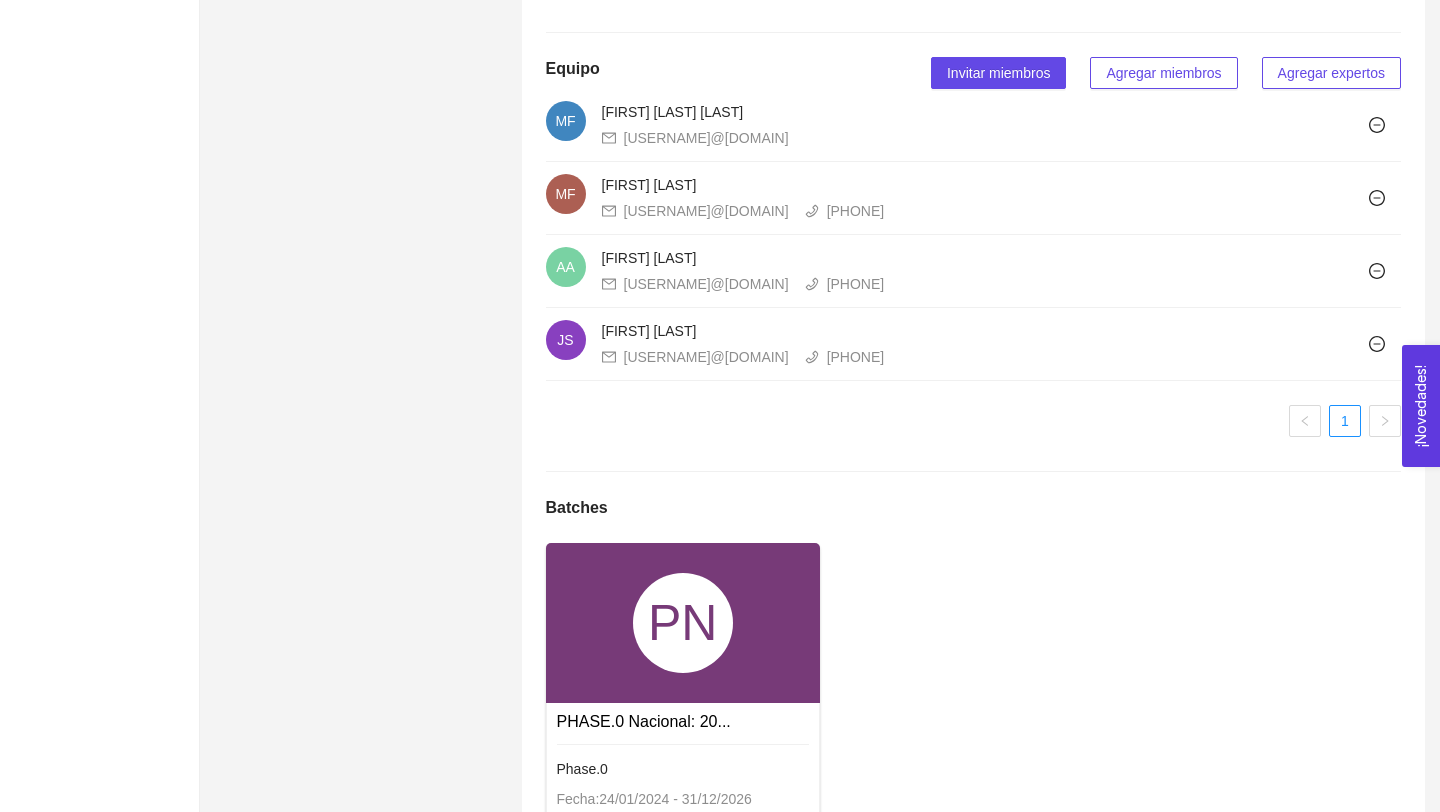 scroll, scrollTop: 1935, scrollLeft: 0, axis: vertical 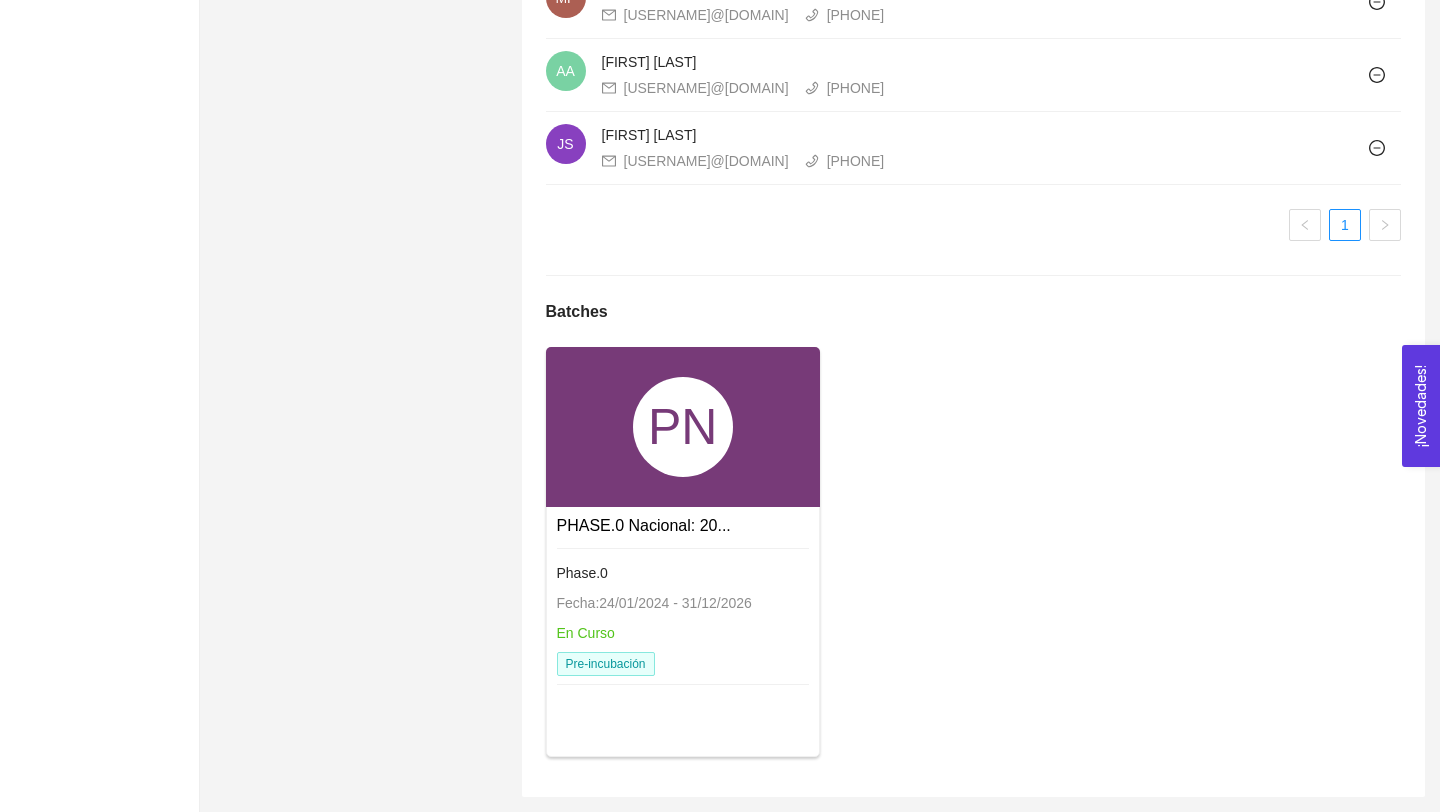 click on "PN" at bounding box center (683, 427) 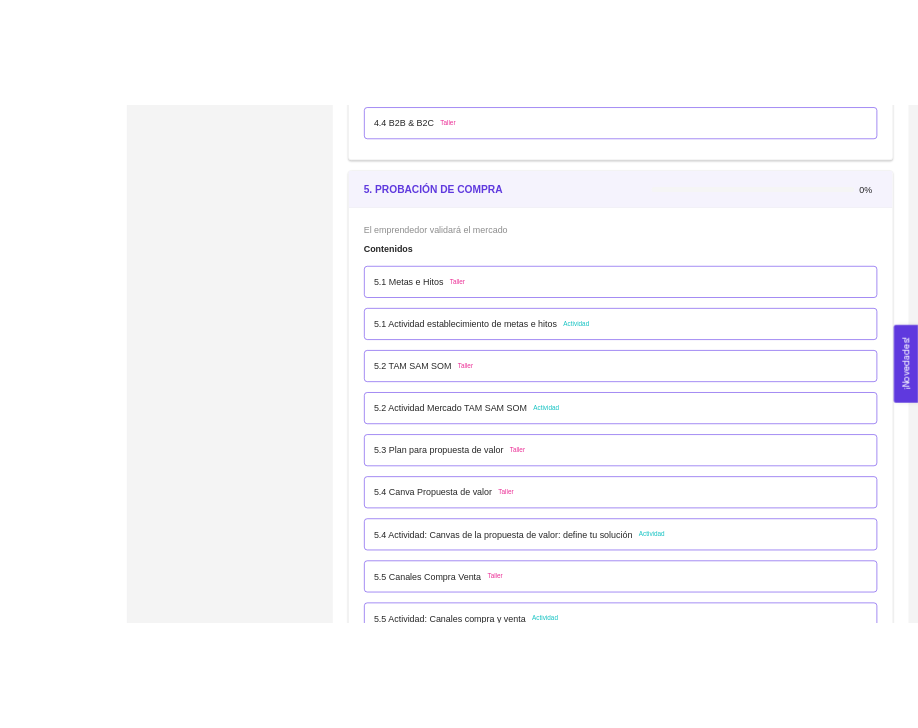 scroll, scrollTop: 3704, scrollLeft: 0, axis: vertical 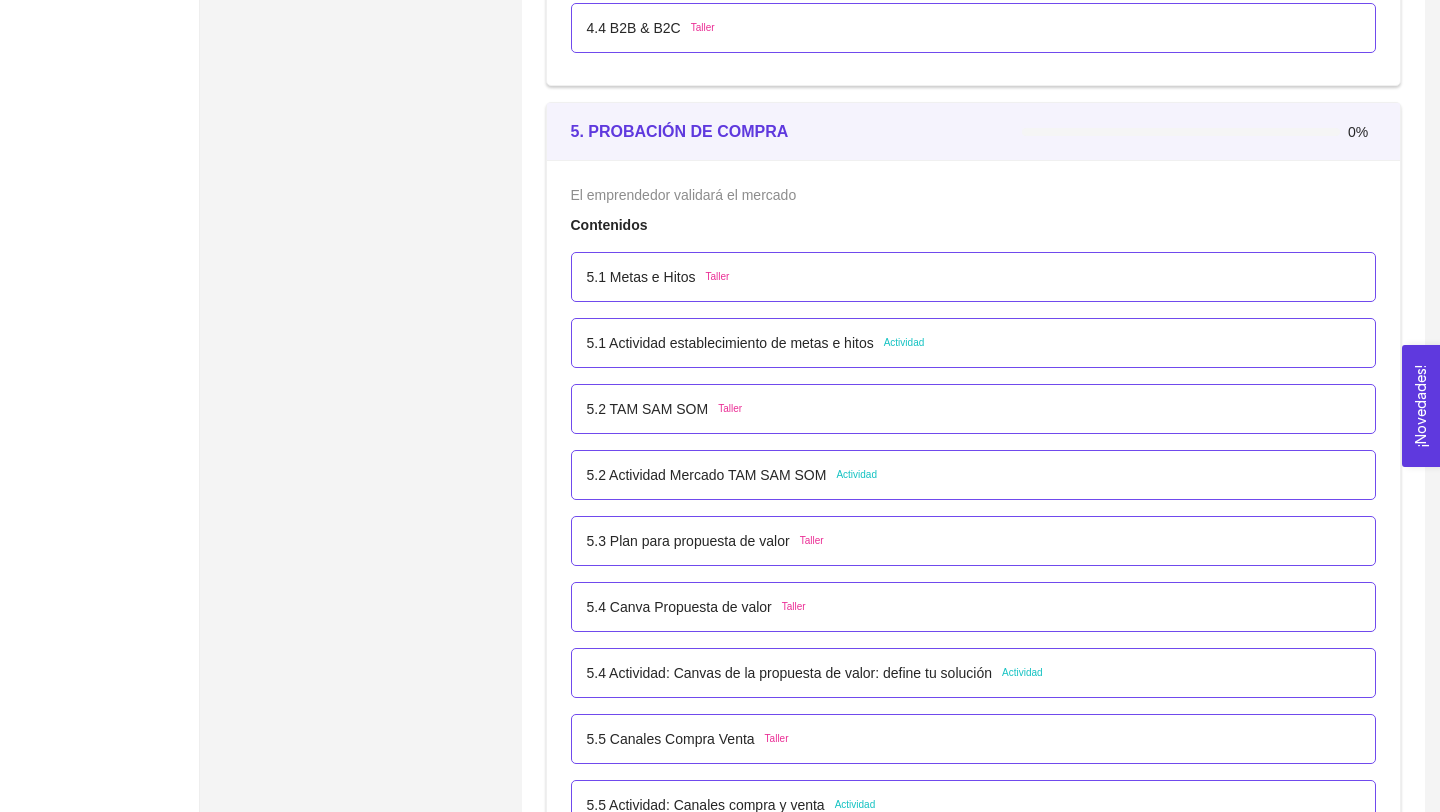 click on "5.3 Plan para propuesta de valor Taller" at bounding box center [974, 541] 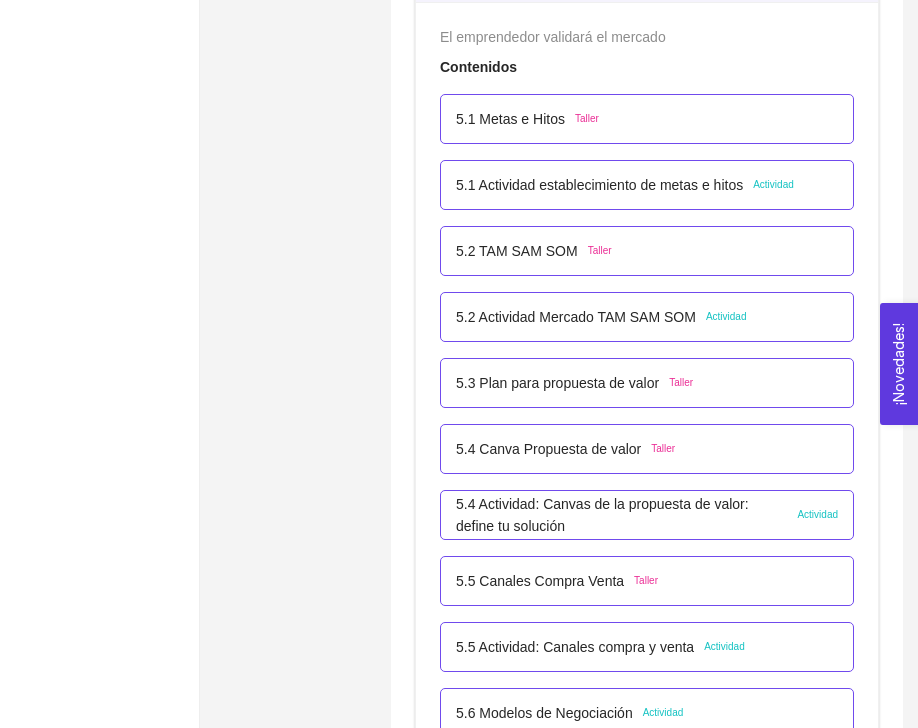scroll, scrollTop: 3955, scrollLeft: 0, axis: vertical 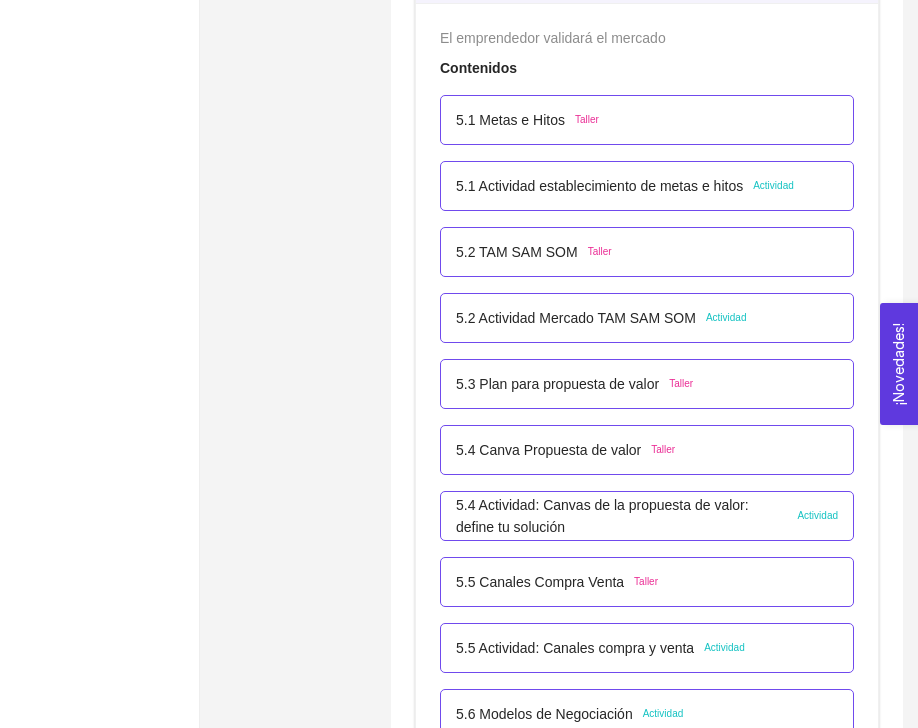 click on "5.1 Actividad establecimiento de metas e hitos" at bounding box center (599, 186) 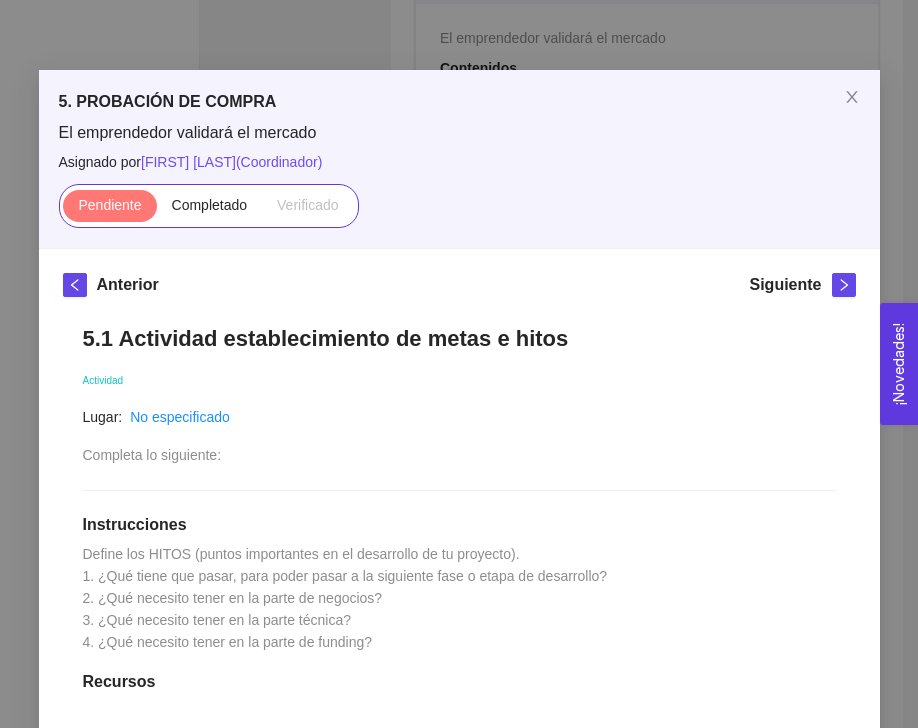 scroll, scrollTop: 36, scrollLeft: 0, axis: vertical 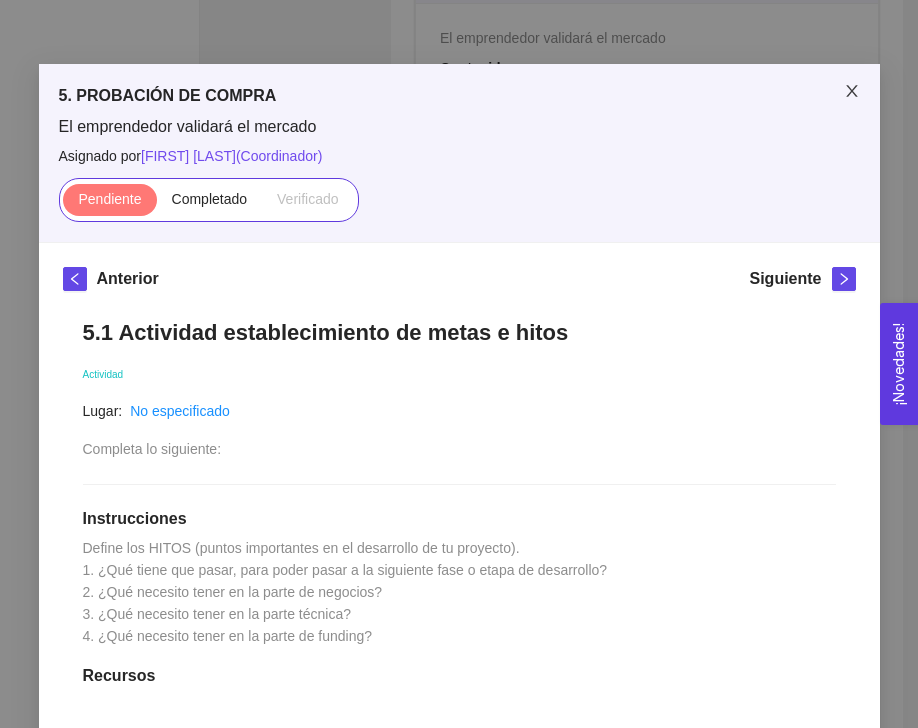 click at bounding box center [852, 92] 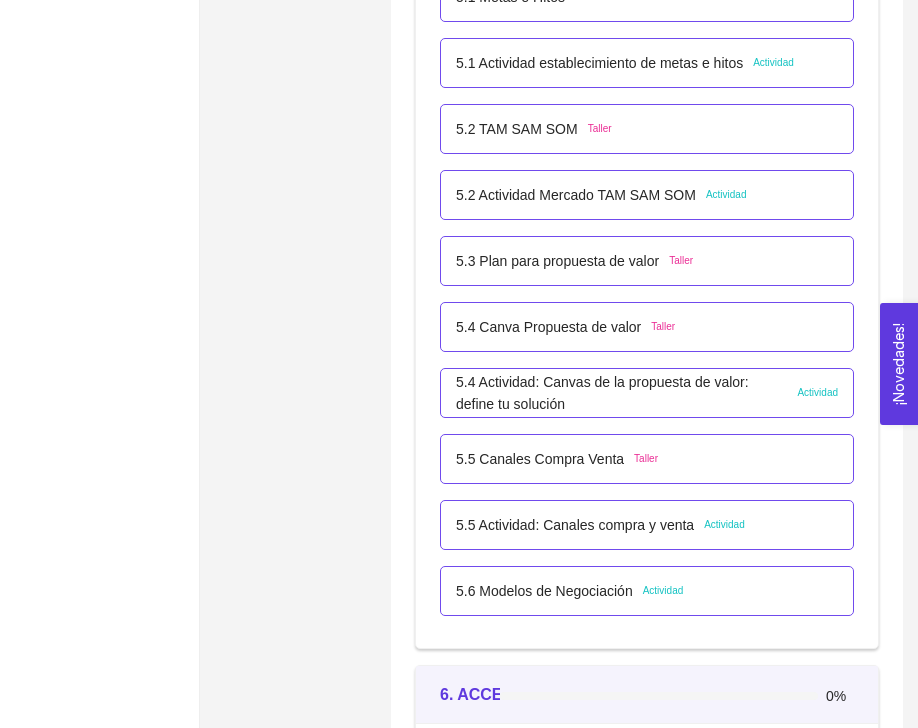 scroll, scrollTop: 4081, scrollLeft: 0, axis: vertical 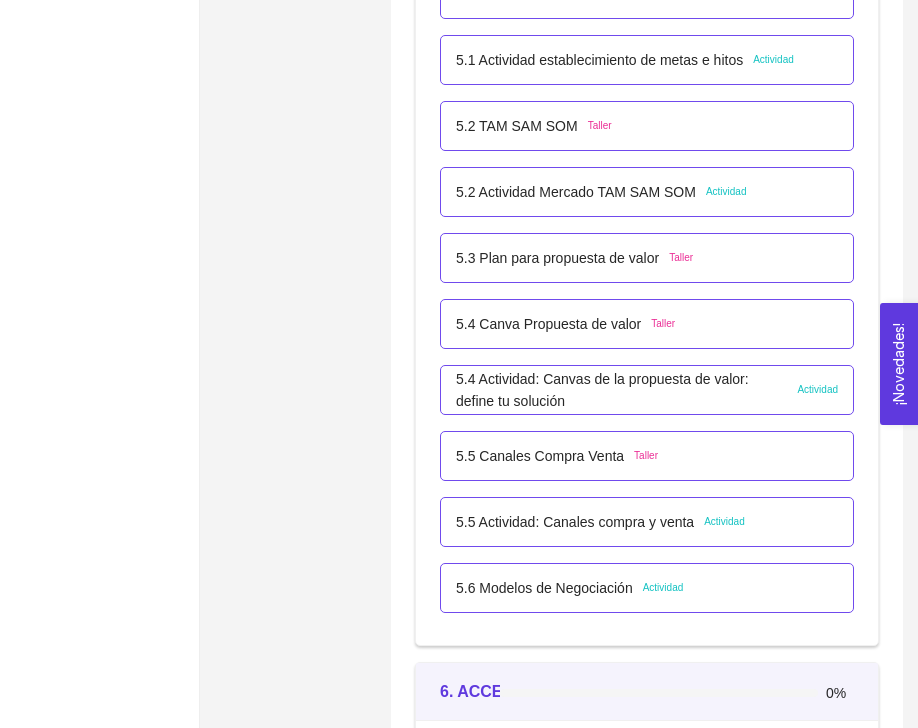 click on "5.4 Actividad: Canvas de la propuesta de valor: define tu solución" at bounding box center (621, 390) 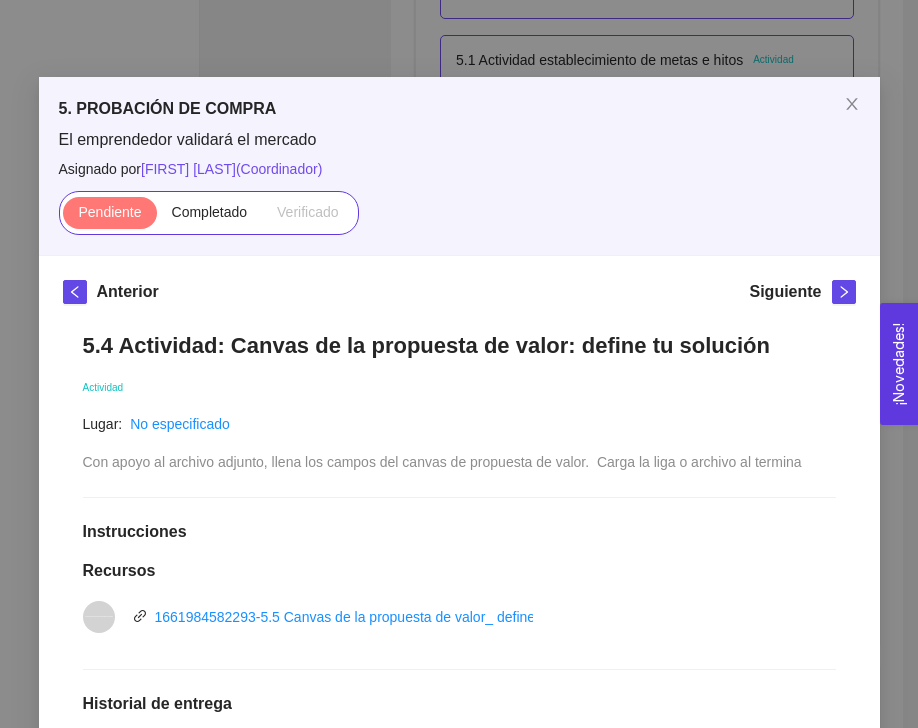 scroll, scrollTop: 22, scrollLeft: 0, axis: vertical 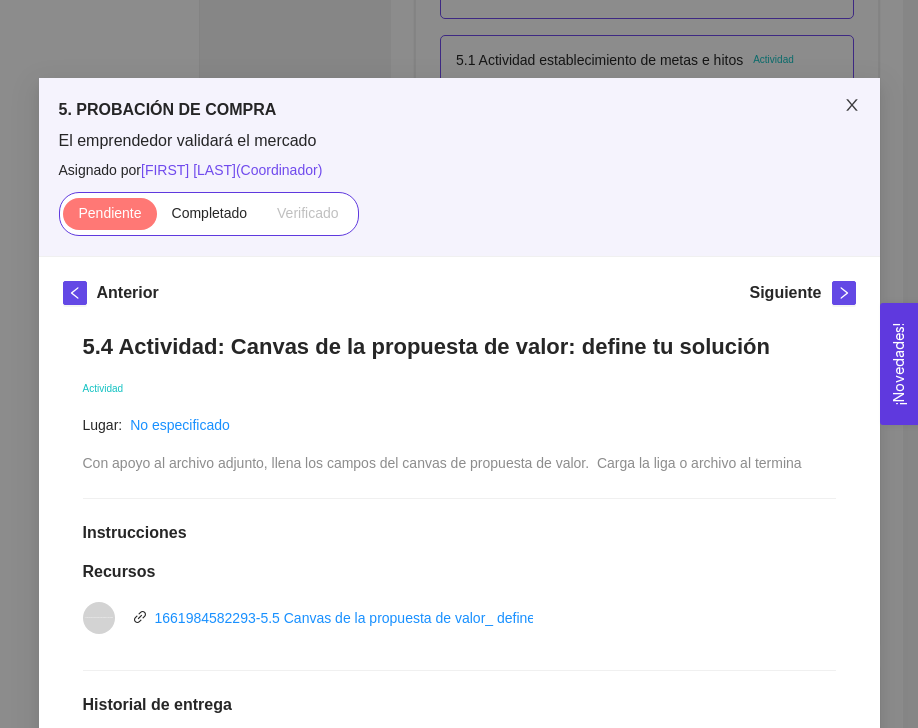 click at bounding box center [852, 106] 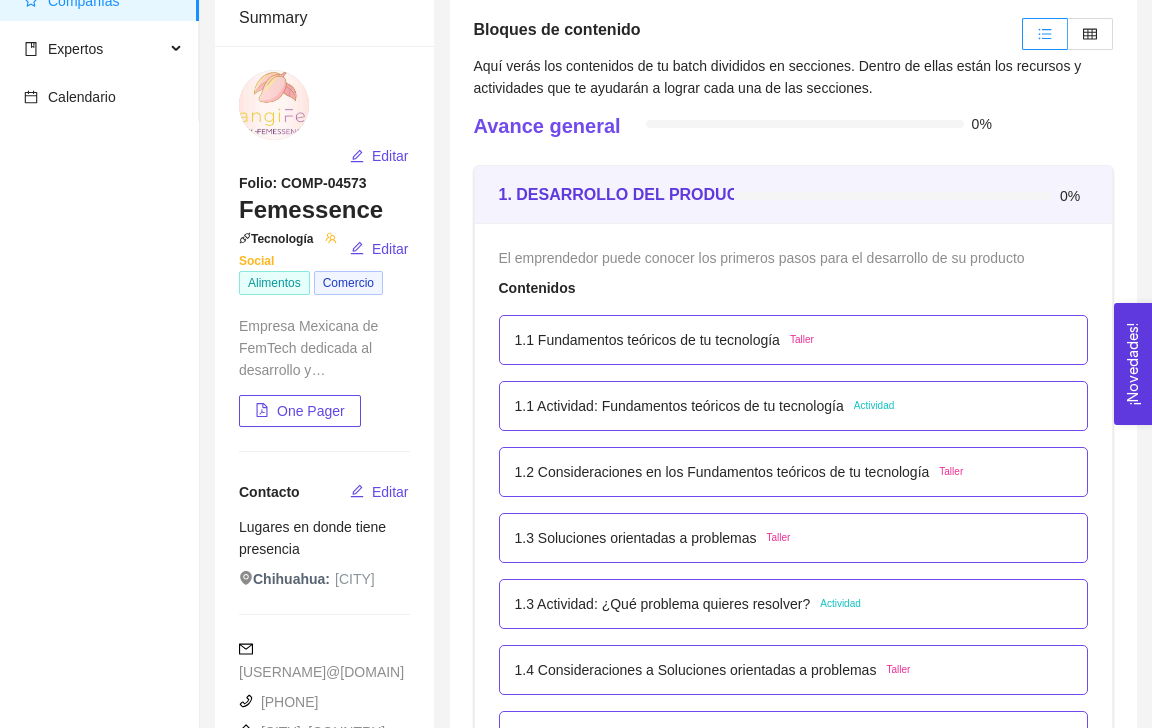 scroll, scrollTop: 310, scrollLeft: 0, axis: vertical 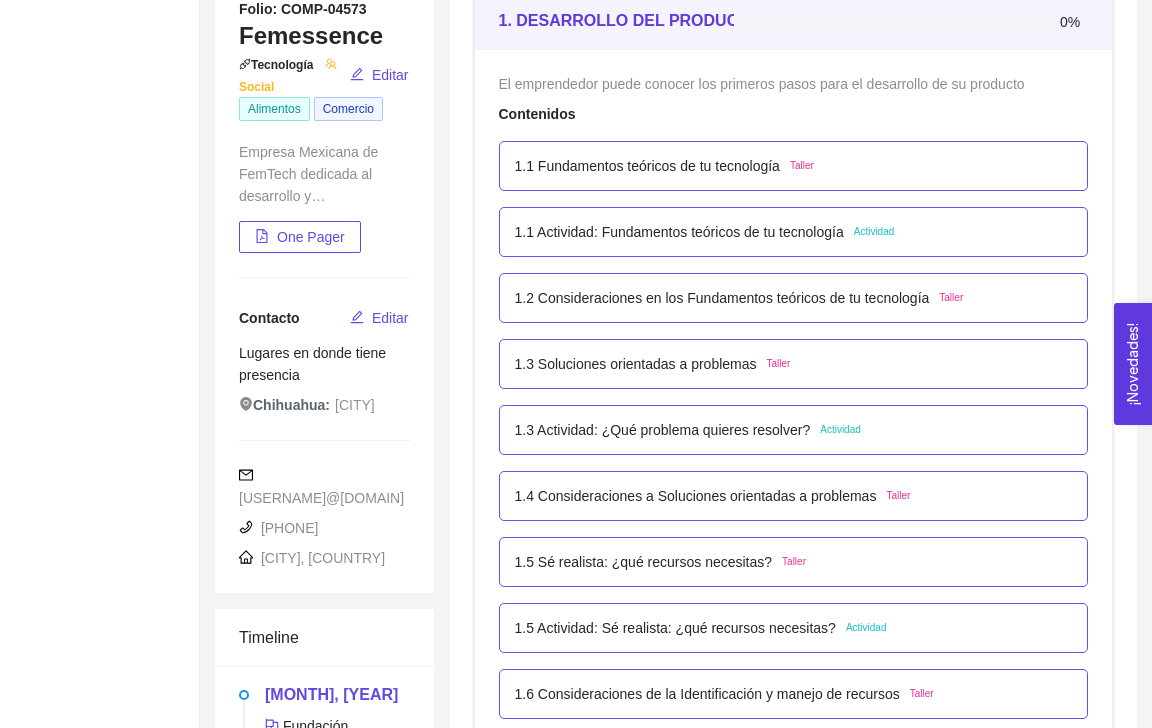 click on "1.1 Fundamentos teóricos de tu tecnología" at bounding box center [647, 166] 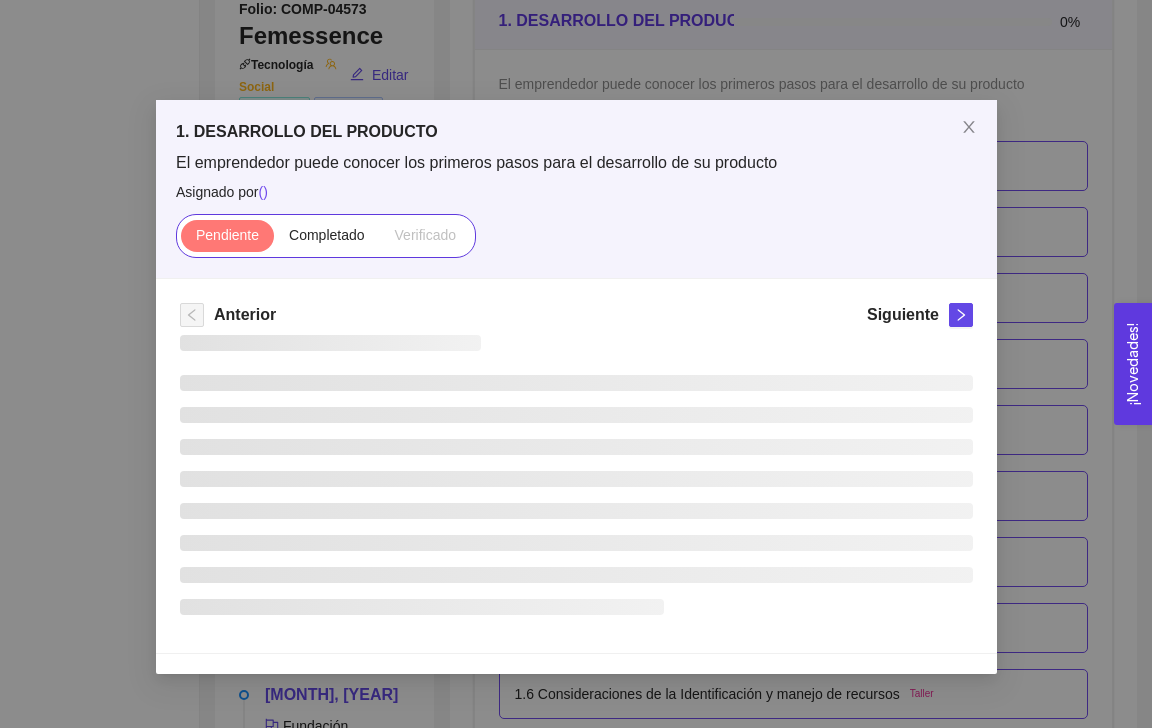 scroll, scrollTop: 0, scrollLeft: 0, axis: both 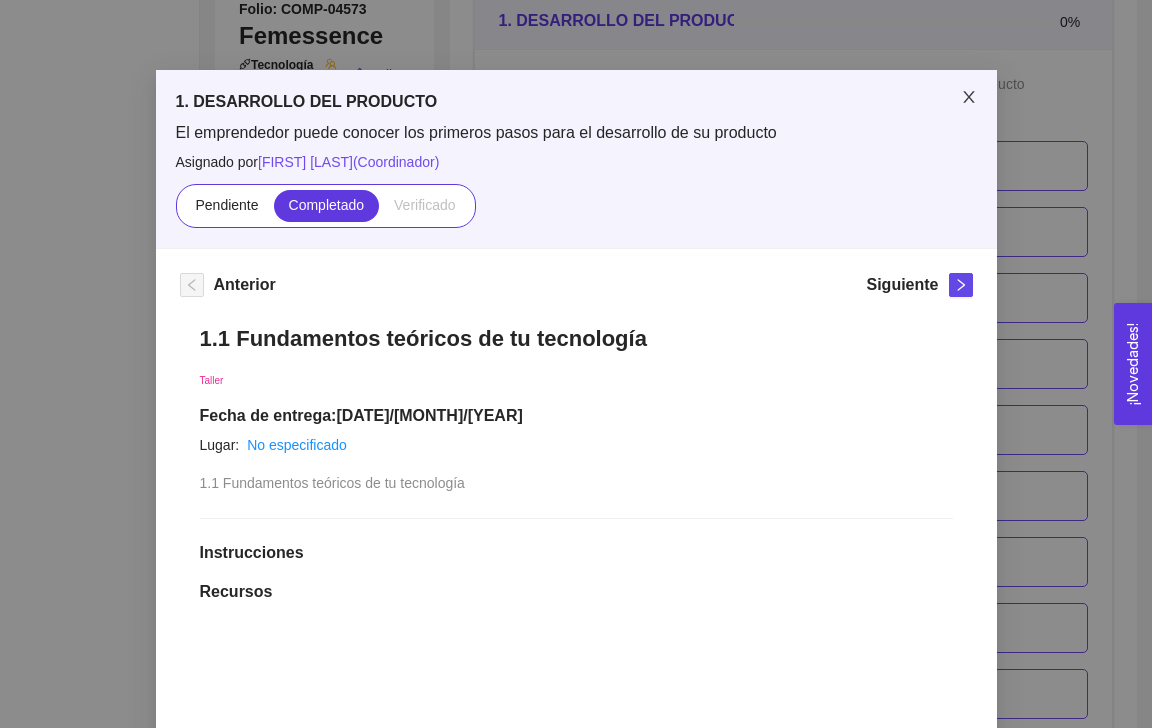 click at bounding box center (969, 98) 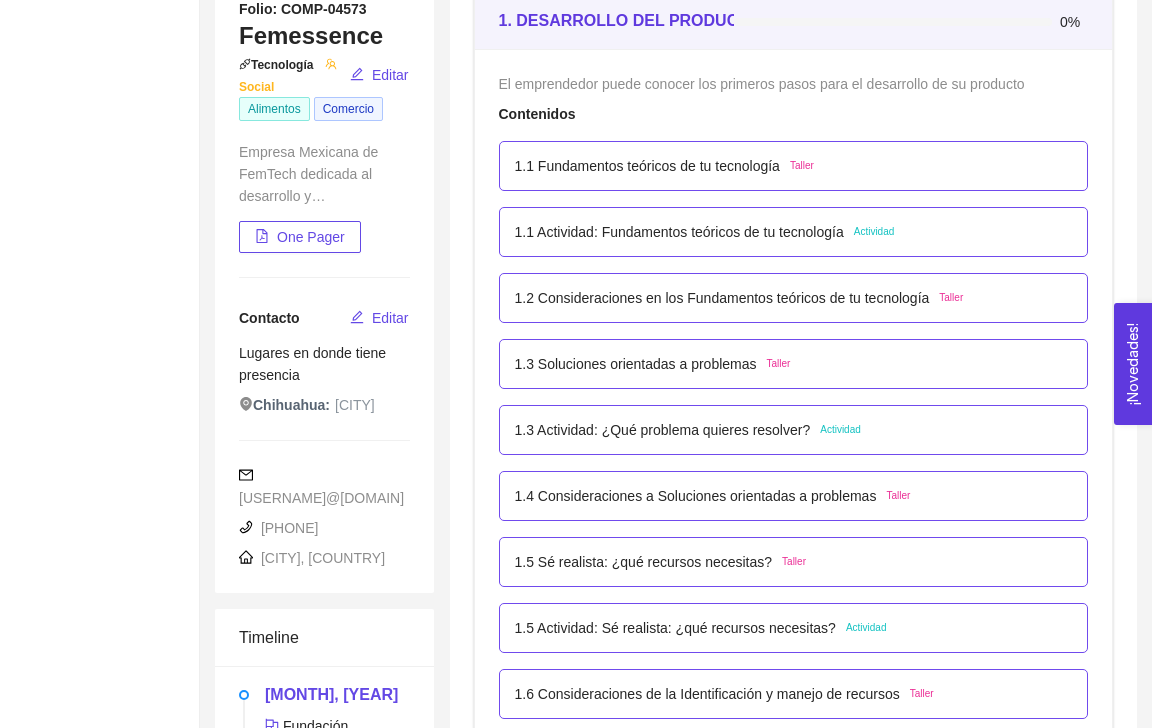 click on "1.1 Fundamentos teóricos de tu tecnología" at bounding box center (647, 166) 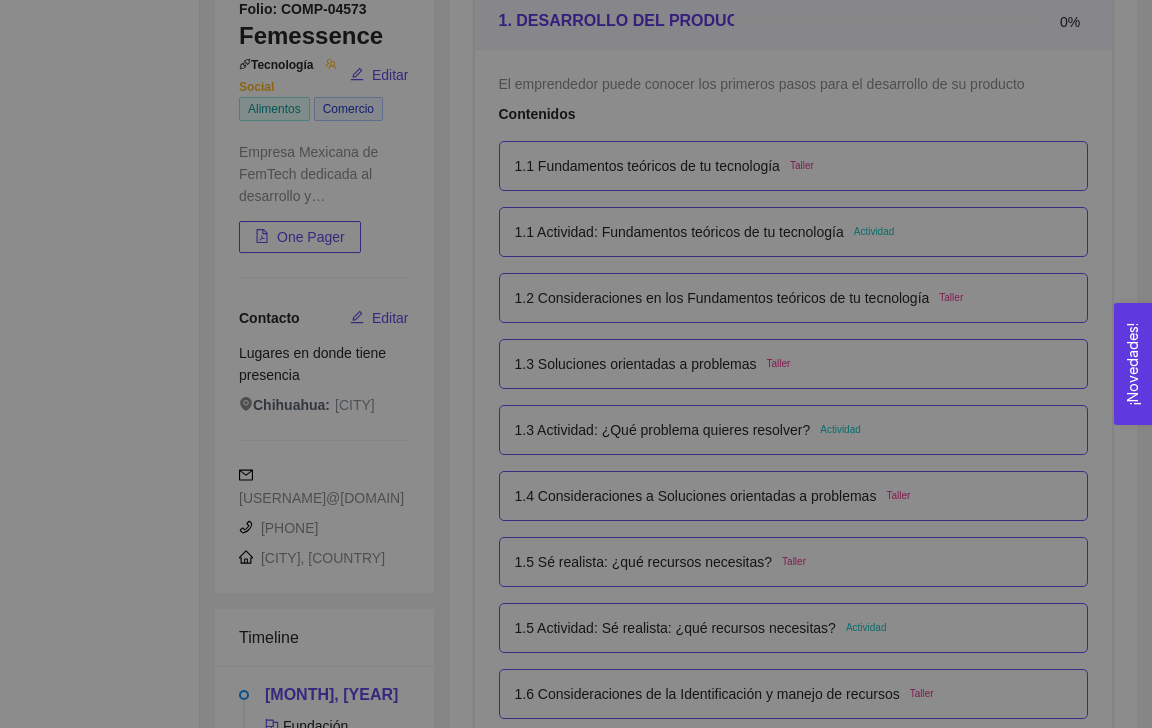 scroll, scrollTop: 0, scrollLeft: 0, axis: both 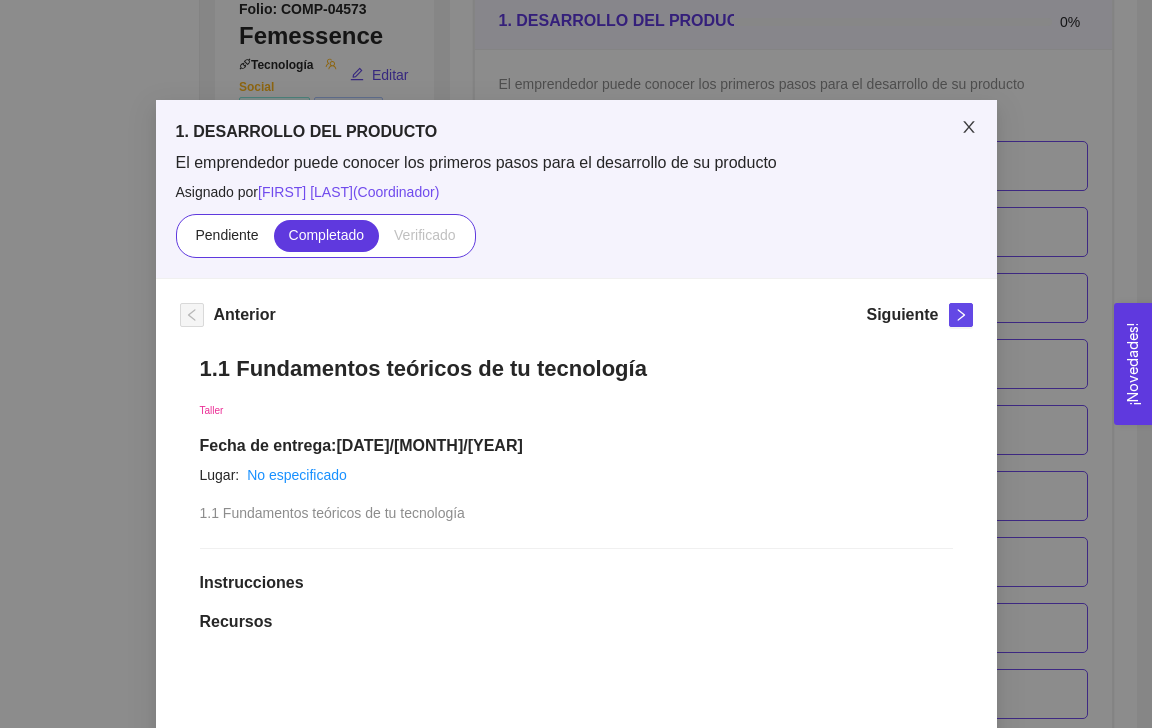 click 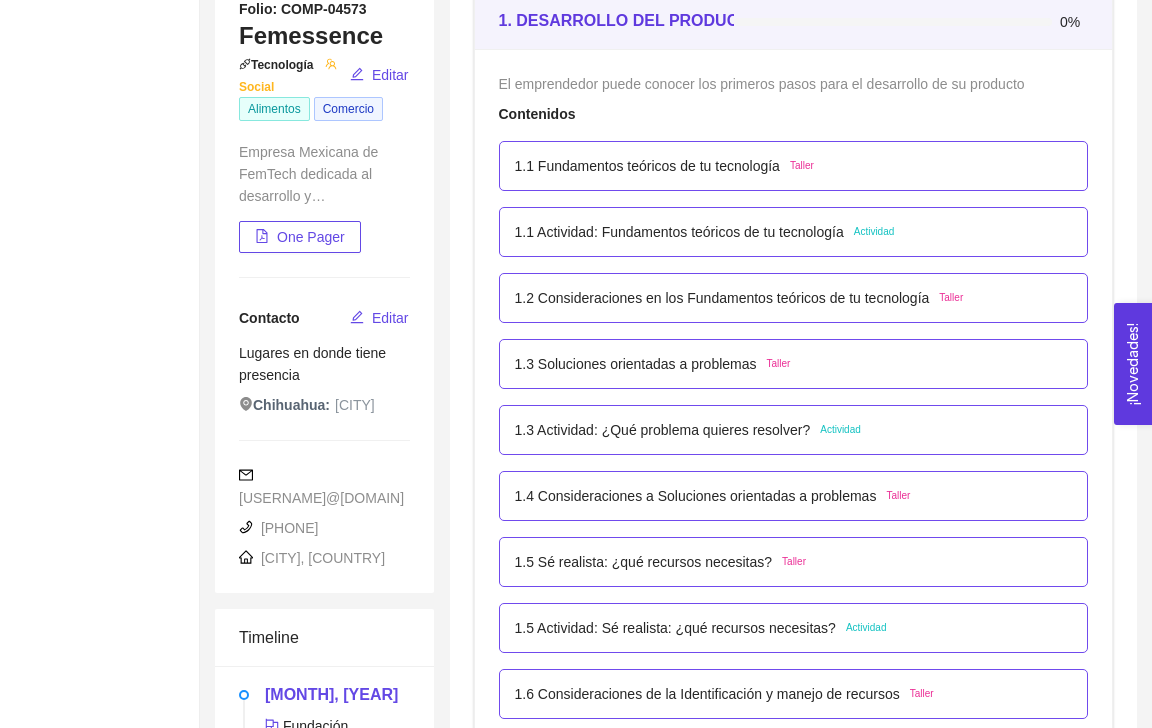click on "Actividad" at bounding box center [874, 232] 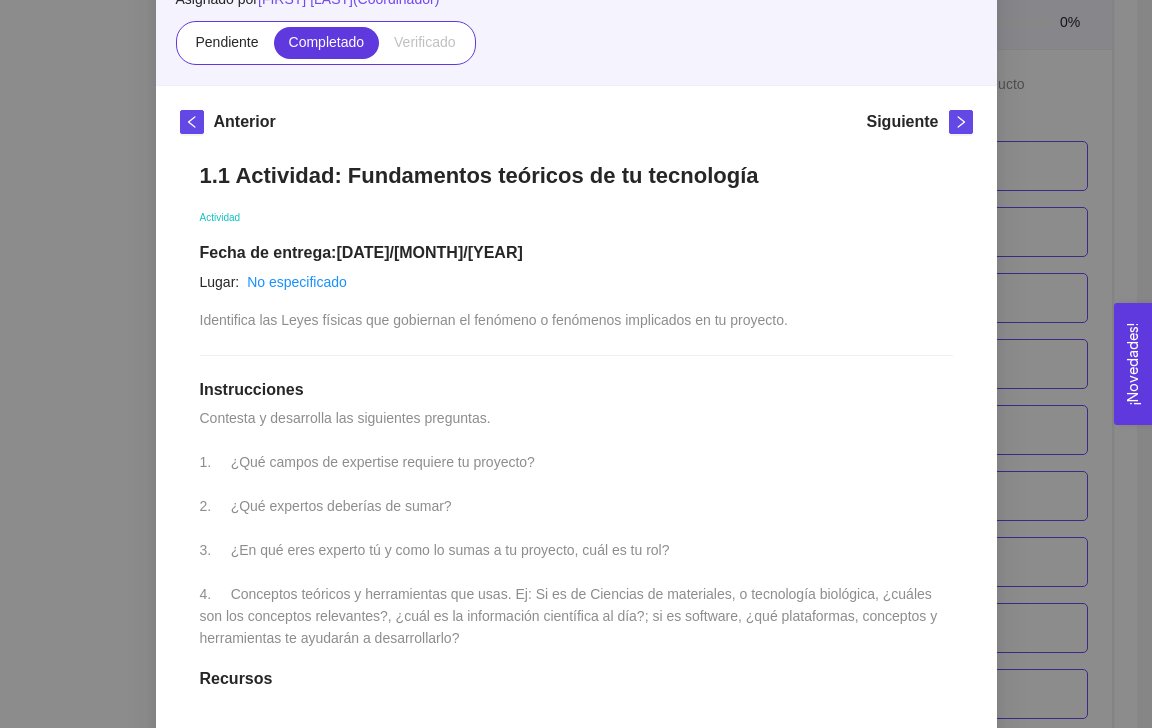 scroll, scrollTop: 0, scrollLeft: 0, axis: both 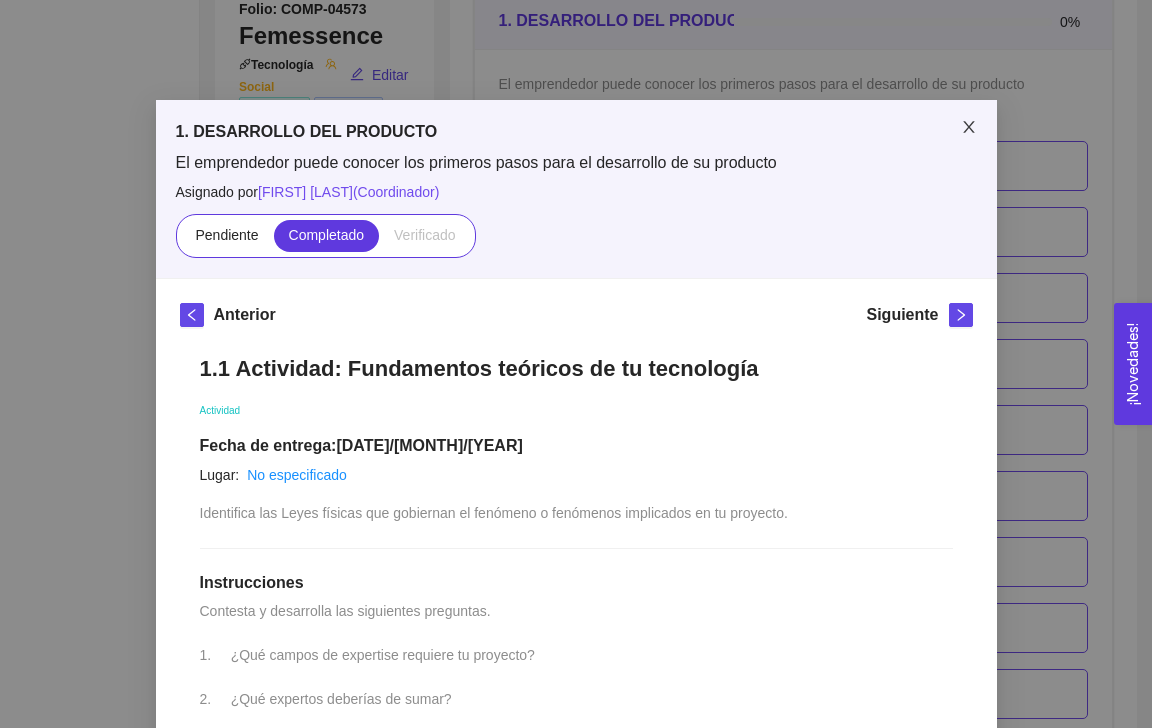 click at bounding box center (969, 128) 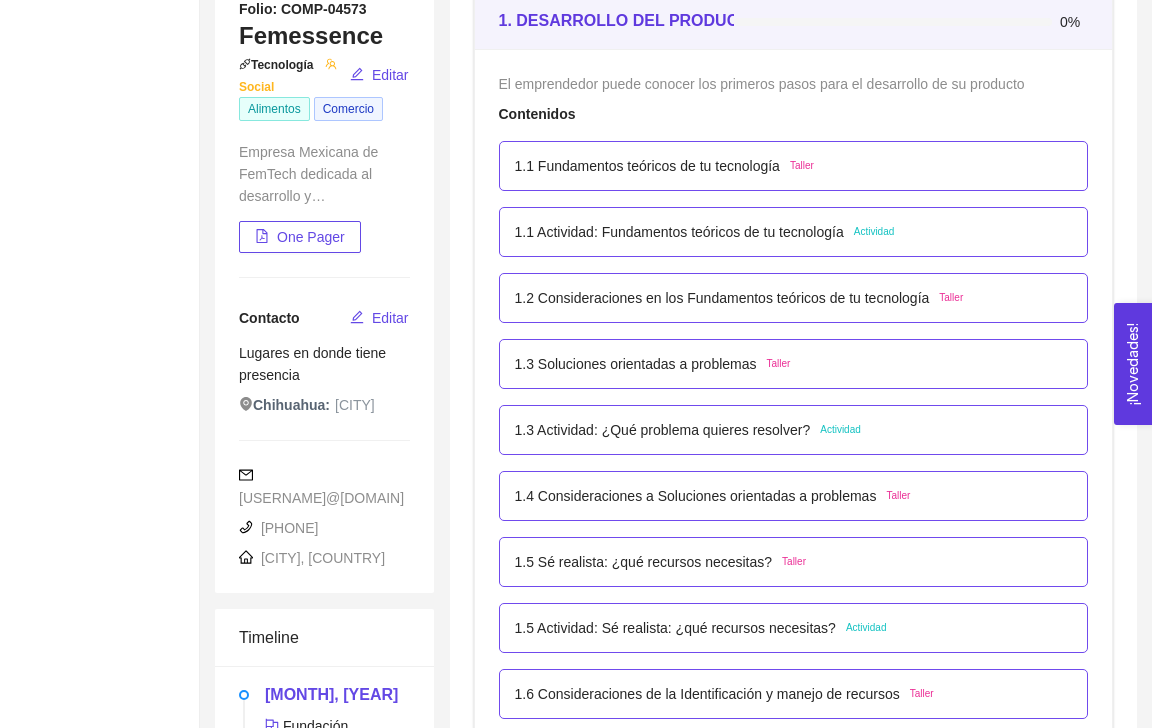 click on "1.3 Soluciones orientadas a problemas Taller" at bounding box center (794, 364) 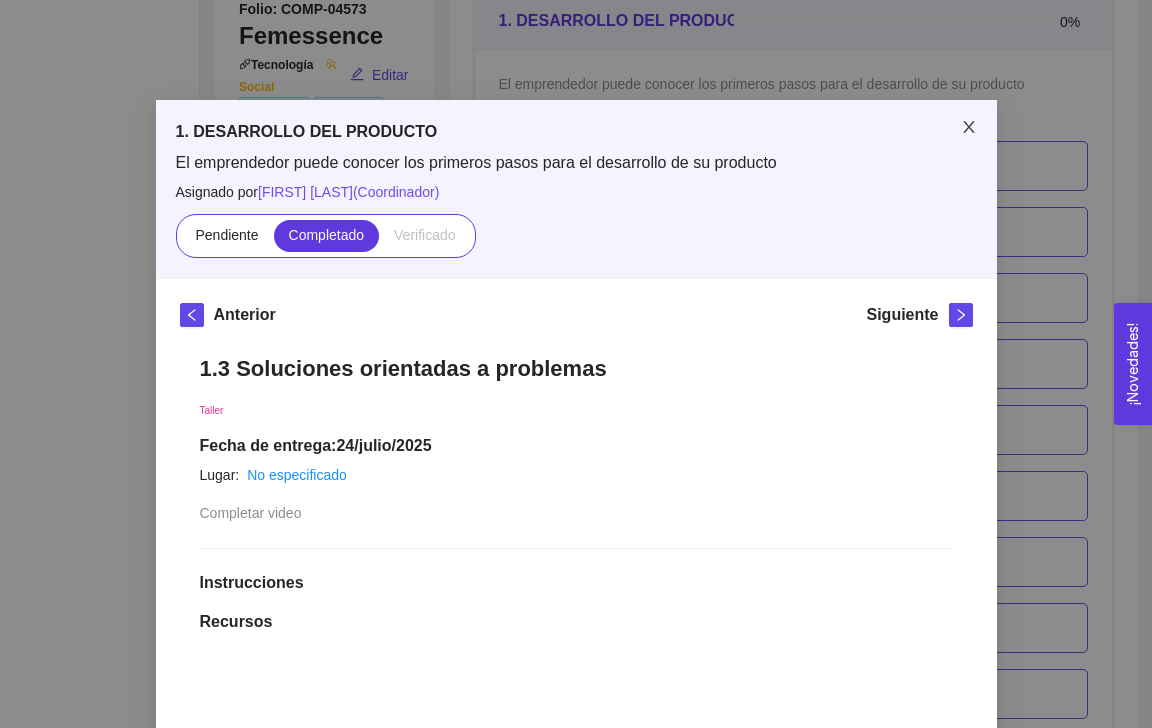 click at bounding box center (969, 128) 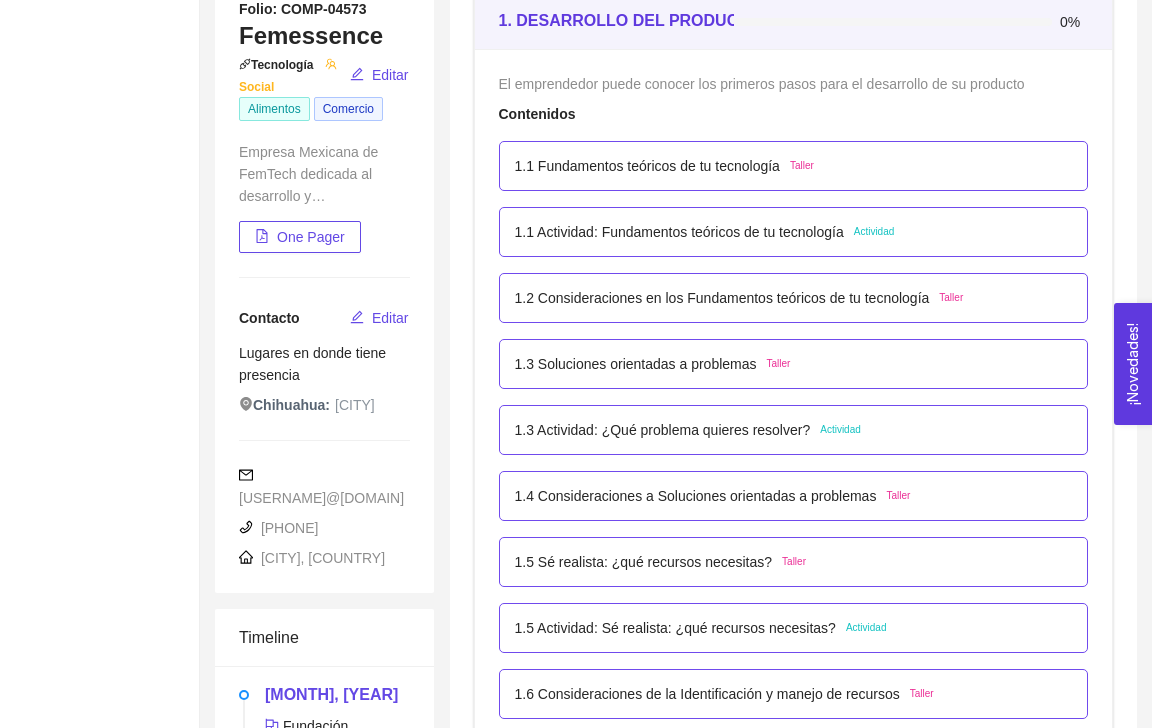 click on "1.3 Actividad: ¿Qué problema quieres resolver?" at bounding box center [663, 430] 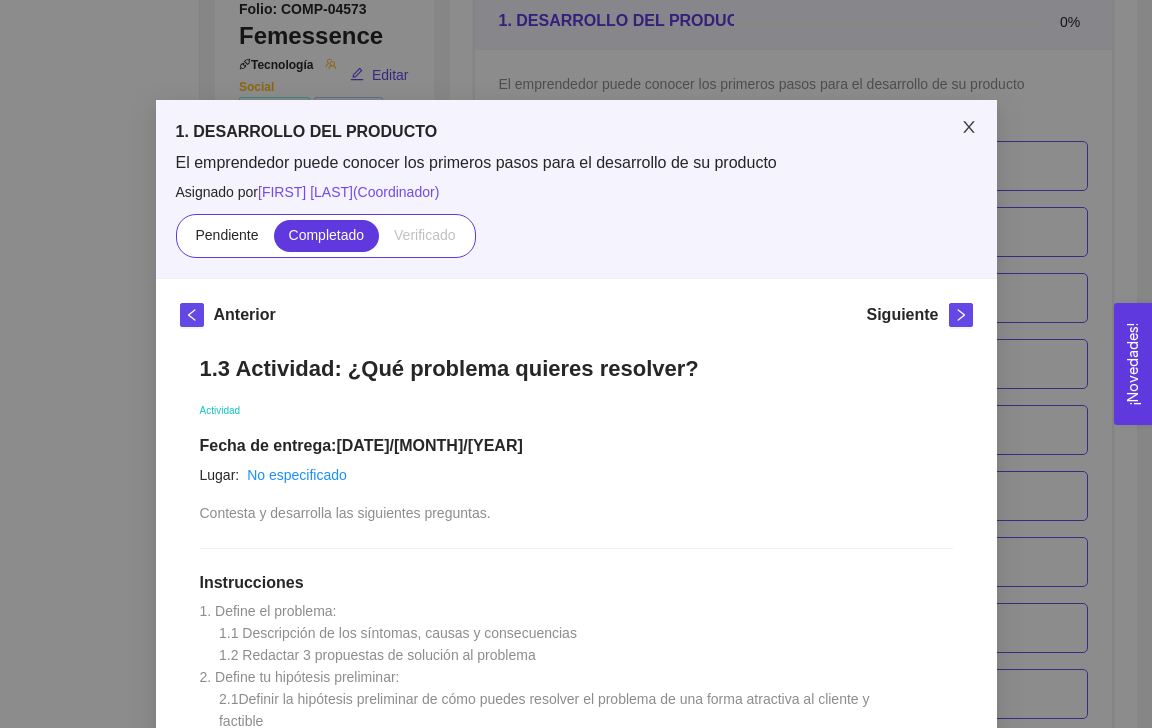 click 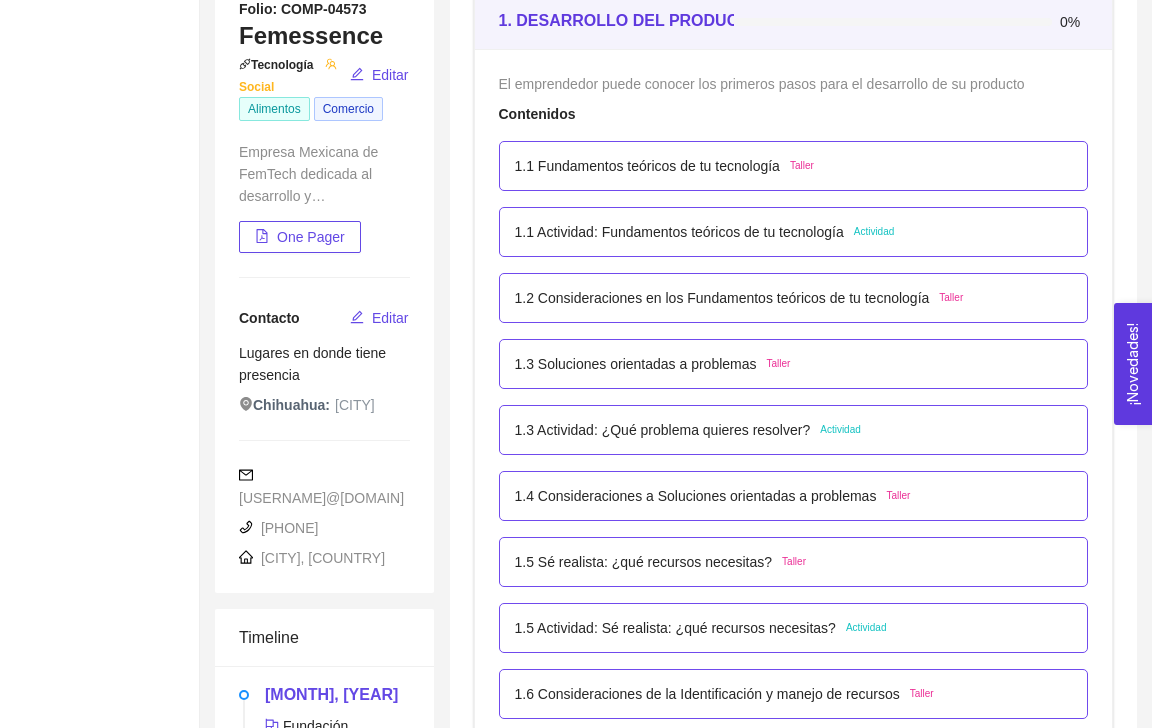 click on "1.3 Soluciones orientadas a problemas" at bounding box center (636, 364) 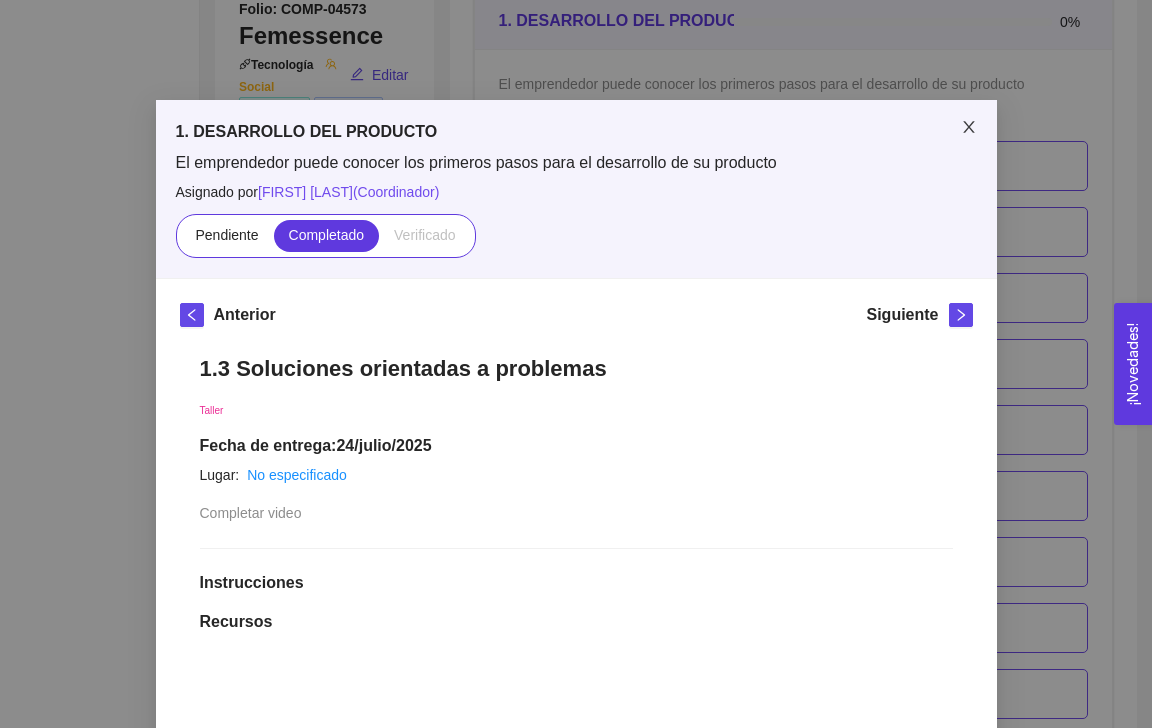 click 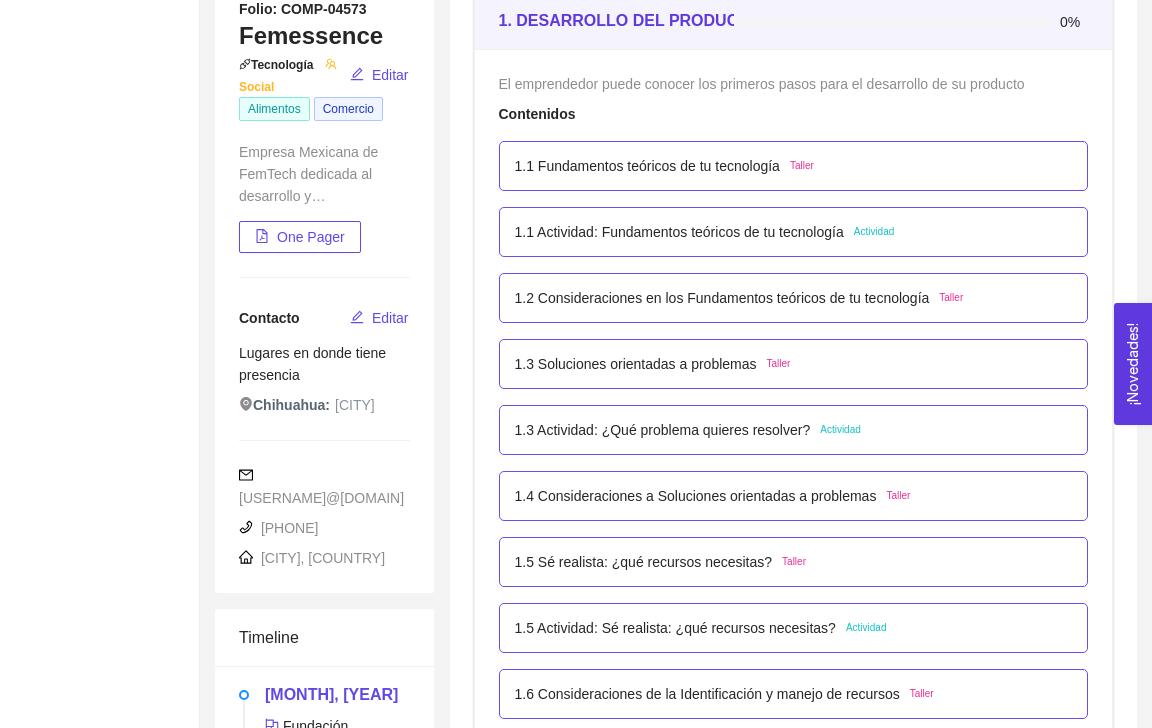 click on "1.3 Actividad: ¿Qué problema quieres resolver?" at bounding box center (663, 430) 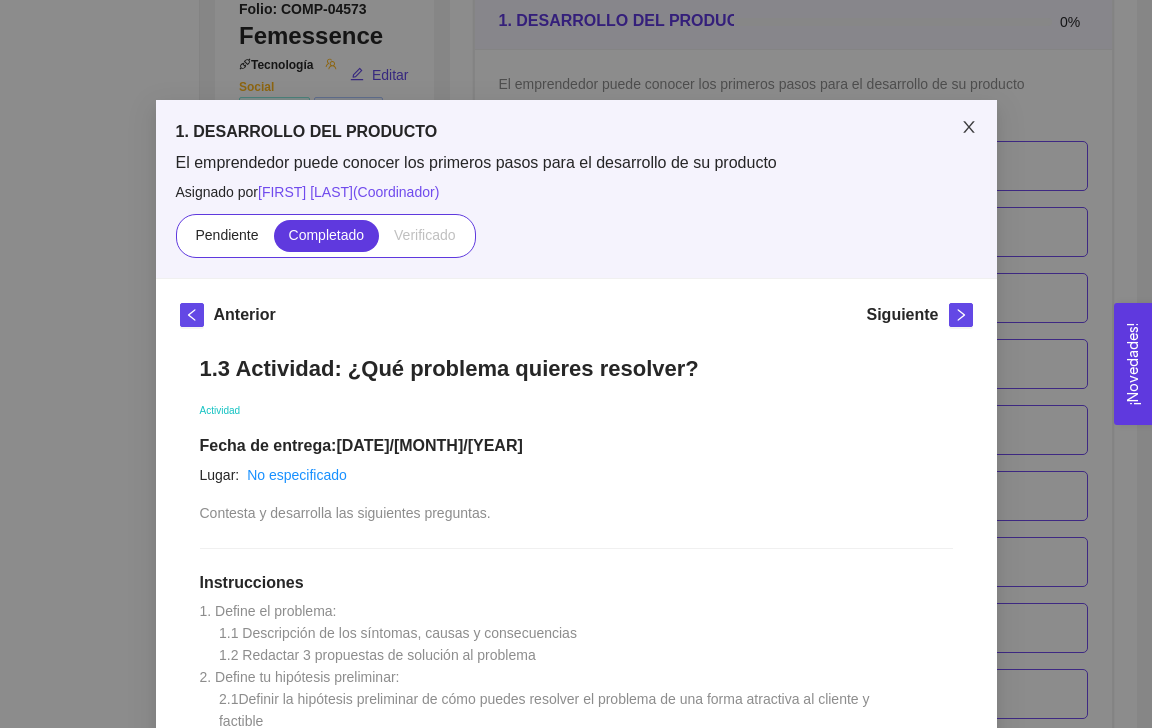click 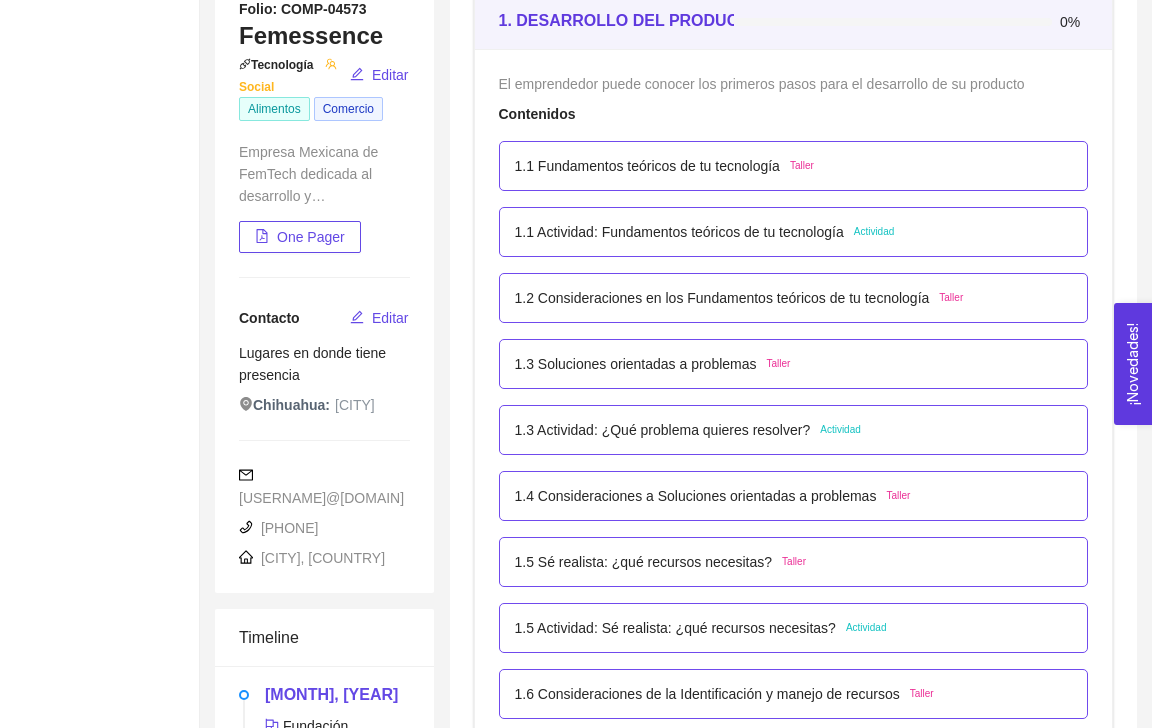 click on "1.4 Consideraciones a Soluciones orientadas a problemas" at bounding box center [696, 496] 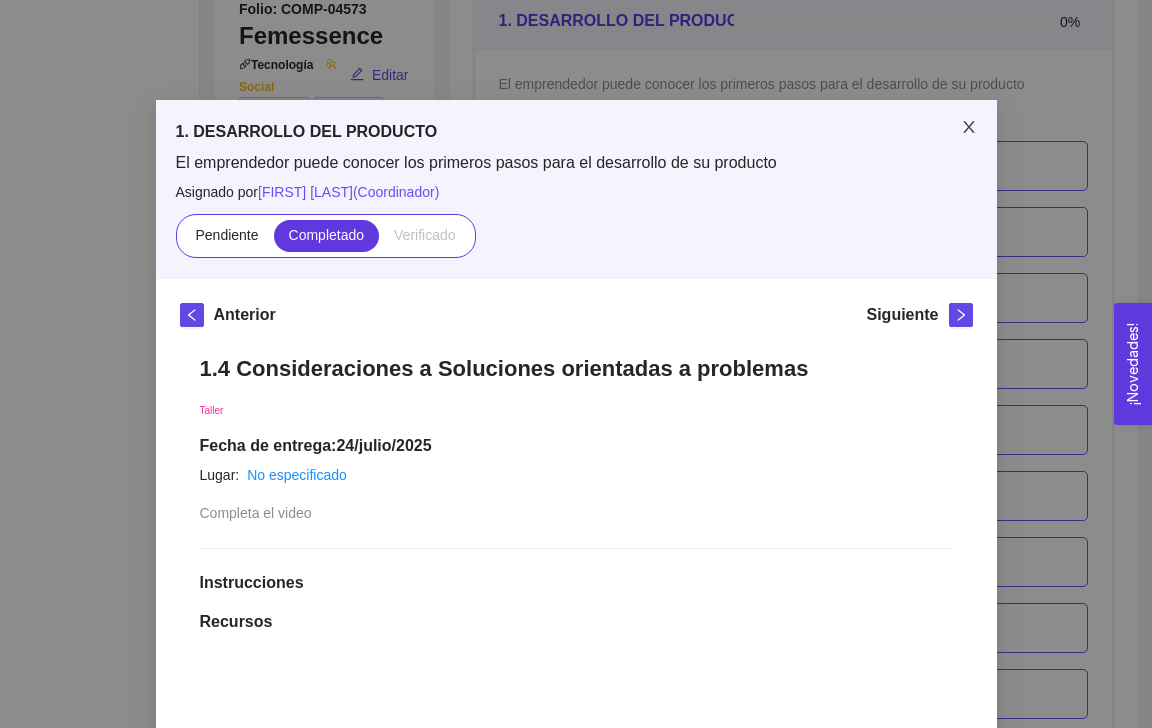 click 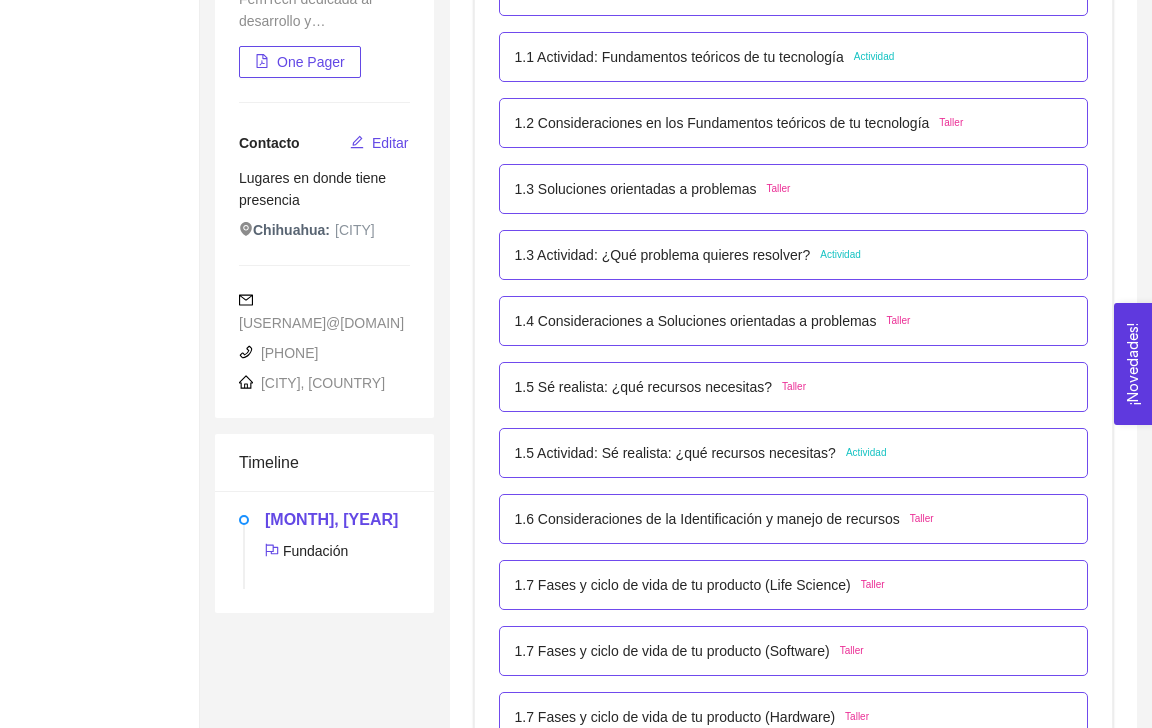 scroll, scrollTop: 490, scrollLeft: 0, axis: vertical 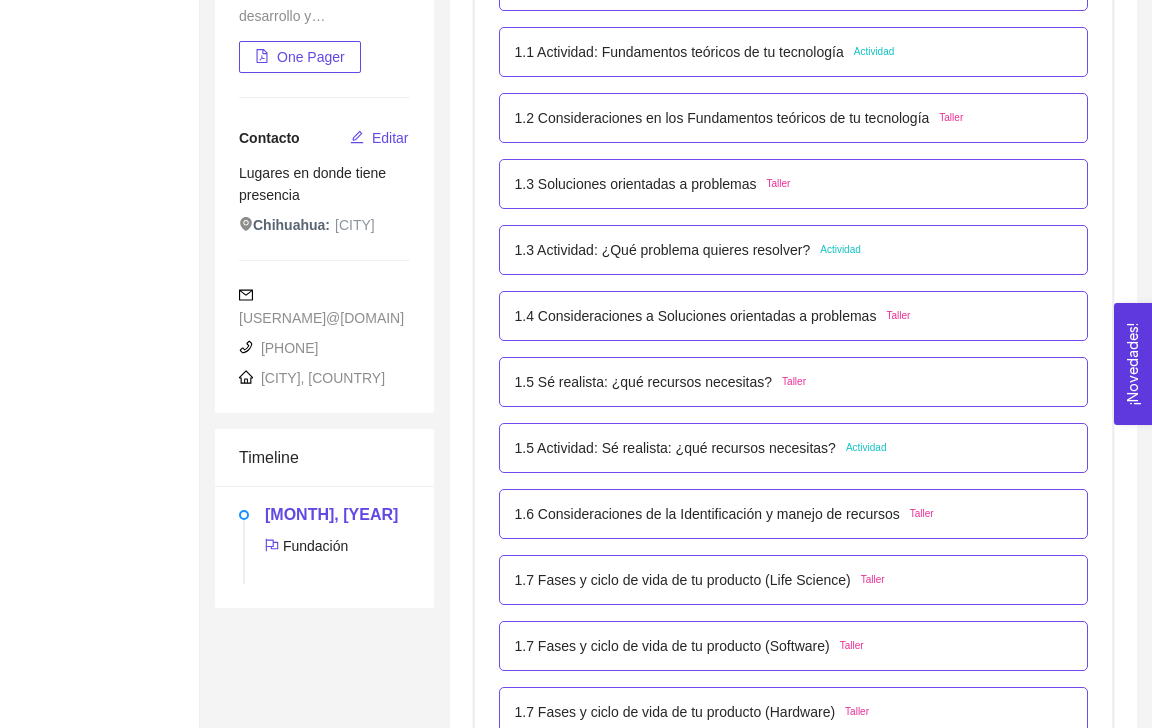 click on "1.5 Sé realista: ¿qué recursos necesitas?" at bounding box center [644, 382] 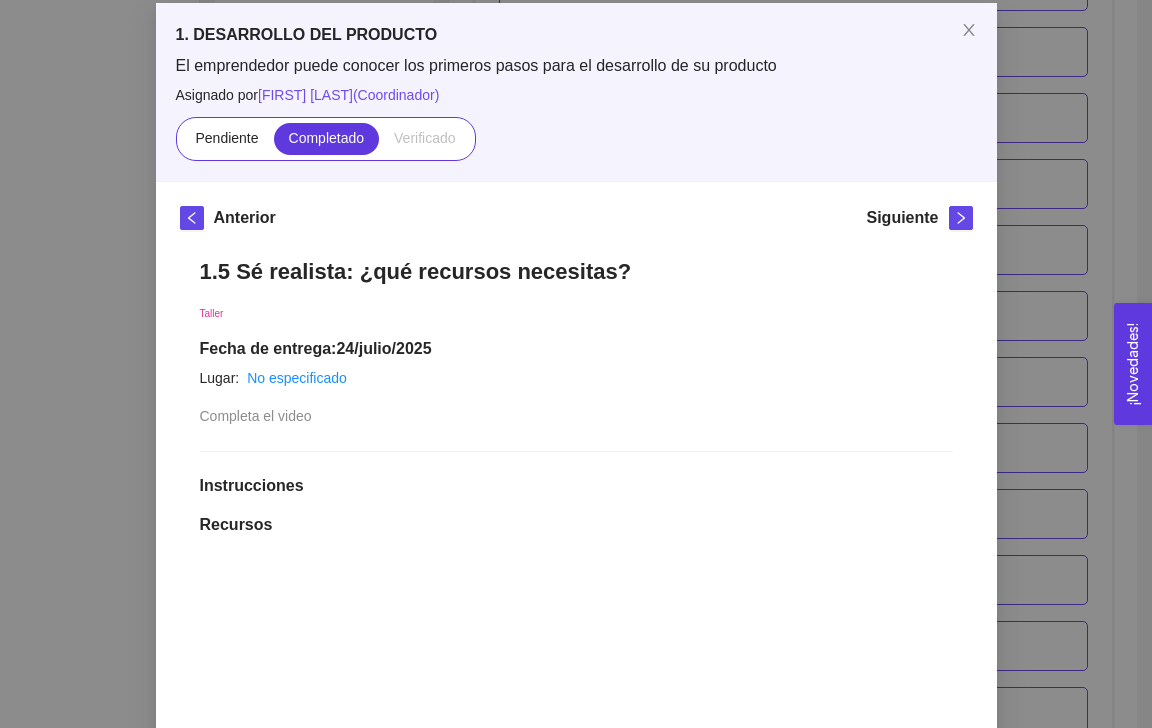 scroll, scrollTop: 0, scrollLeft: 0, axis: both 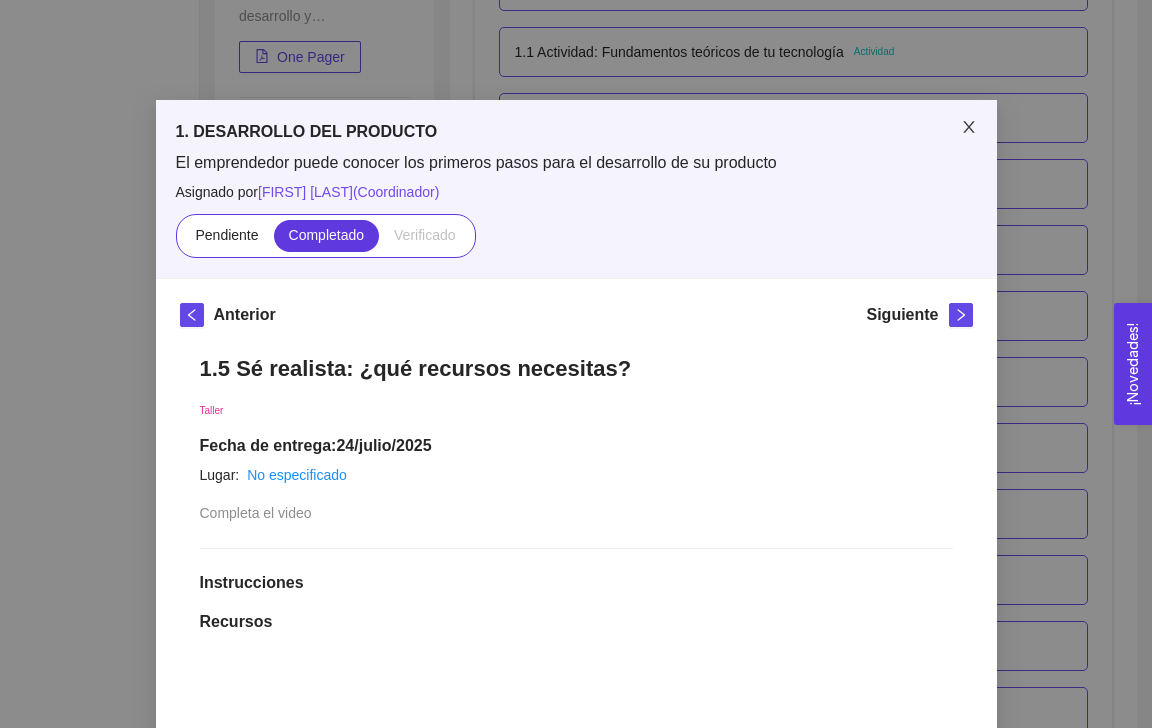 click at bounding box center [969, 128] 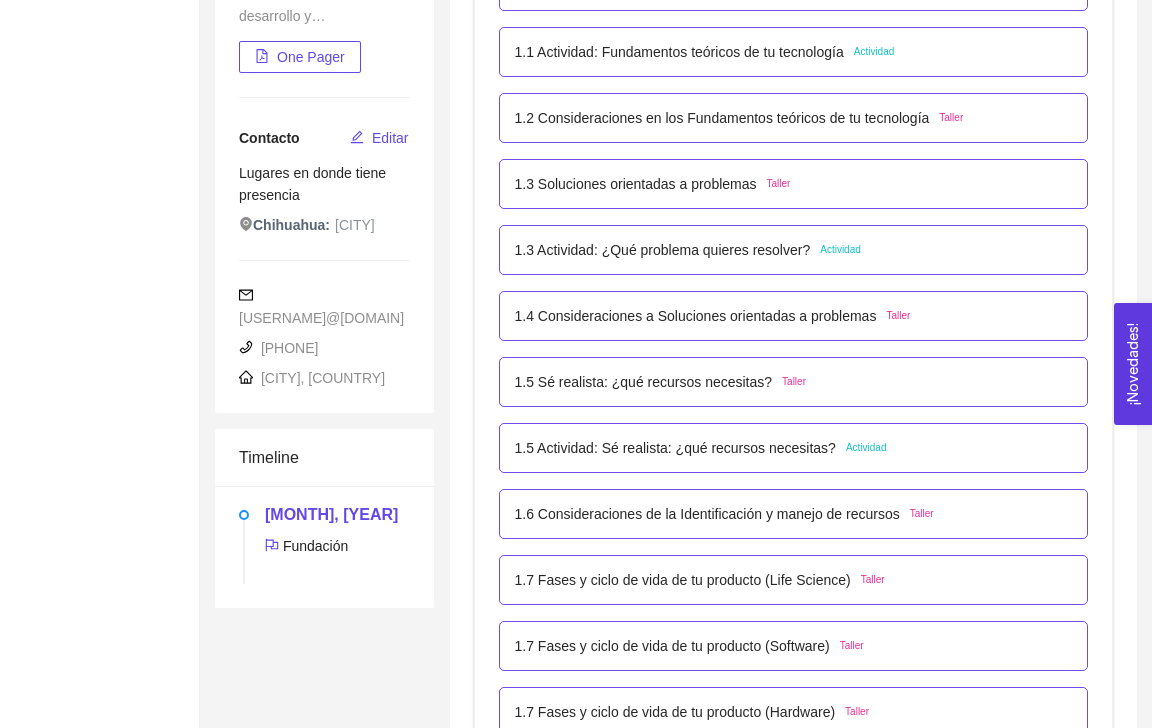 click on "1.5 Actividad: Sé realista: ¿qué recursos necesitas?" at bounding box center (675, 448) 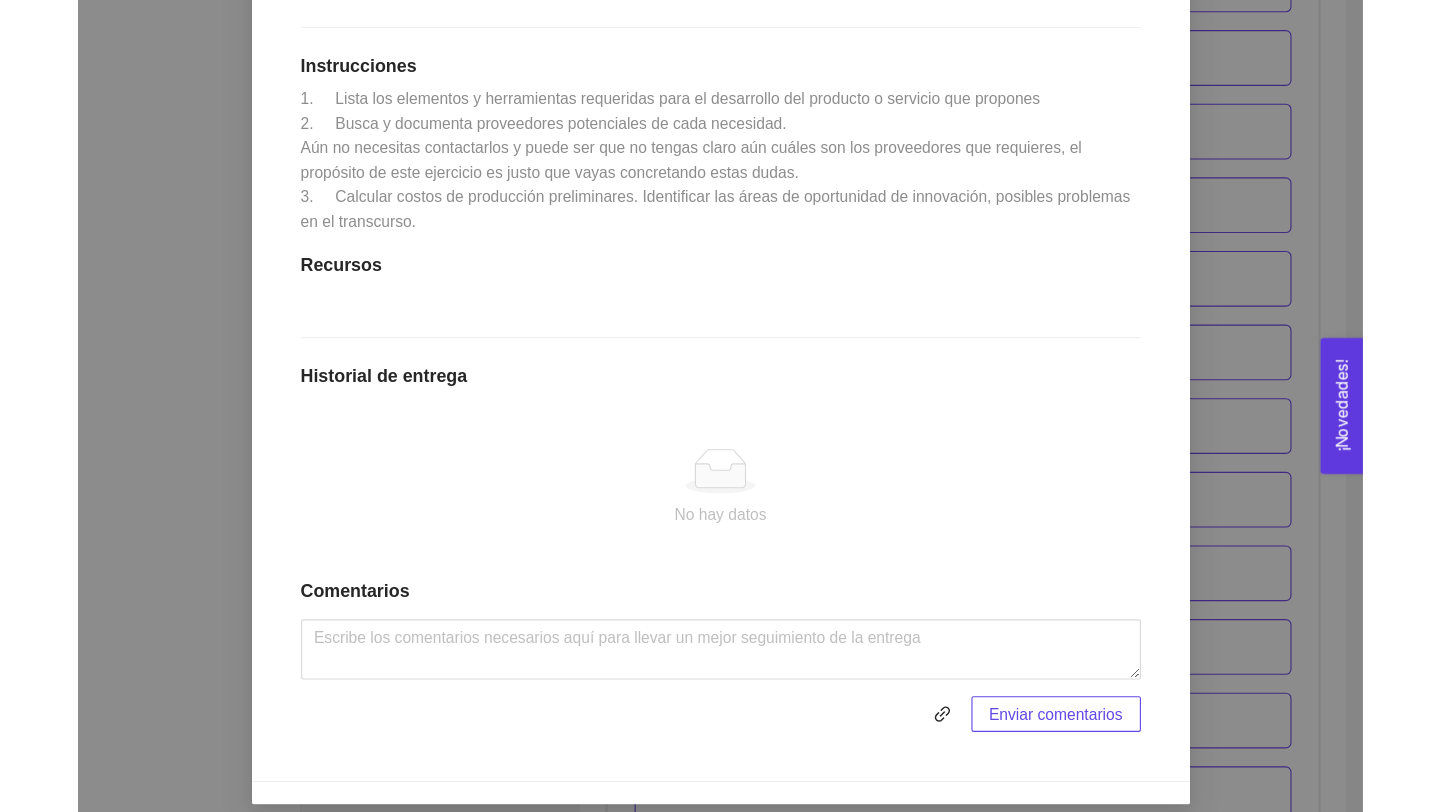 scroll, scrollTop: 481, scrollLeft: 0, axis: vertical 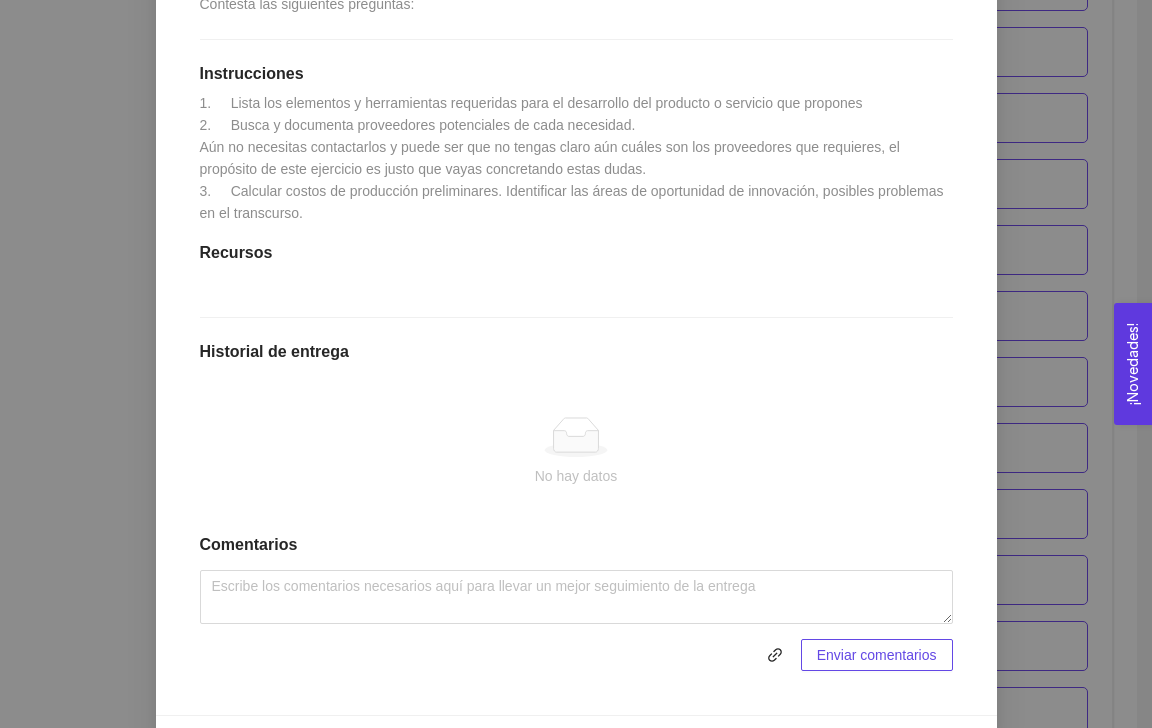 click on "1.	Lista los elementos y herramientas requeridas para el desarrollo del producto o servicio que propones
2.	Busca y documenta proveedores potenciales de cada necesidad.
Aún no necesitas contactarlos y puede ser que no tengas claro aún cuáles son los proveedores que requieres, el propósito de este ejercicio es justo que vayas concretando estas dudas.
3.	Calcular costos de producción preliminares. Identificar las áreas de oportunidad de innovación, posibles problemas en el transcurso." at bounding box center [574, 158] 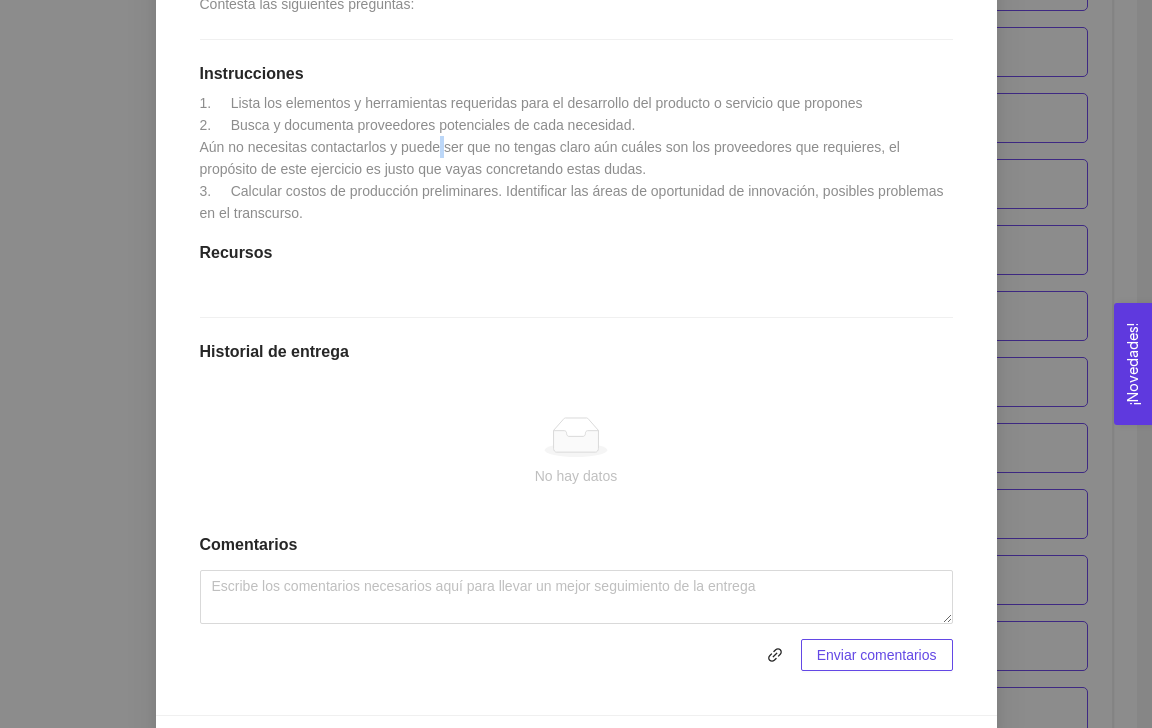 click on "1.	Lista los elementos y herramientas requeridas para el desarrollo del producto o servicio que propones
2.	Busca y documenta proveedores potenciales de cada necesidad.
Aún no necesitas contactarlos y puede ser que no tengas claro aún cuáles son los proveedores que requieres, el propósito de este ejercicio es justo que vayas concretando estas dudas.
3.	Calcular costos de producción preliminares. Identificar las áreas de oportunidad de innovación, posibles problemas en el transcurso." at bounding box center [574, 158] 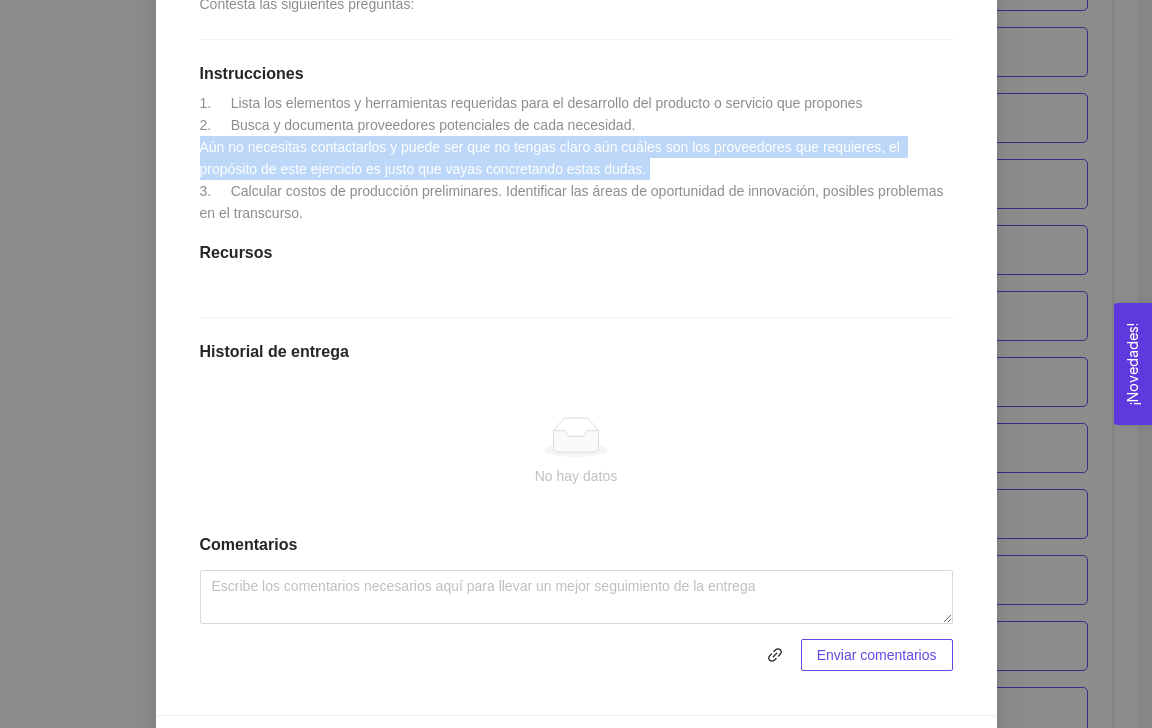 click on "1.	Lista los elementos y herramientas requeridas para el desarrollo del producto o servicio que propones
2.	Busca y documenta proveedores potenciales de cada necesidad.
Aún no necesitas contactarlos y puede ser que no tengas claro aún cuáles son los proveedores que requieres, el propósito de este ejercicio es justo que vayas concretando estas dudas.
3.	Calcular costos de producción preliminares. Identificar las áreas de oportunidad de innovación, posibles problemas en el transcurso." at bounding box center [574, 158] 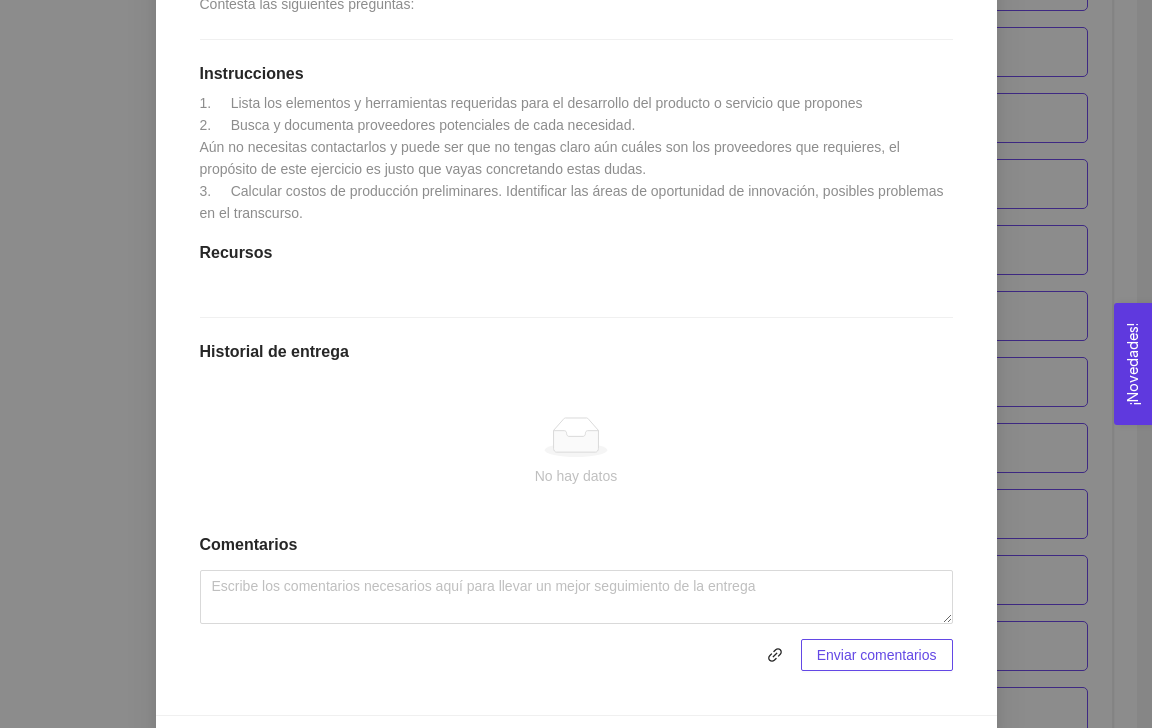 click on "1.	Lista los elementos y herramientas requeridas para el desarrollo del producto o servicio que propones
2.	Busca y documenta proveedores potenciales de cada necesidad.
Aún no necesitas contactarlos y puede ser que no tengas claro aún cuáles son los proveedores que requieres, el propósito de este ejercicio es justo que vayas concretando estas dudas.
3.	Calcular costos de producción preliminares. Identificar las áreas de oportunidad de innovación, posibles problemas en el transcurso." at bounding box center [574, 158] 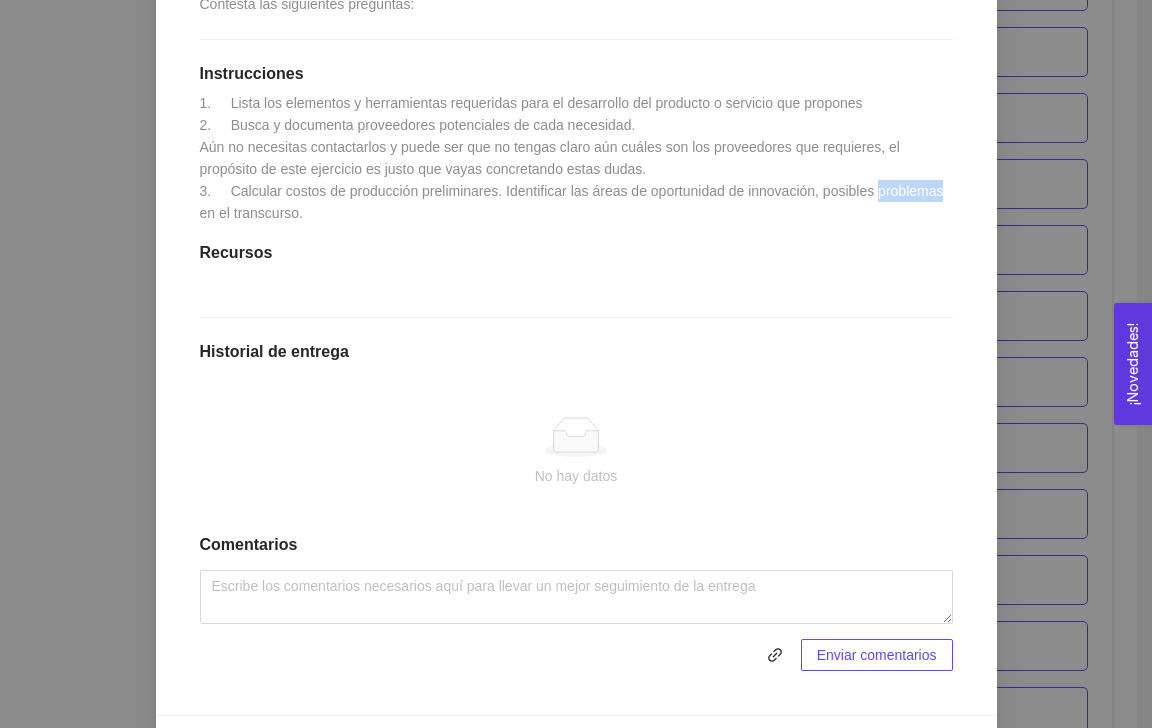 click on "1.	Lista los elementos y herramientas requeridas para el desarrollo del producto o servicio que propones
2.	Busca y documenta proveedores potenciales de cada necesidad.
Aún no necesitas contactarlos y puede ser que no tengas claro aún cuáles son los proveedores que requieres, el propósito de este ejercicio es justo que vayas concretando estas dudas.
3.	Calcular costos de producción preliminares. Identificar las áreas de oportunidad de innovación, posibles problemas en el transcurso." at bounding box center (574, 158) 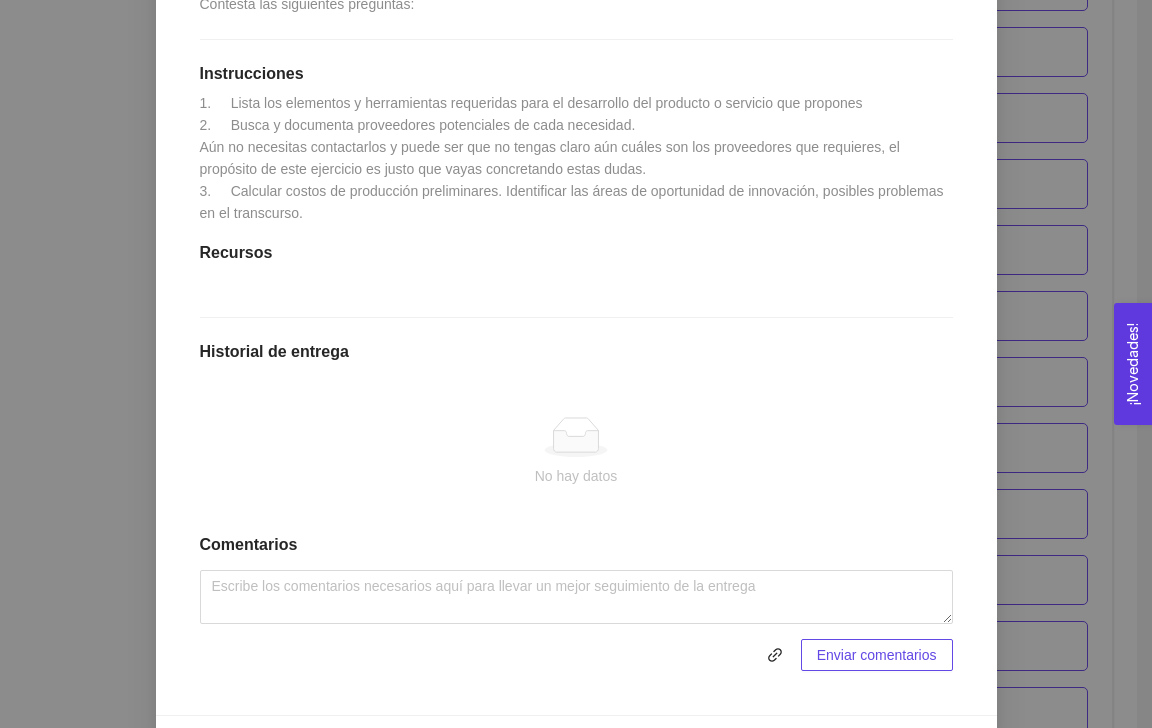 click on "1.	Lista los elementos y herramientas requeridas para el desarrollo del producto o servicio que propones
2.	Busca y documenta proveedores potenciales de cada necesidad.
Aún no necesitas contactarlos y puede ser que no tengas claro aún cuáles son los proveedores que requieres, el propósito de este ejercicio es justo que vayas concretando estas dudas.
3.	Calcular costos de producción preliminares. Identificar las áreas de oportunidad de innovación, posibles problemas en el transcurso." at bounding box center (574, 158) 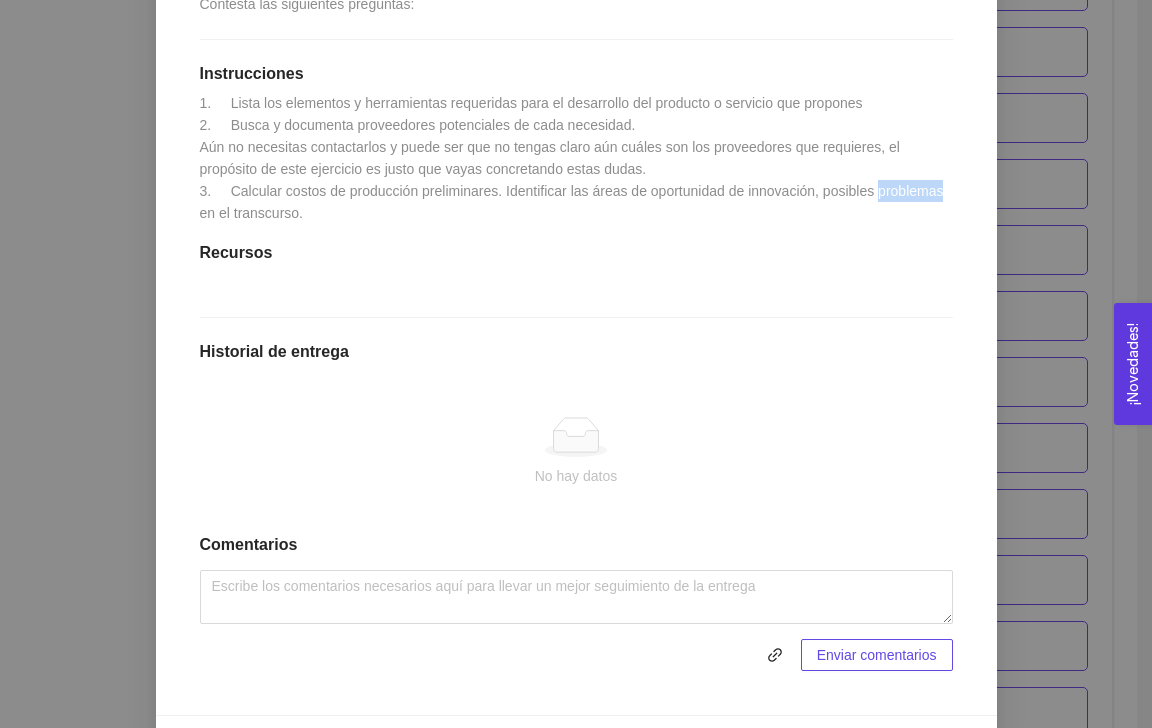 click on "1.	Lista los elementos y herramientas requeridas para el desarrollo del producto o servicio que propones
2.	Busca y documenta proveedores potenciales de cada necesidad.
Aún no necesitas contactarlos y puede ser que no tengas claro aún cuáles son los proveedores que requieres, el propósito de este ejercicio es justo que vayas concretando estas dudas.
3.	Calcular costos de producción preliminares. Identificar las áreas de oportunidad de innovación, posibles problemas en el transcurso." at bounding box center (574, 158) 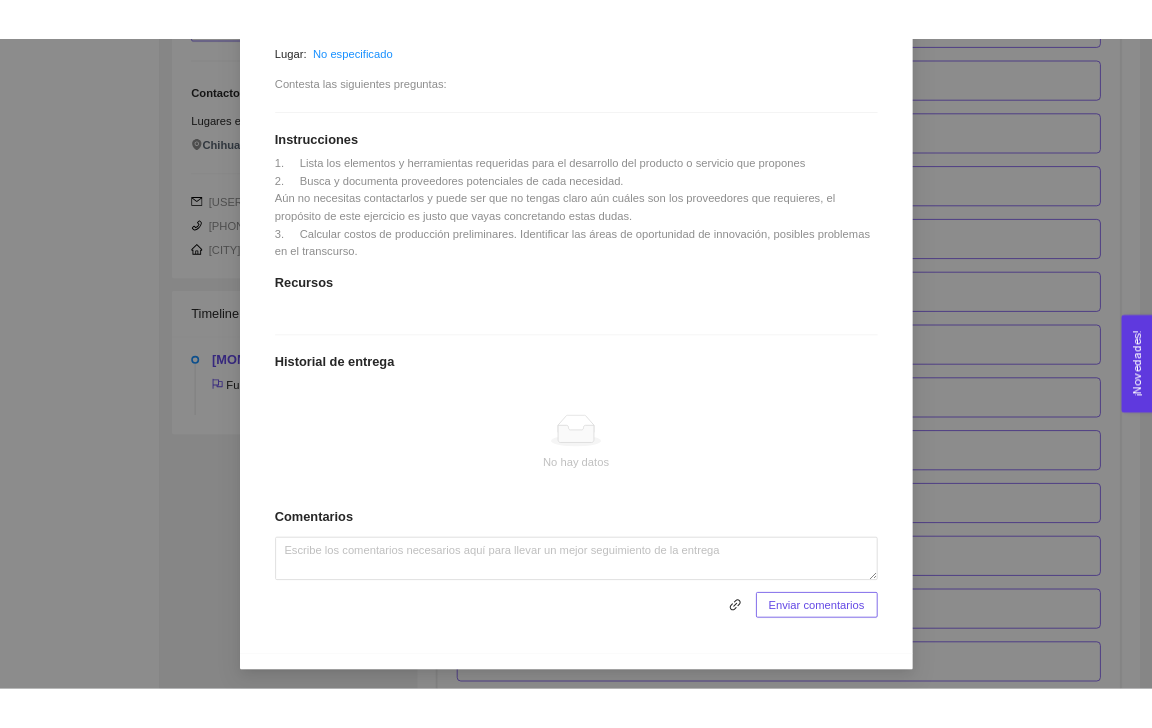 scroll, scrollTop: 451, scrollLeft: 0, axis: vertical 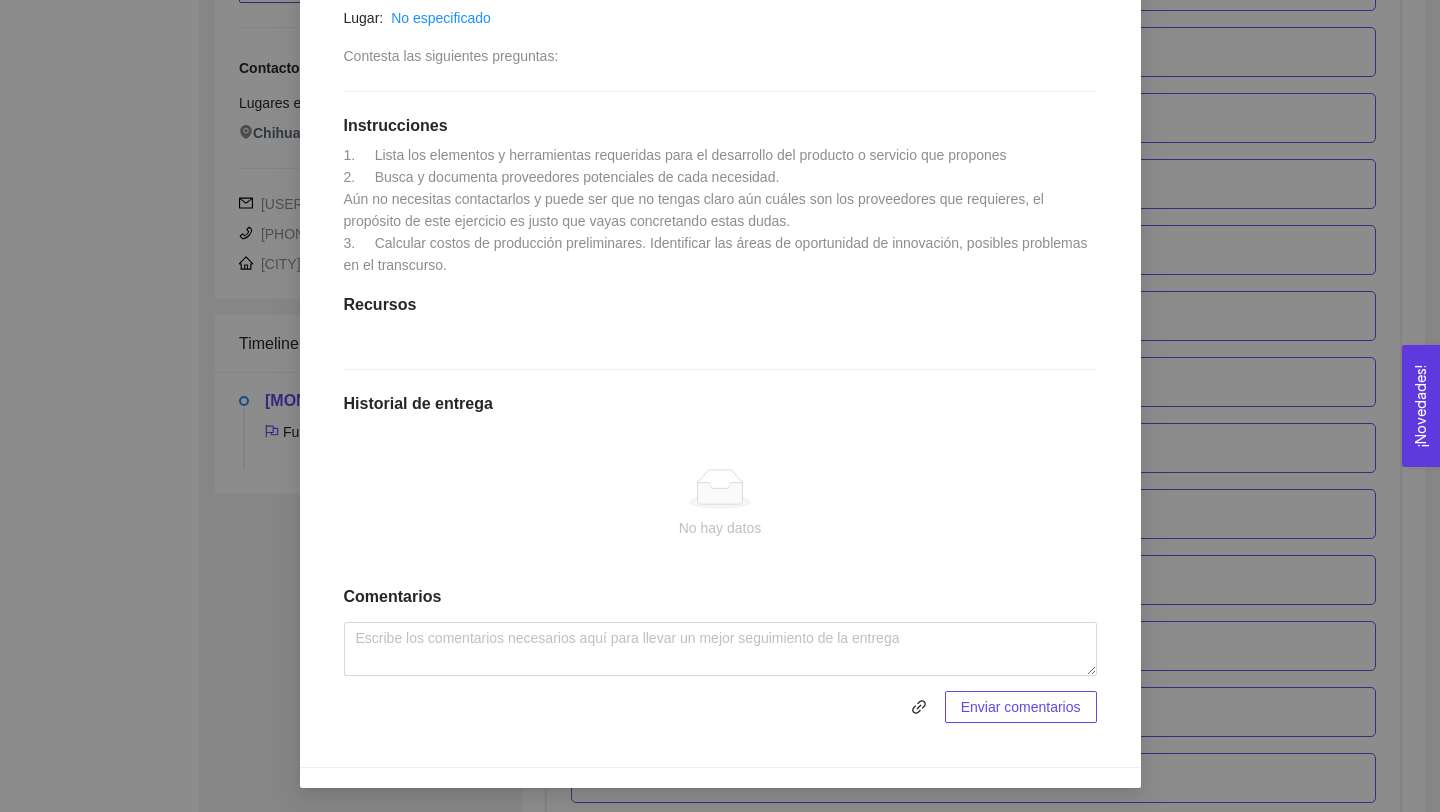 click on "Comentarios" at bounding box center [720, 597] 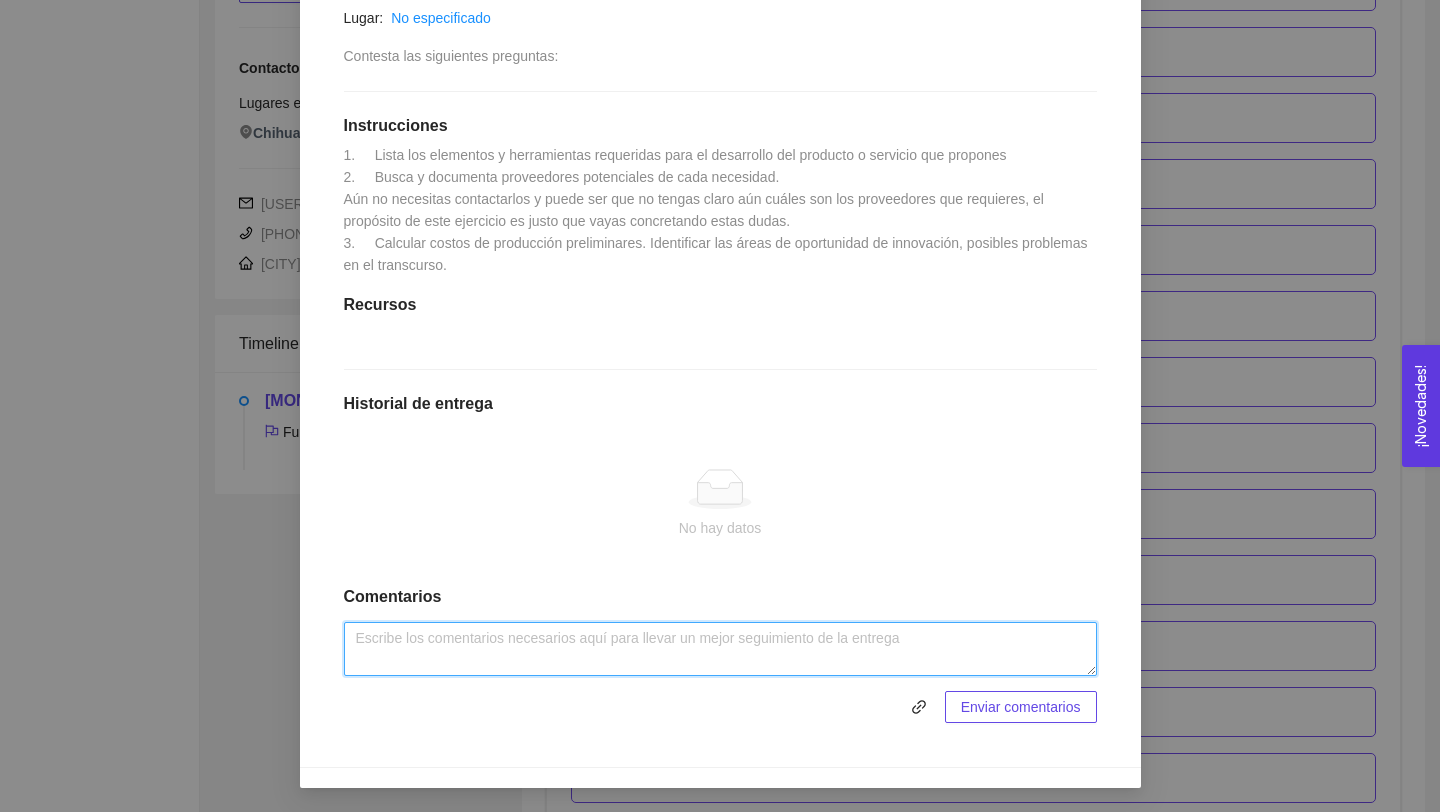 click at bounding box center [720, 649] 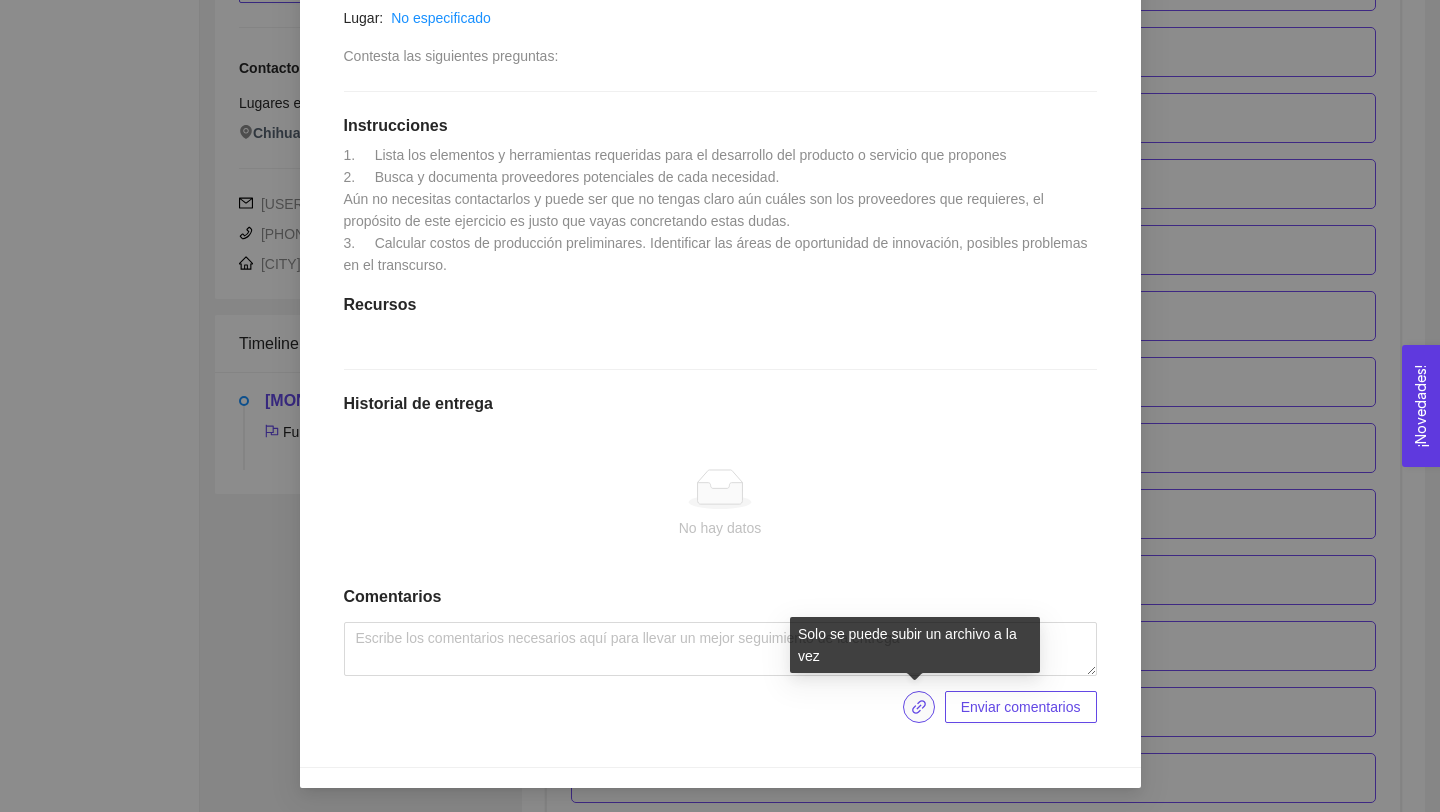 click 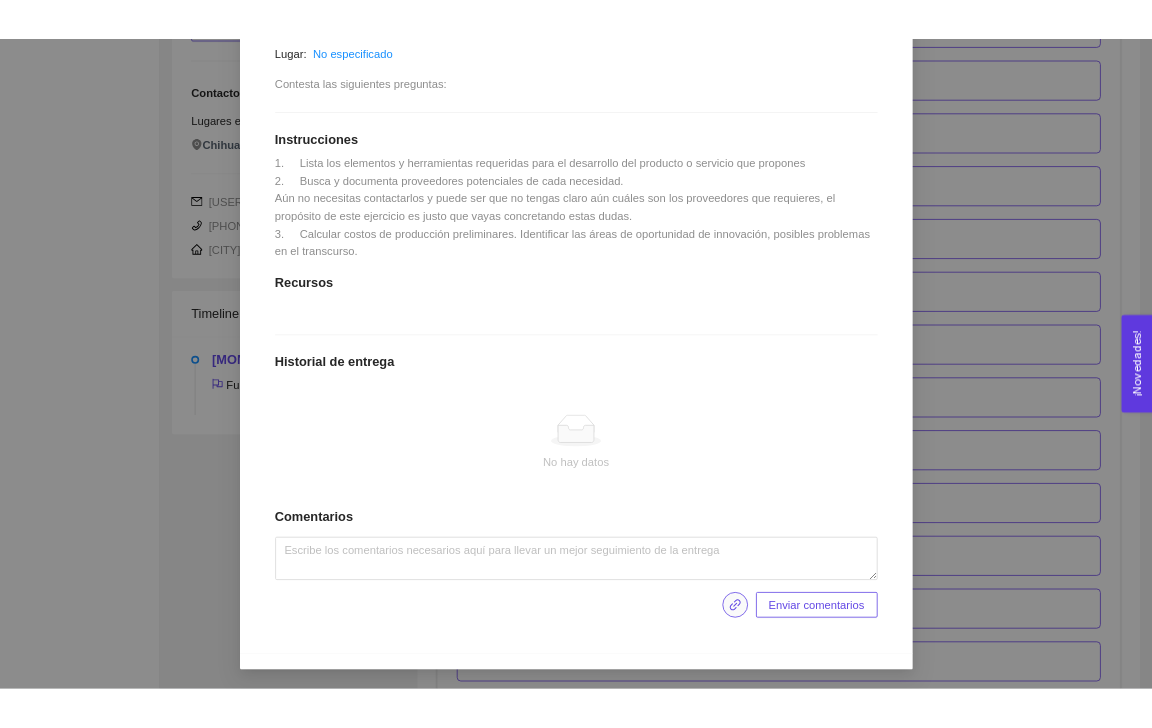 scroll, scrollTop: 450, scrollLeft: 0, axis: vertical 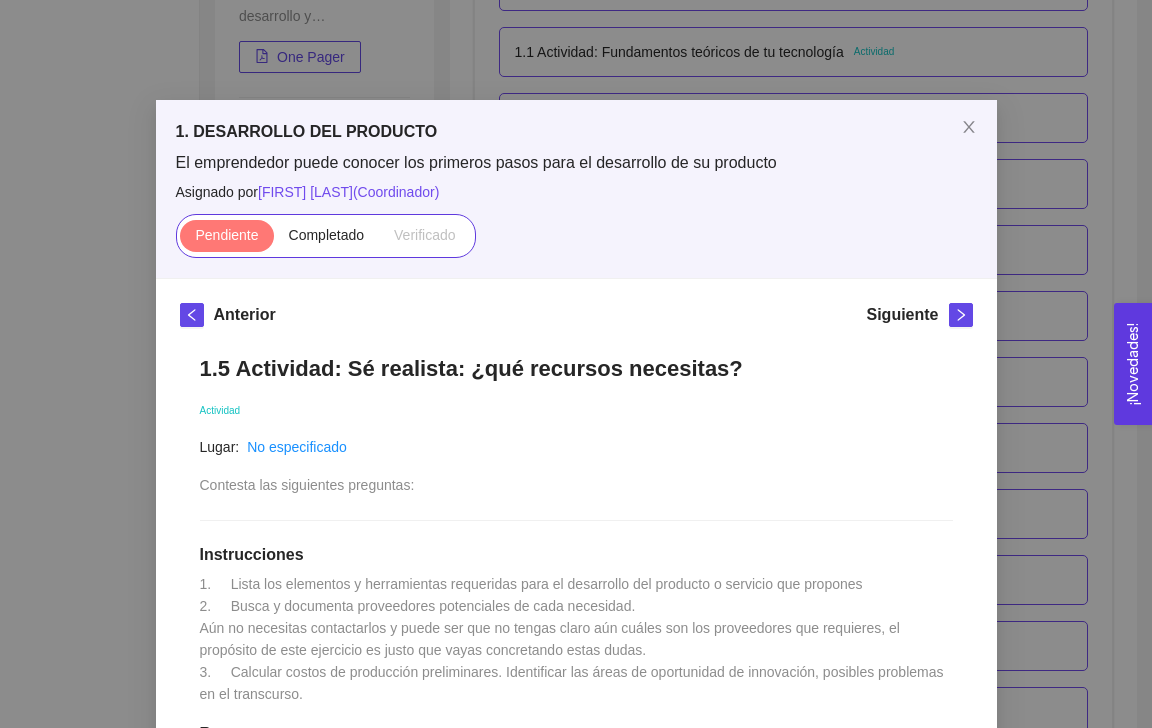 click on "1.5 Actividad: Sé realista: ¿qué recursos necesitas?" at bounding box center [576, 368] 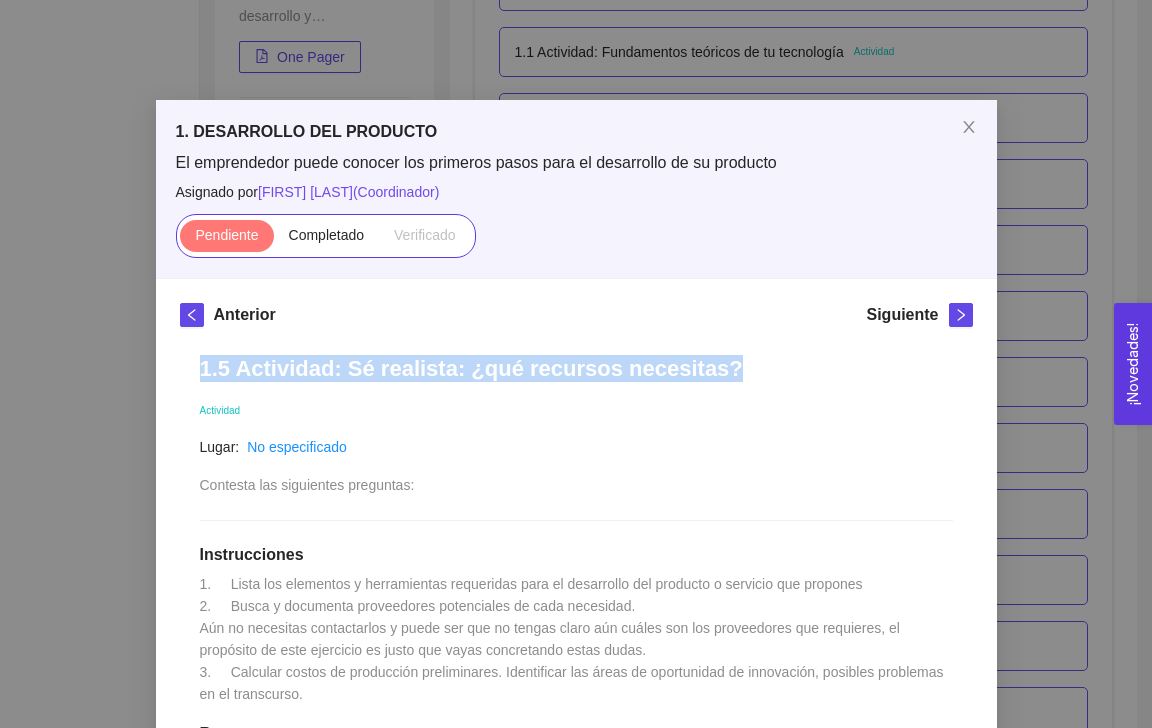 drag, startPoint x: 361, startPoint y: 377, endPoint x: 857, endPoint y: 391, distance: 496.19754 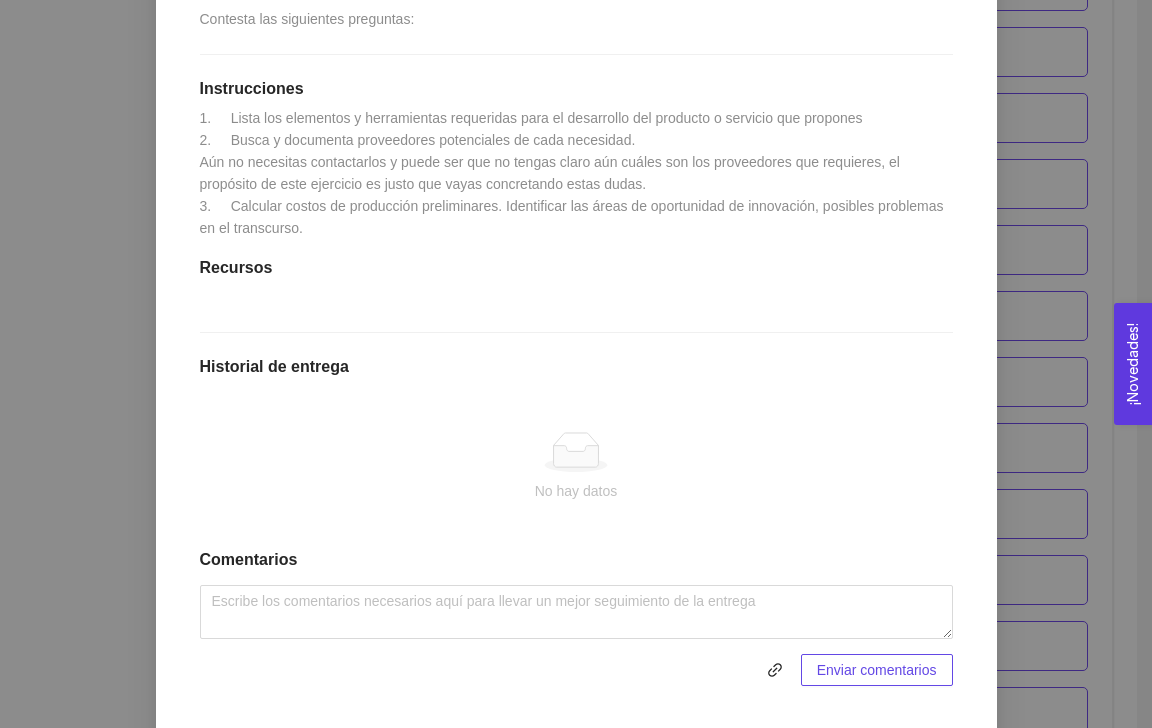 scroll, scrollTop: 535, scrollLeft: 0, axis: vertical 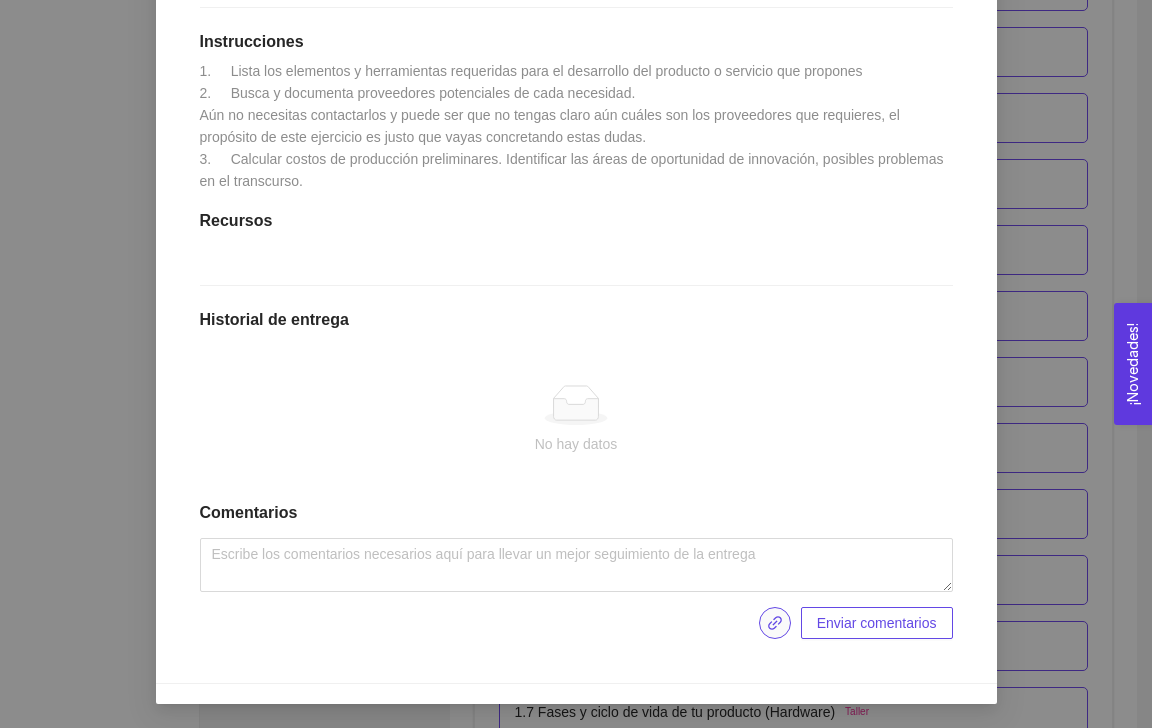 click 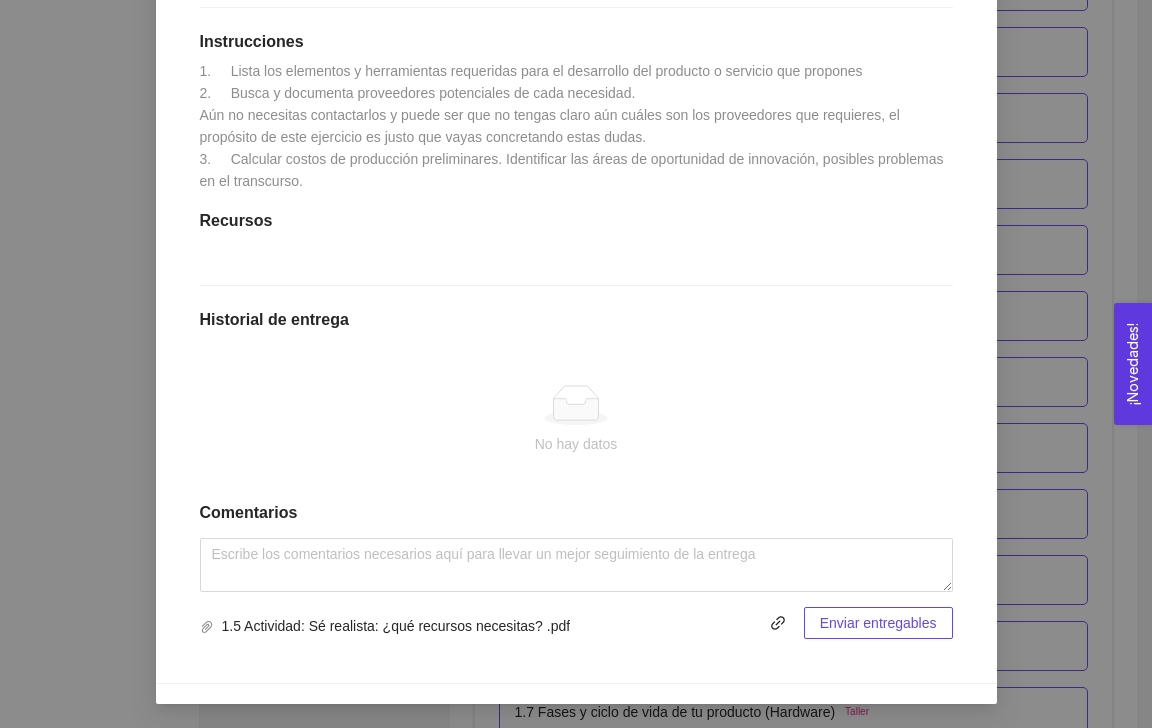 click on "Enviar entregables" at bounding box center [878, 623] 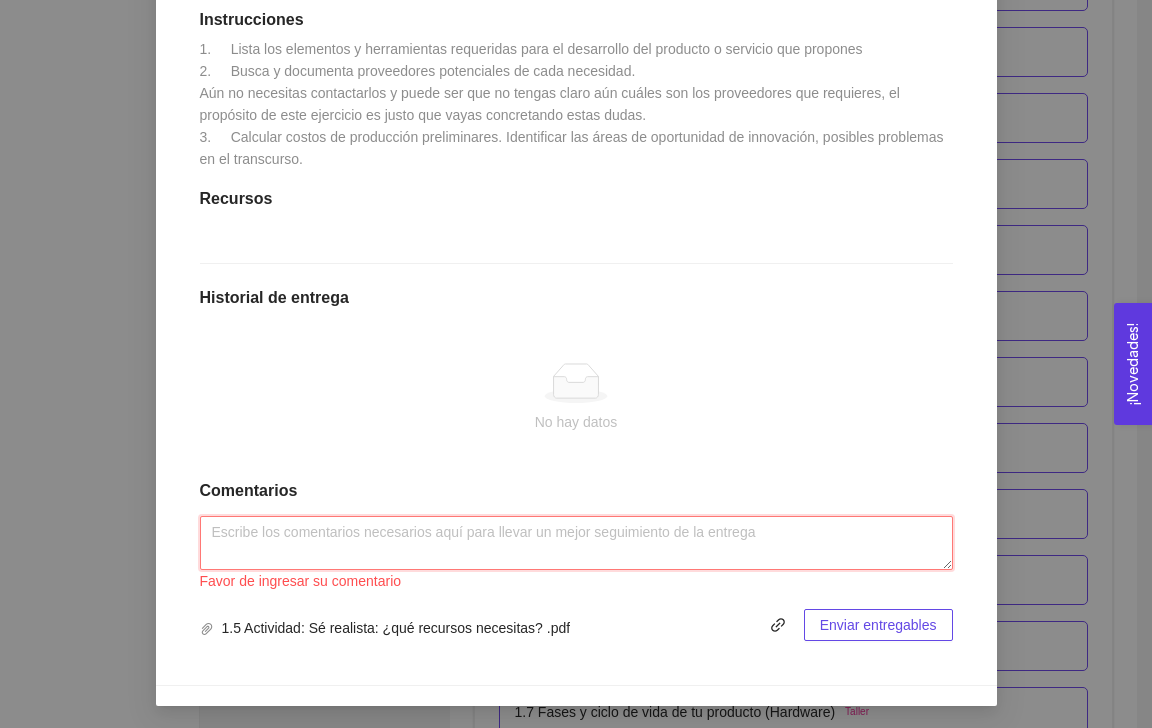 click at bounding box center (576, 543) 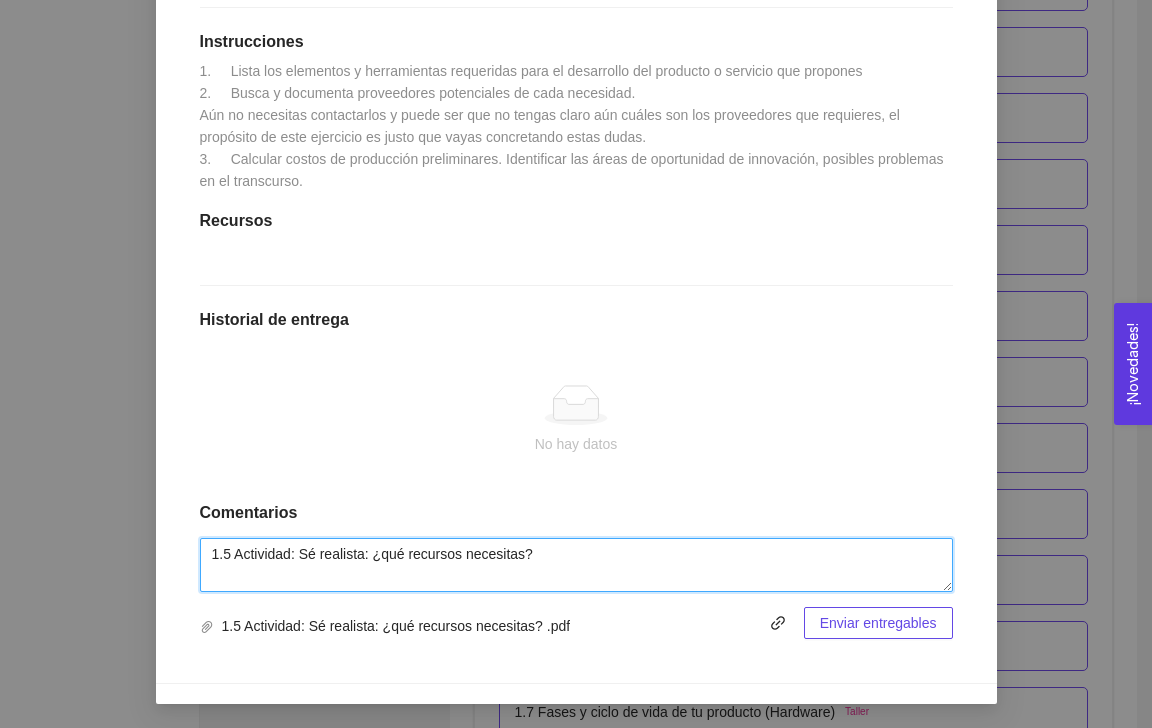 type on "1.5 Actividad: Sé realista: ¿qué recursos necesitas?" 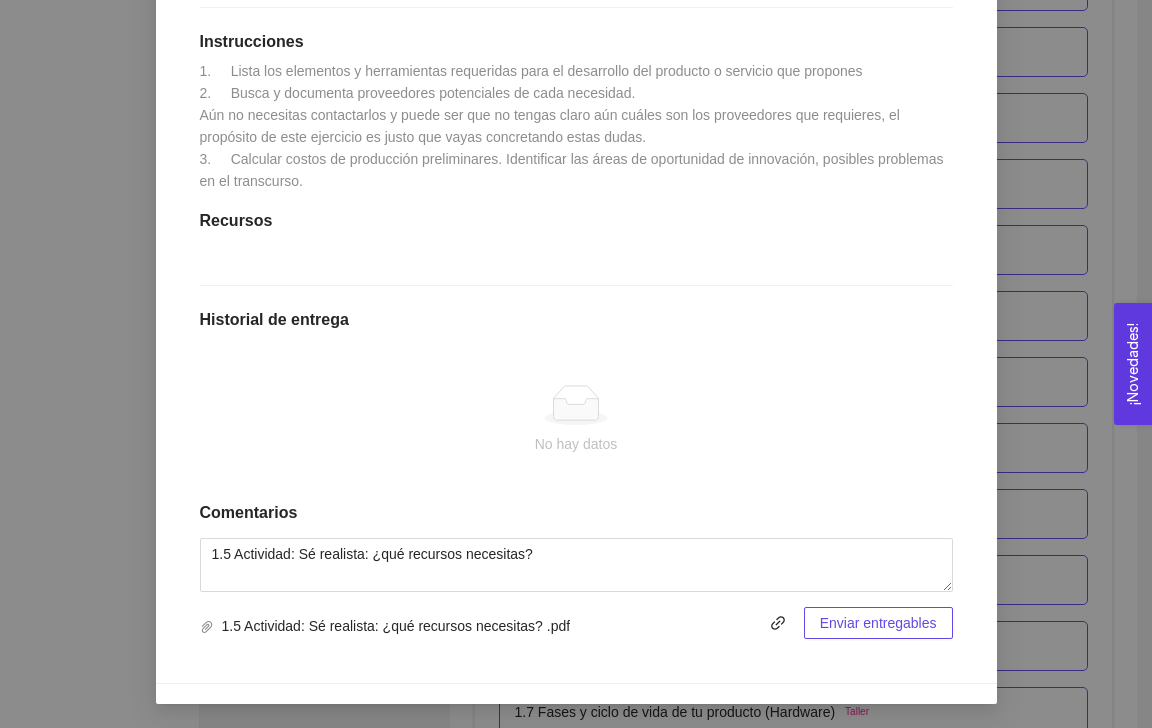 click on "Enviar entregables" at bounding box center [878, 623] 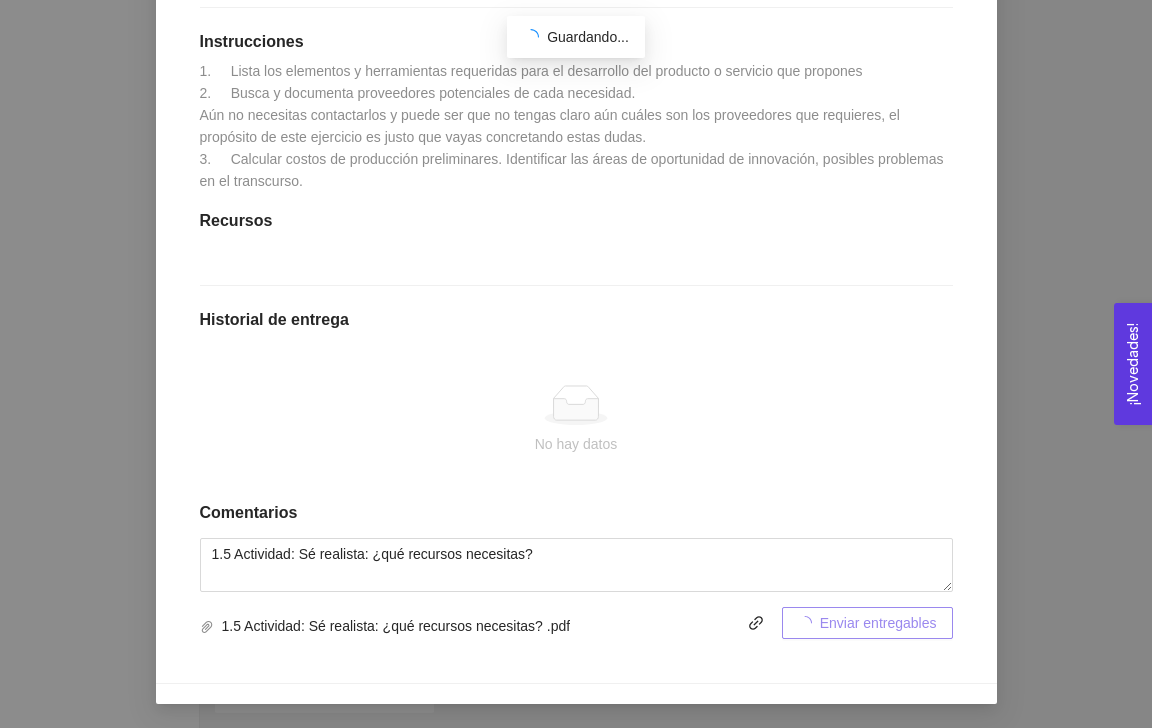 scroll, scrollTop: 406, scrollLeft: 0, axis: vertical 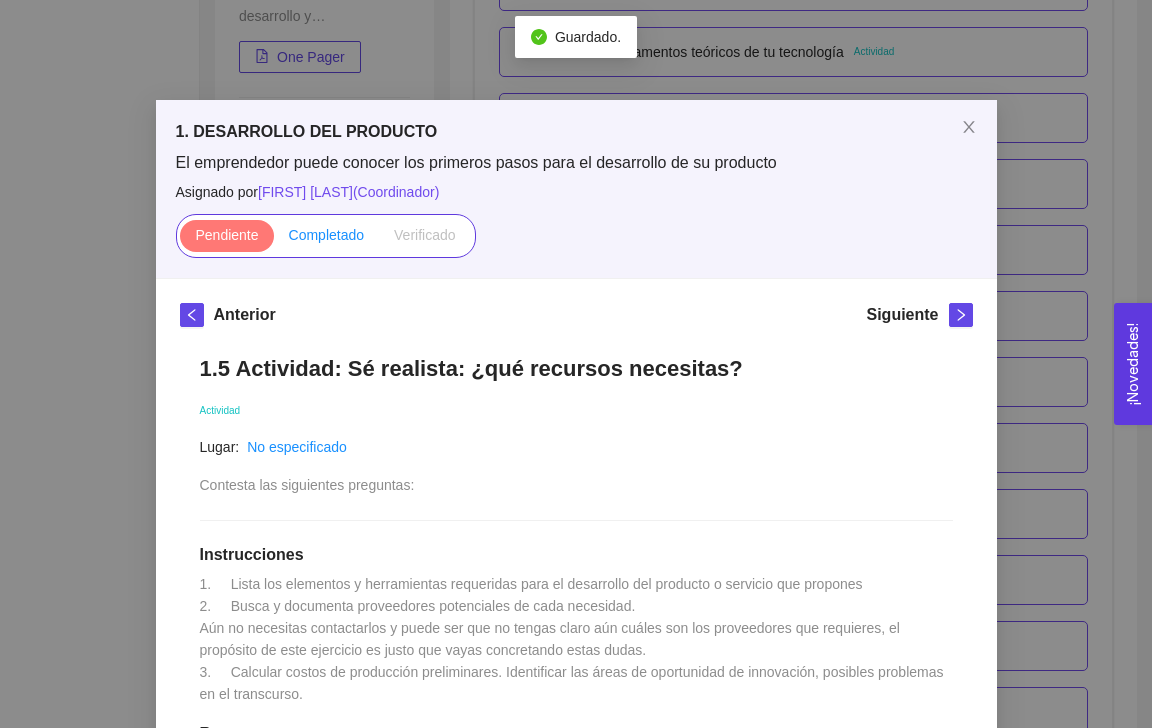 click on "Completado" at bounding box center [327, 236] 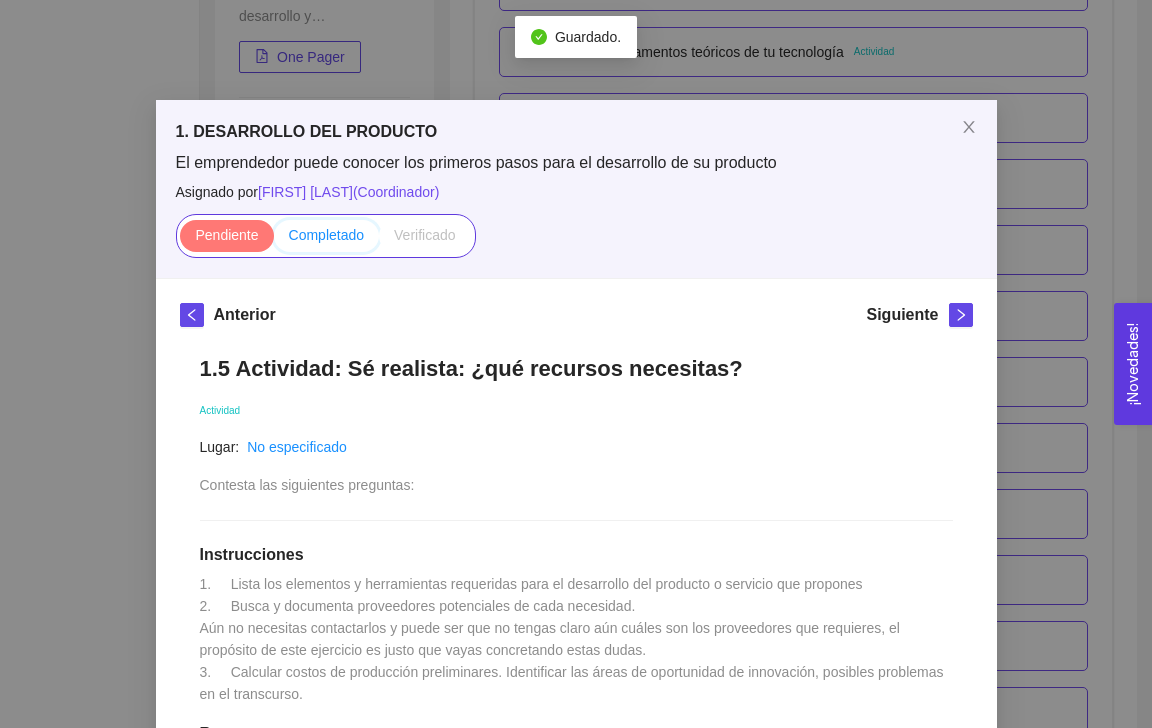 click on "Completado" at bounding box center [274, 240] 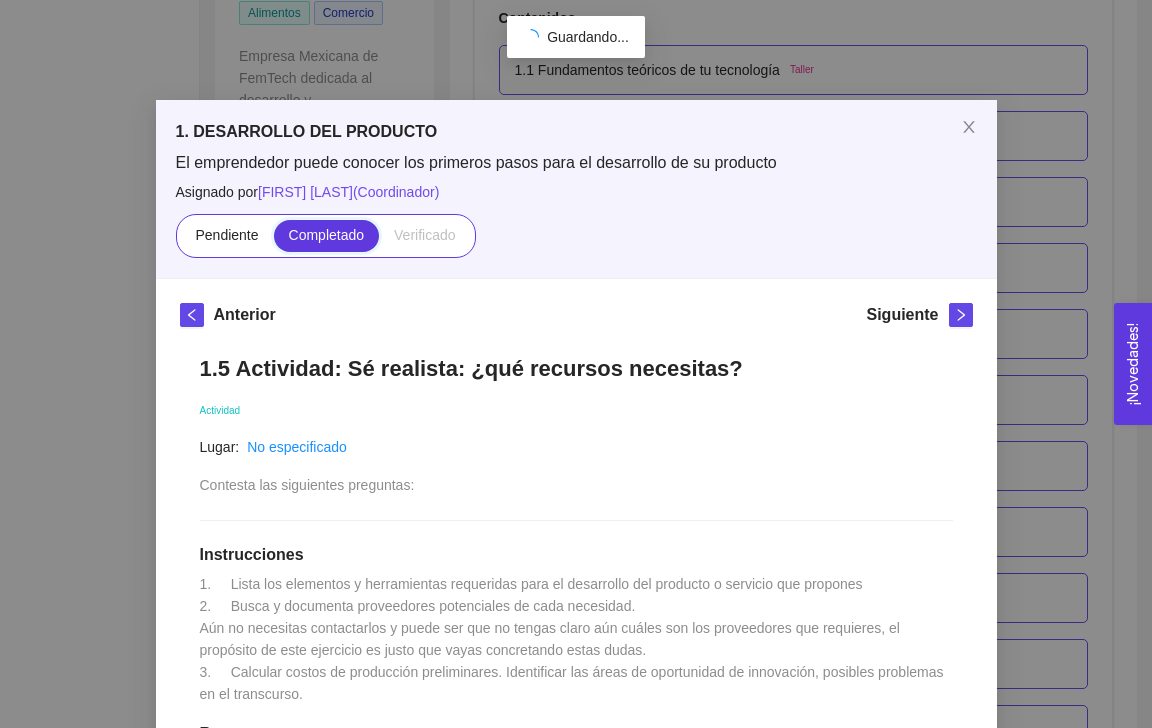 scroll, scrollTop: 490, scrollLeft: 0, axis: vertical 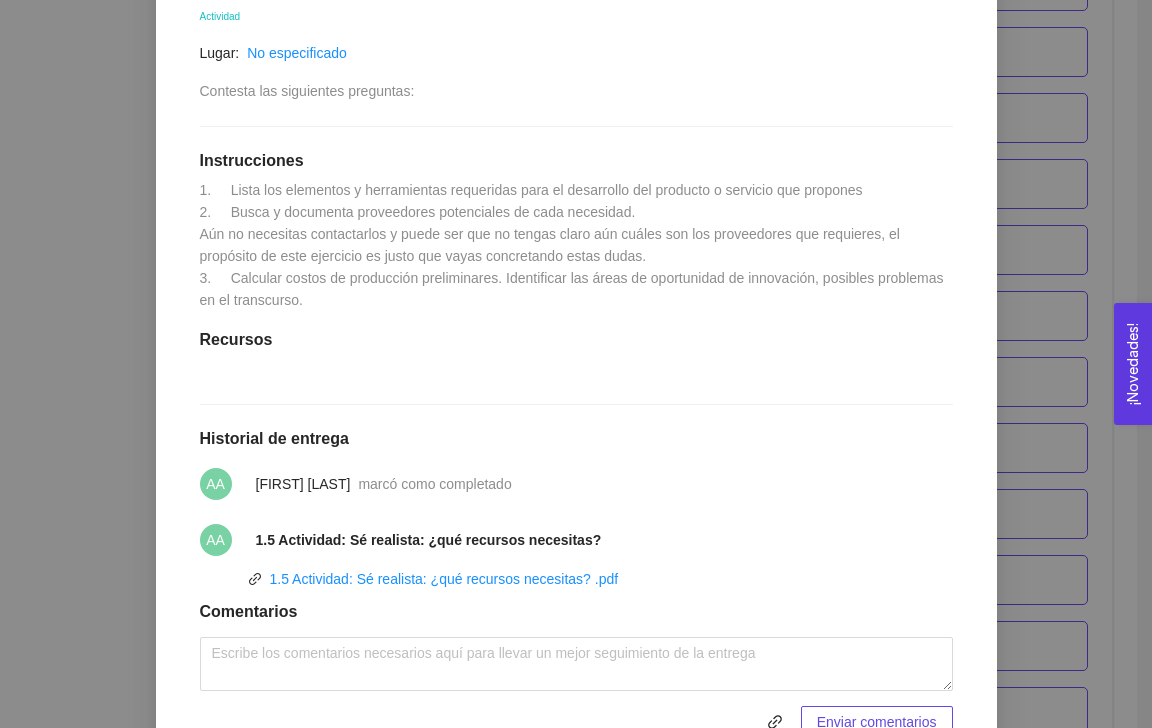 click on "1. DESARROLLO DEL PRODUCTO El emprendedor puede conocer los primeros pasos para el desarrollo de su producto
Asignado por [FIRST] [LAST] ( Coordinador ) Pendiente Completado Verificado Anterior Siguiente 1.5 Actividad: Sé realista: ¿qué recursos necesitas? Actividad Lugar: No especificado Contesta las siguientes preguntas: Instrucciones 1.	Lista los elementos y herramientas requeridas para el desarrollo del producto o servicio que propones
2.	Busca y documenta proveedores potenciales de cada necesidad.
Aún no necesitas contactarlos y puede ser que no tengas claro aún cuáles son los proveedores que requieres, el propósito de este ejercicio es justo que vayas concretando estas dudas.
3.	Calcular costos de producción preliminares. Identificar las áreas de oportunidad de innovación, posibles problemas en el transcurso.
Recursos Historial de entrega AA Arlen Aguirre Narváez marcó como completado AA 1.5 Actividad: Sé realista: ¿qué recursos necesitas?
1.5 Actividad: Sé realista: ¿qué recursos necesitas? .pdf Comentarios Cancelar" at bounding box center (576, 364) 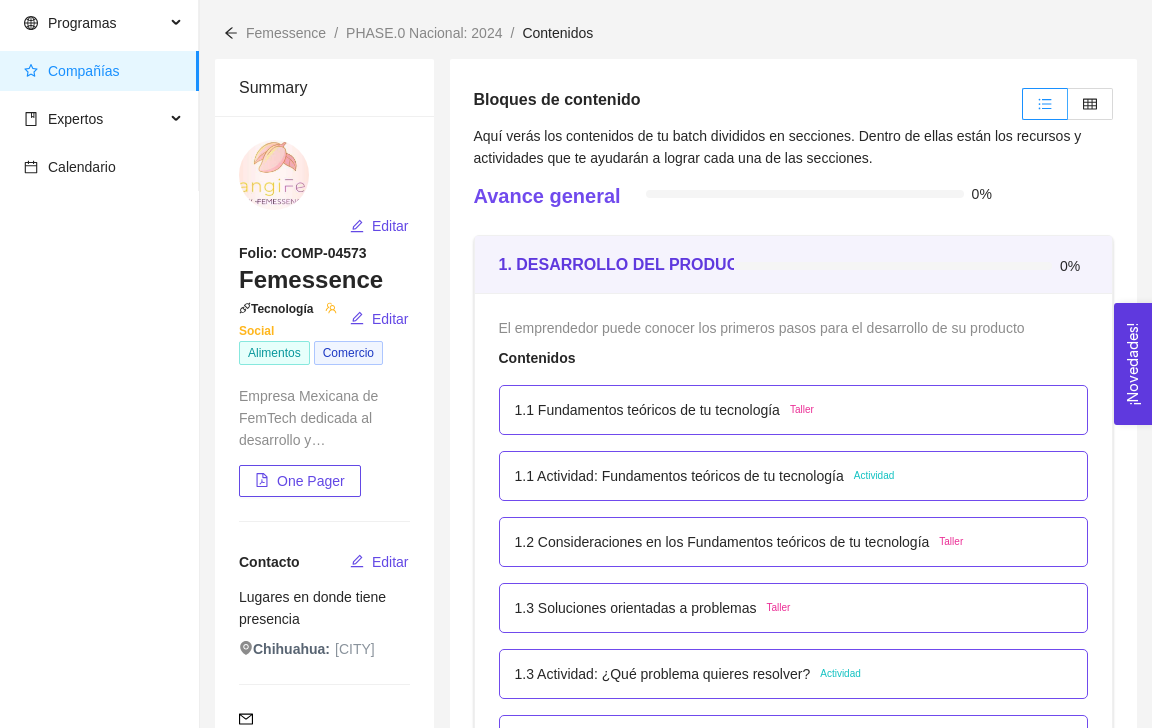 scroll, scrollTop: 185, scrollLeft: 0, axis: vertical 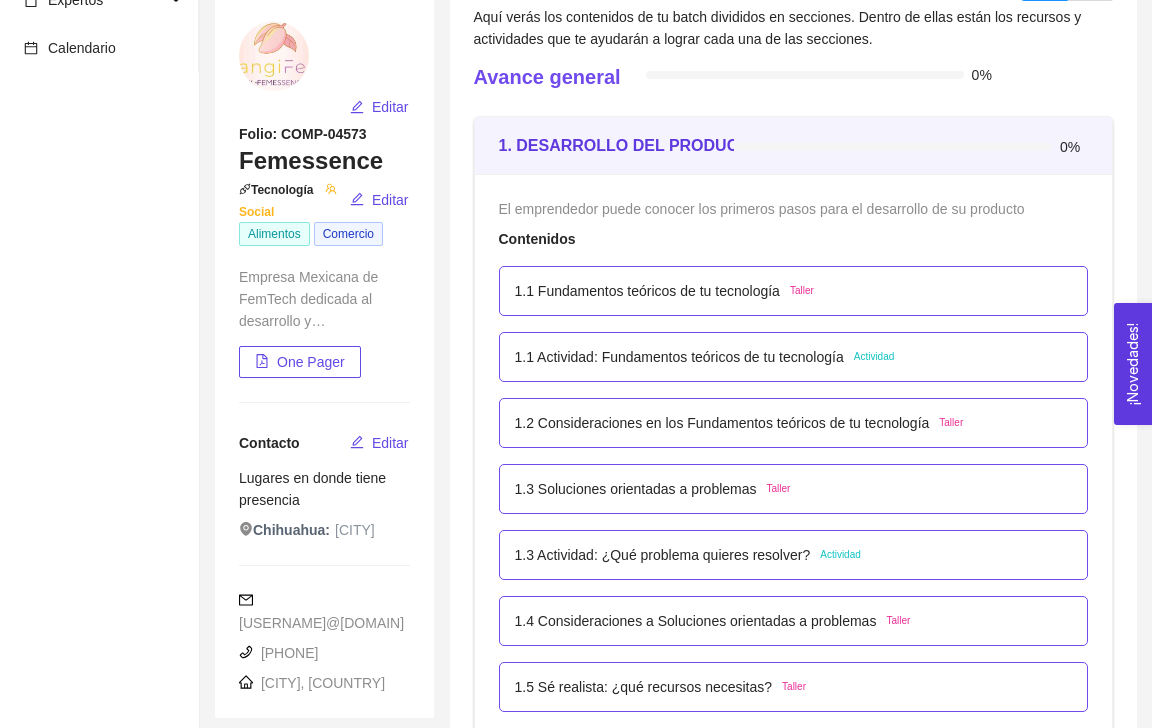 click on "1.1 Fundamentos teóricos de tu tecnología" at bounding box center (647, 291) 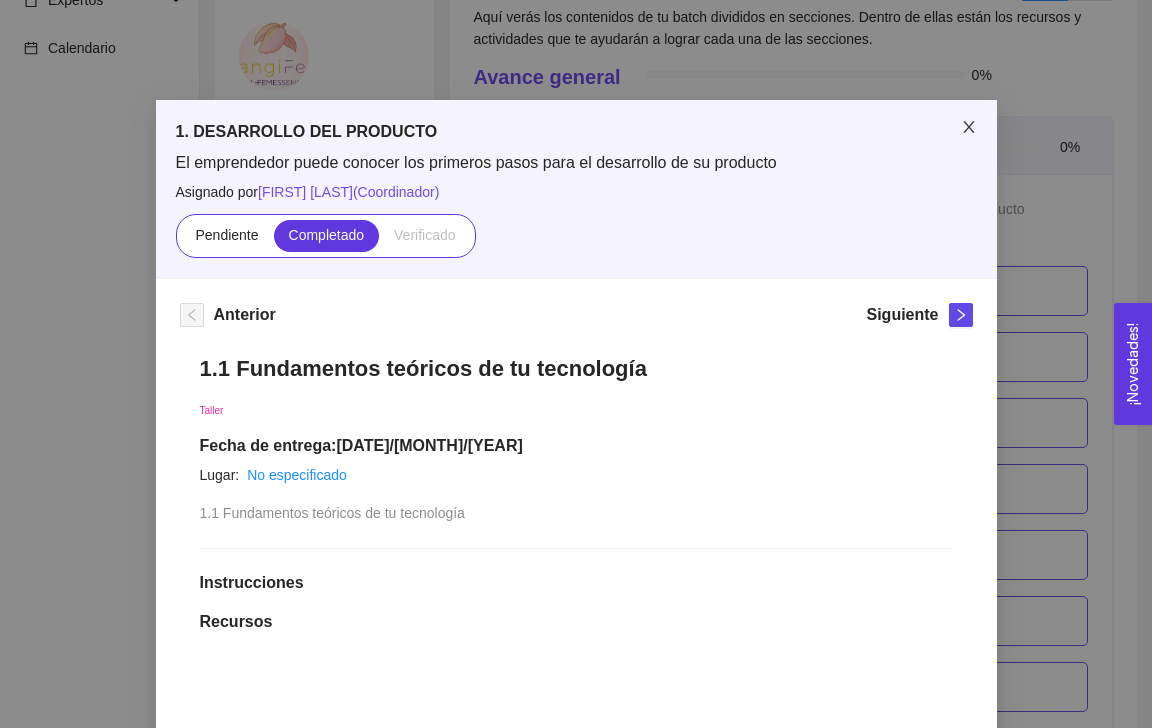 click 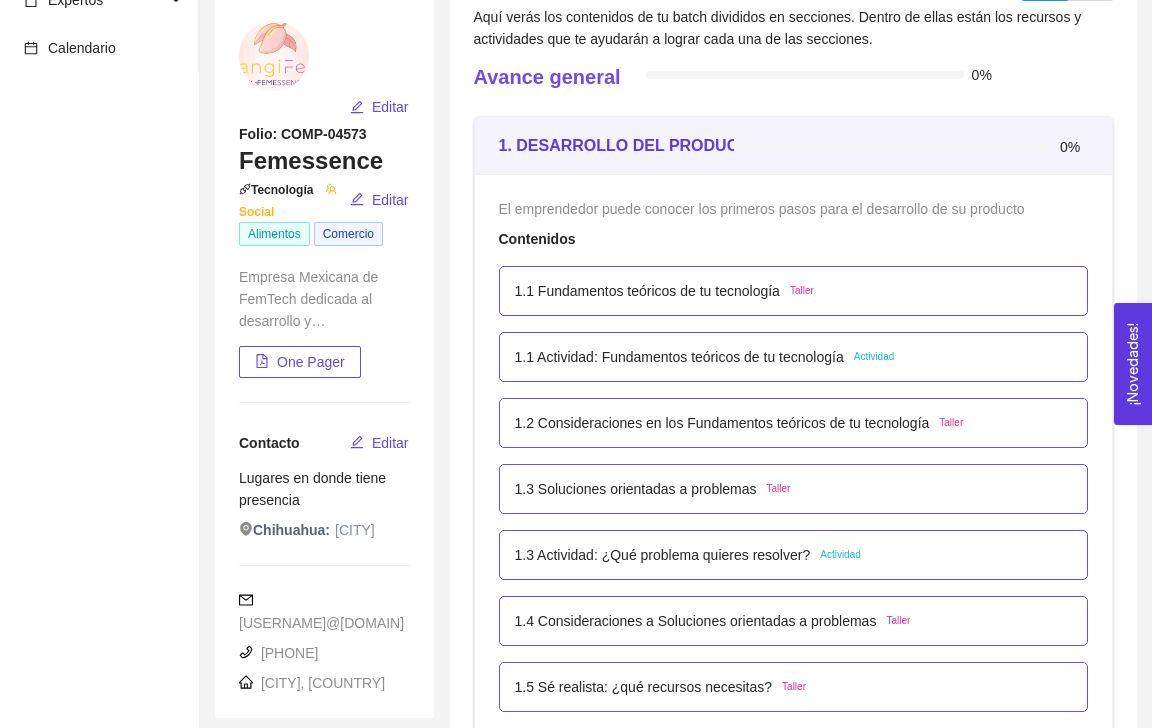 click on "1.1 Actividad: Fundamentos teóricos de tu tecnología Actividad" at bounding box center (794, 357) 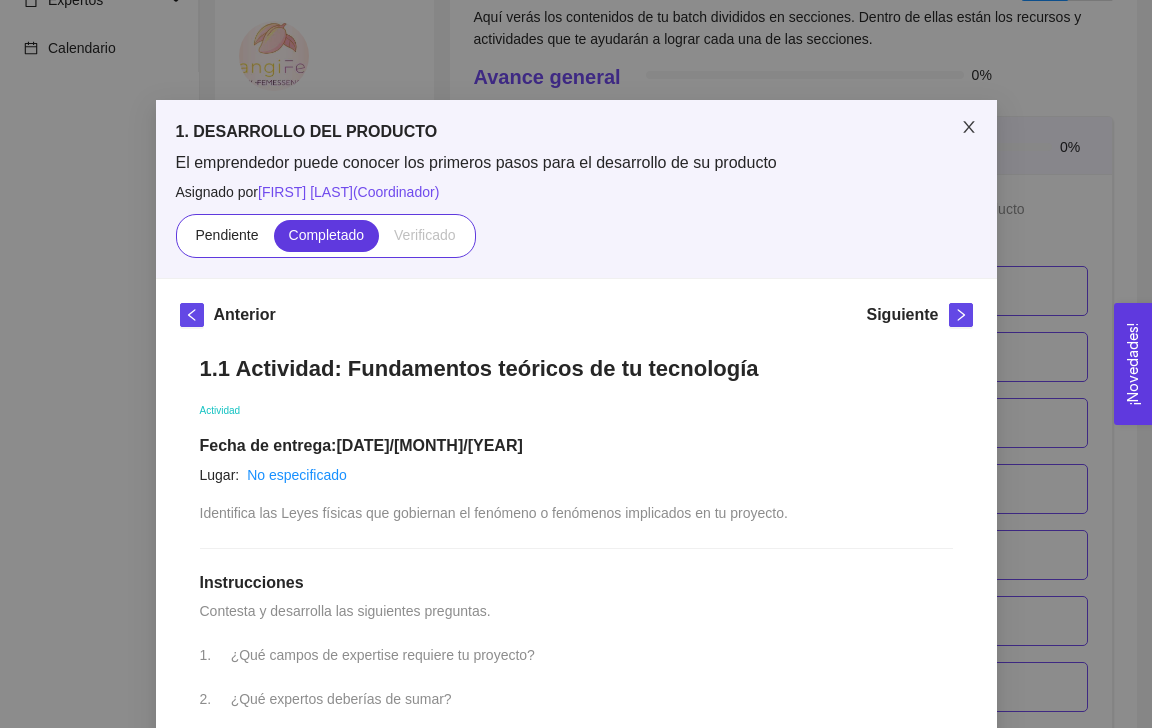 click at bounding box center (969, 128) 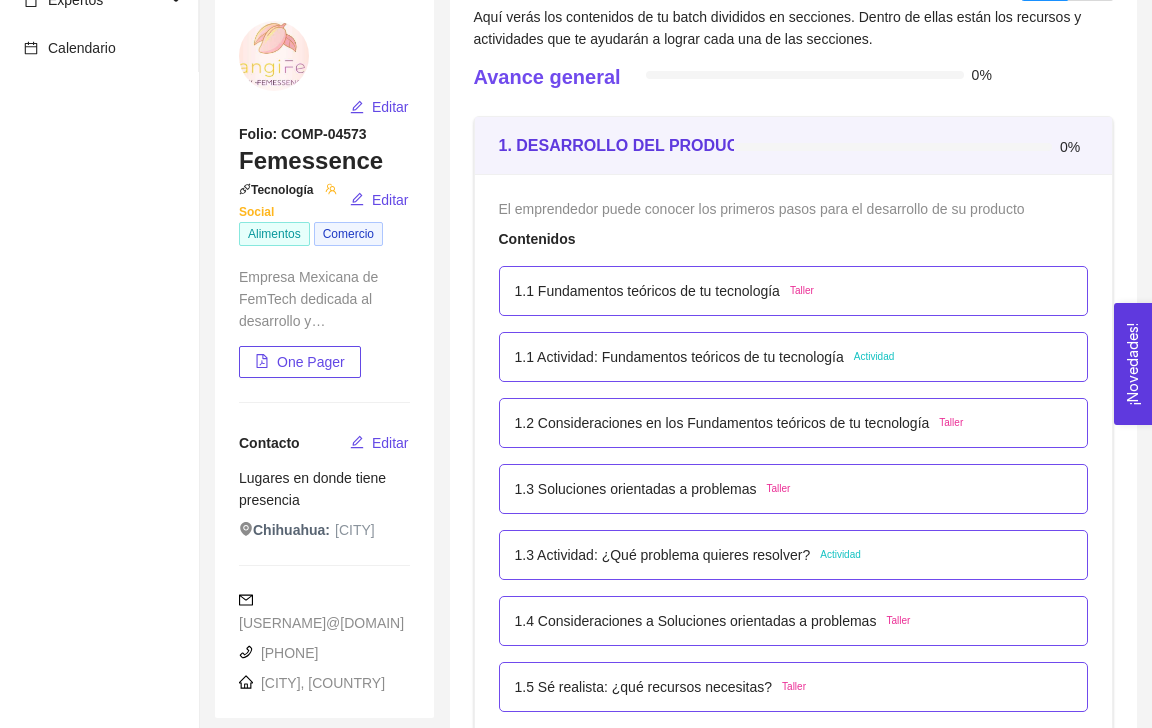 click on "1.2 Consideraciones en los Fundamentos teóricos de tu tecnología Taller" at bounding box center [794, 423] 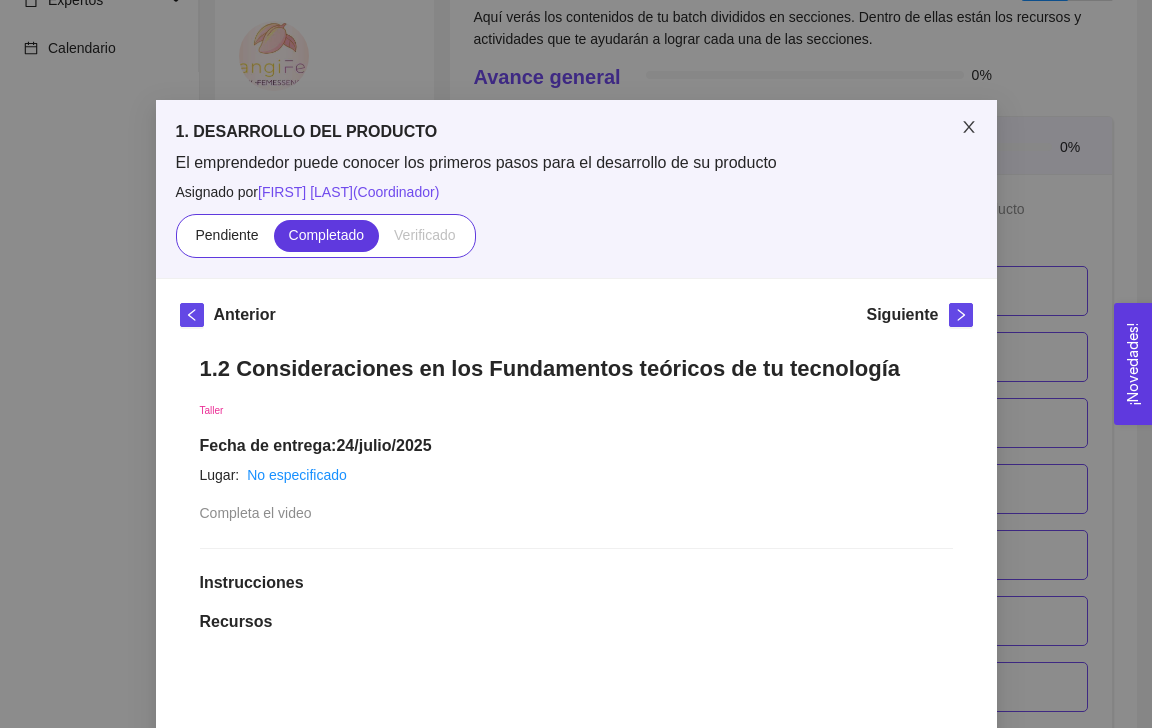 click 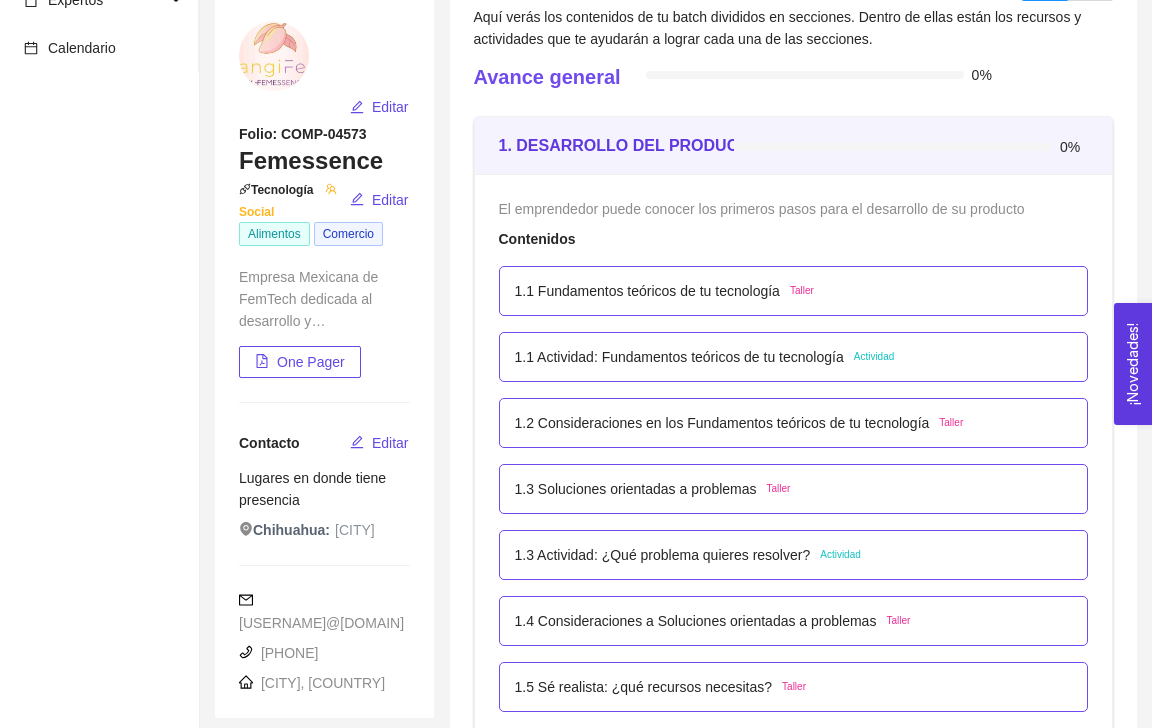 click on "1.3 Soluciones orientadas a problemas" at bounding box center (636, 489) 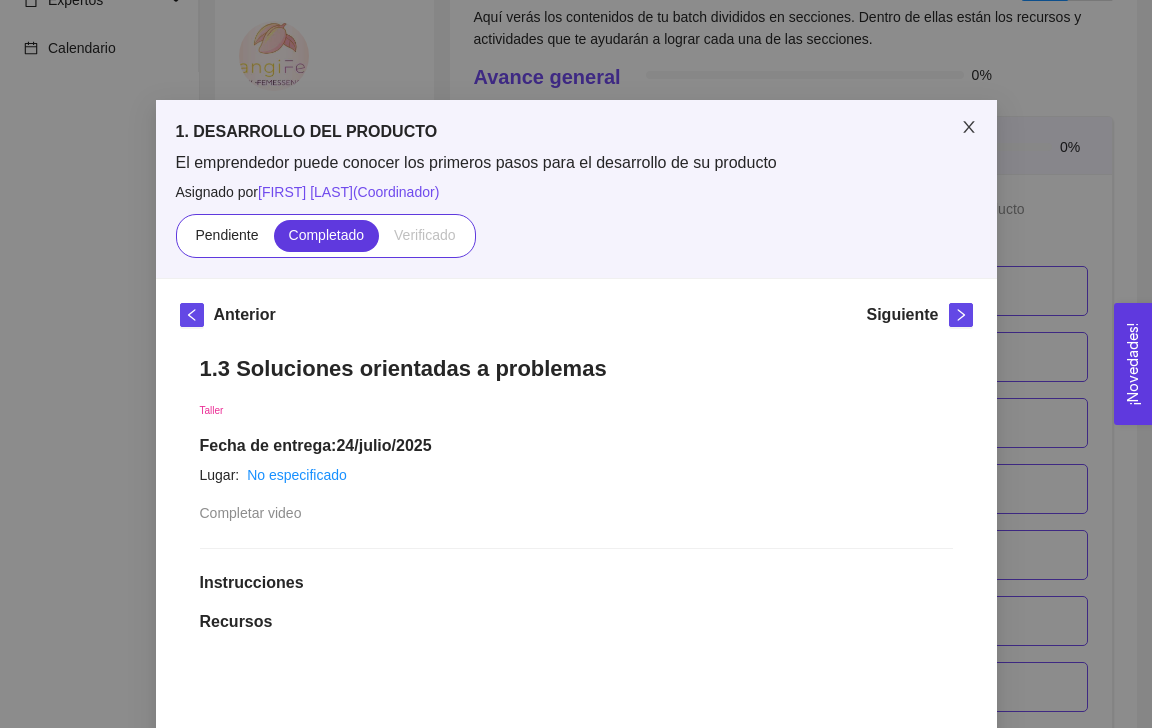 click 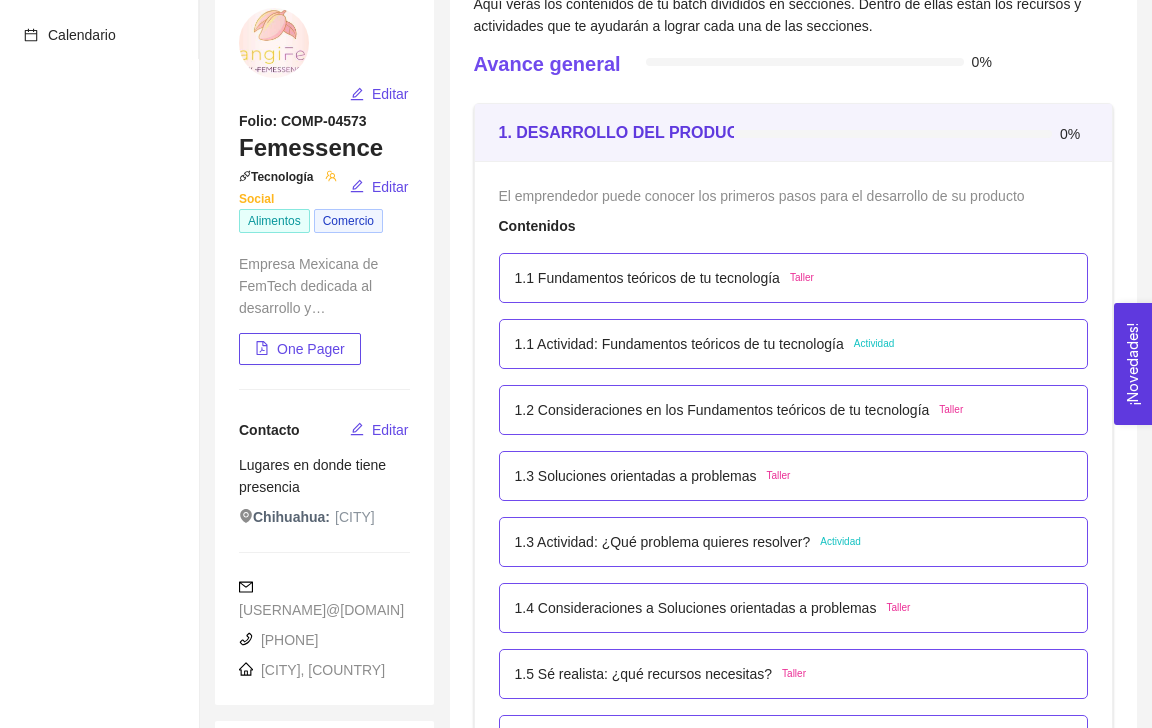 scroll, scrollTop: 200, scrollLeft: 0, axis: vertical 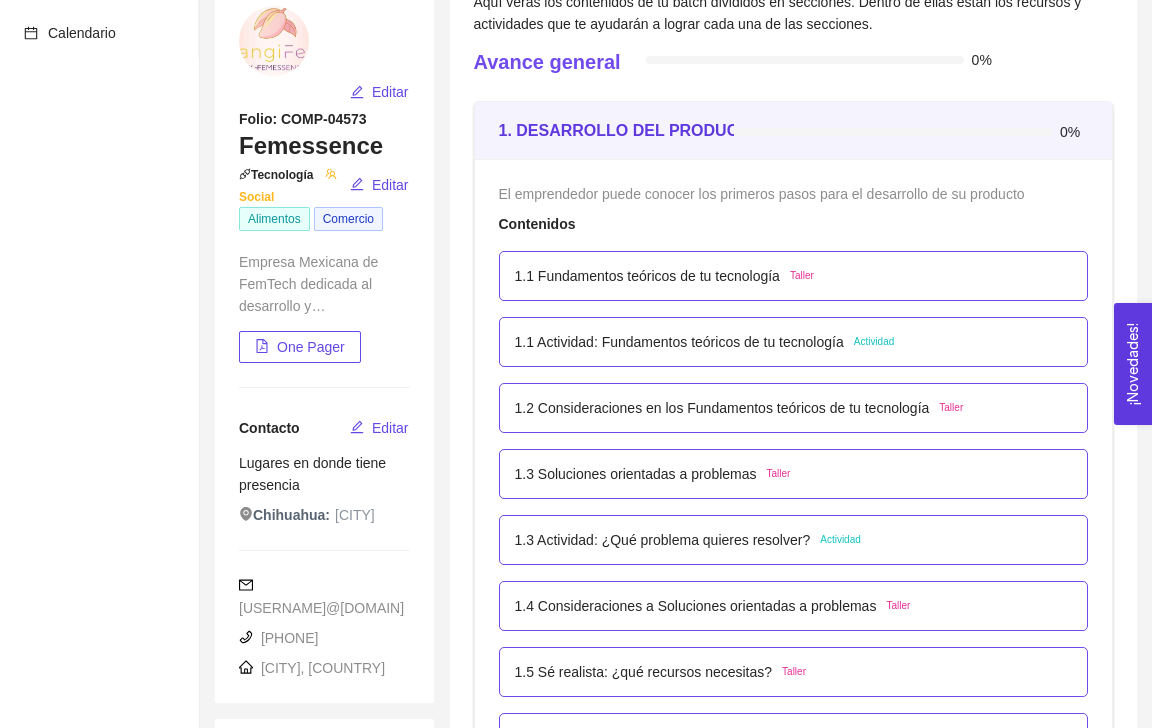 click on "1.3 Actividad: ¿Qué problema quieres resolver?" at bounding box center [663, 540] 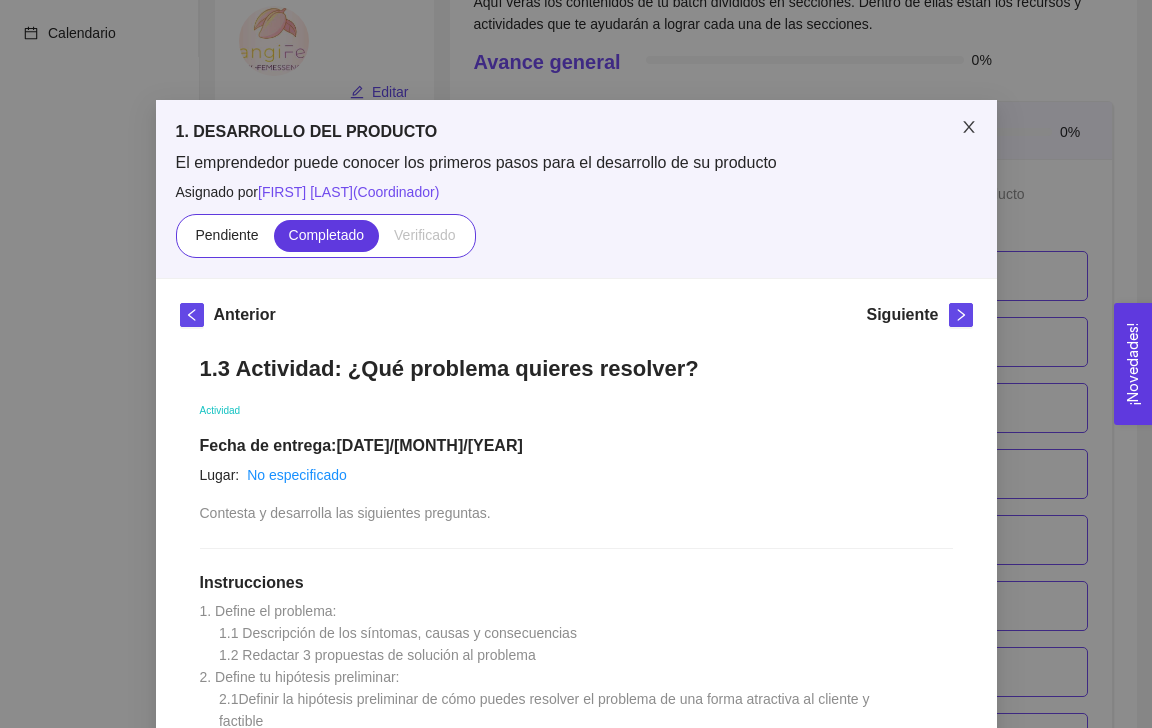 click at bounding box center [969, 128] 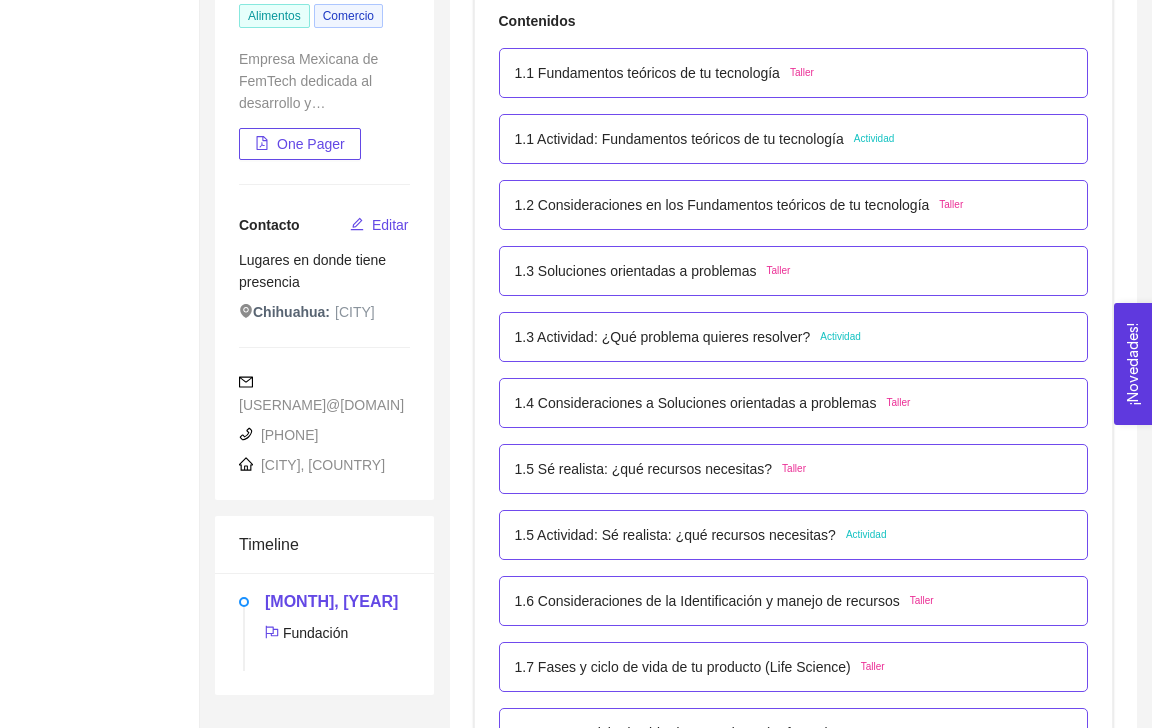 scroll, scrollTop: 409, scrollLeft: 0, axis: vertical 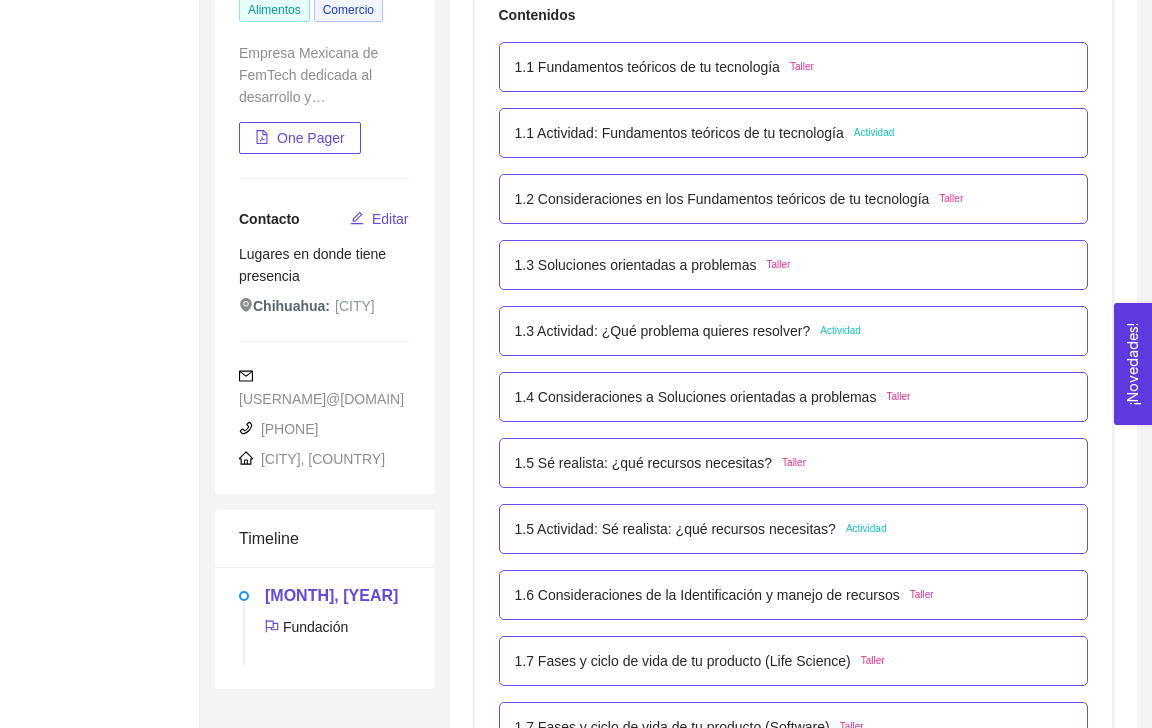 click on "1.4 Consideraciones a Soluciones orientadas a problemas" at bounding box center (696, 397) 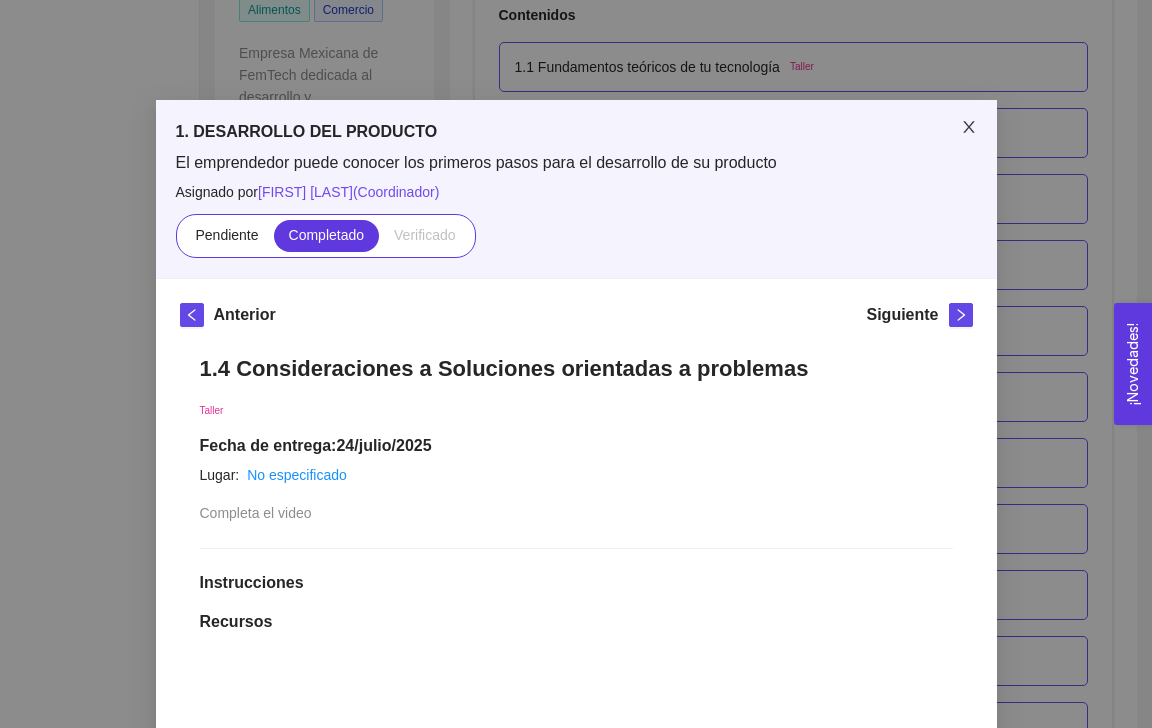 click at bounding box center (969, 128) 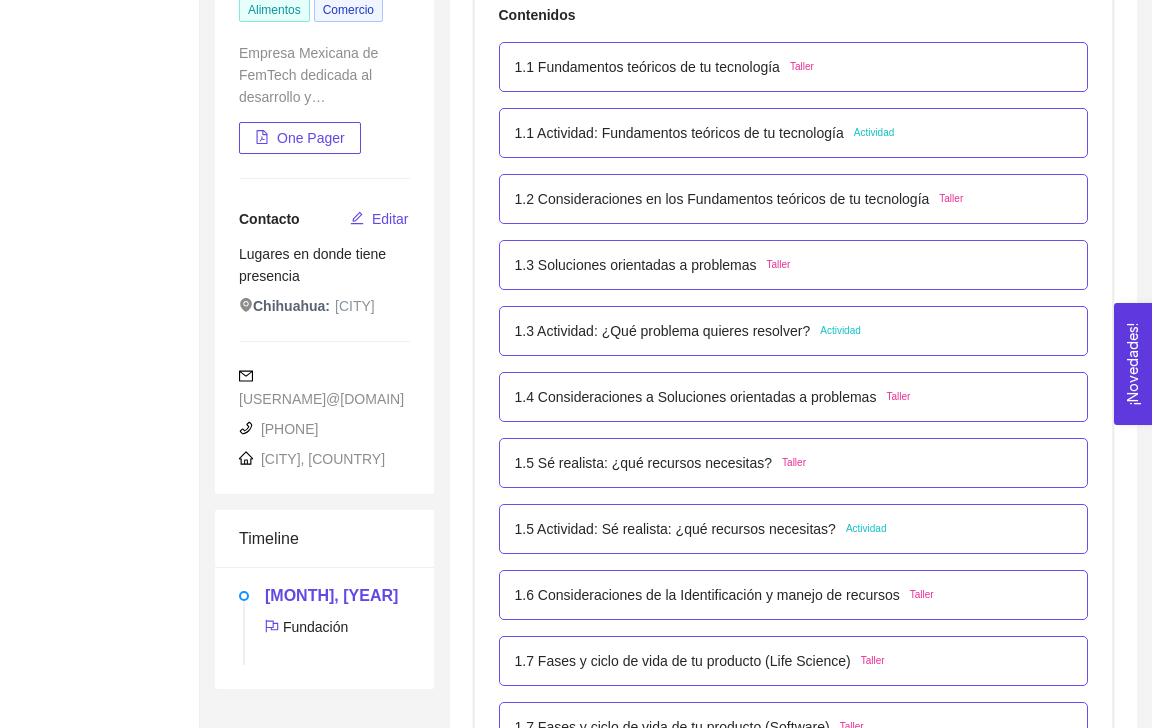 click on "1.5 Sé realista: ¿qué recursos necesitas?" at bounding box center (644, 463) 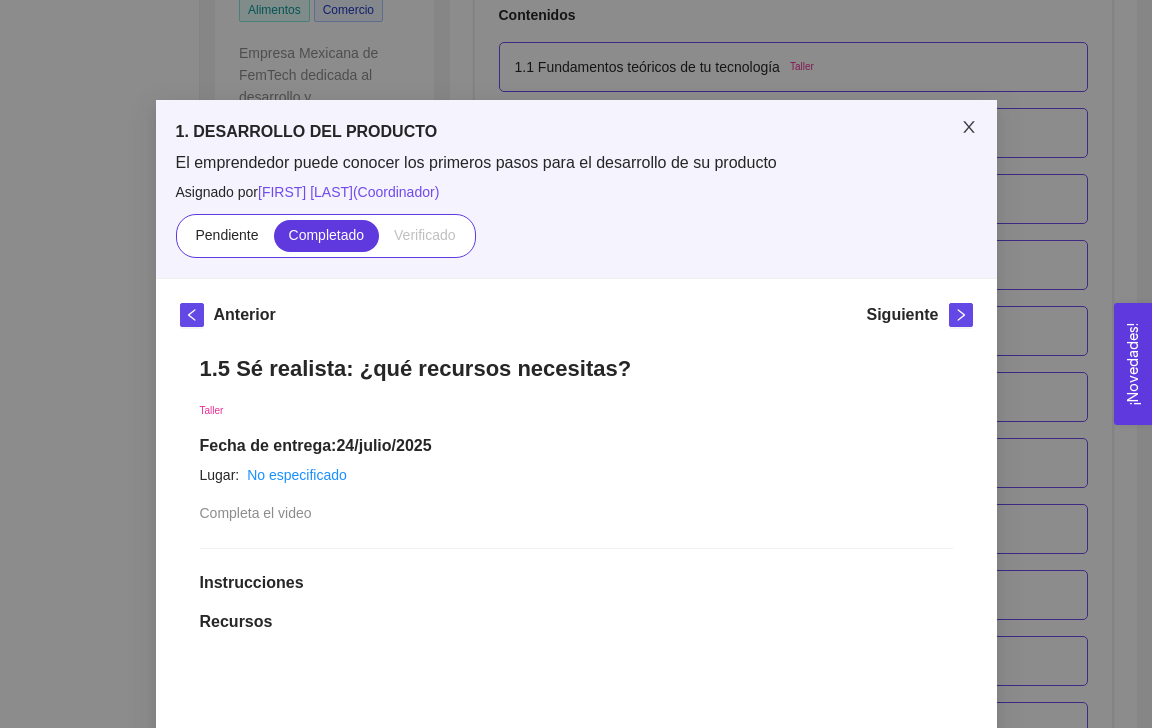 click 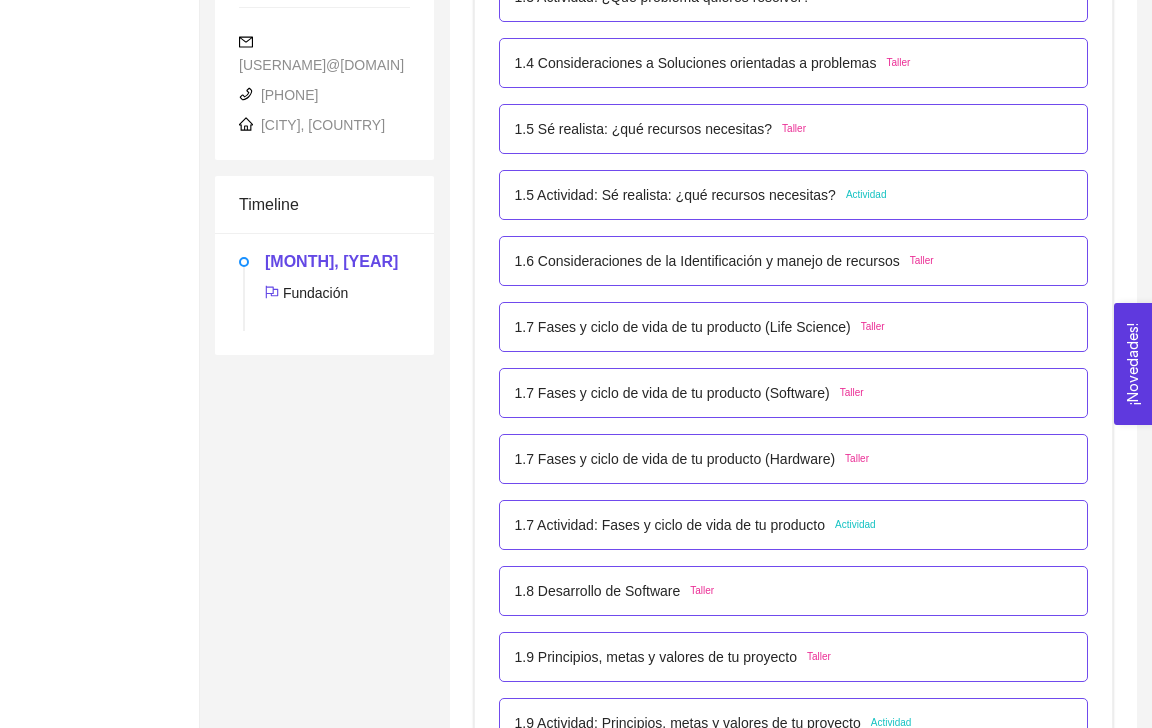 scroll, scrollTop: 756, scrollLeft: 0, axis: vertical 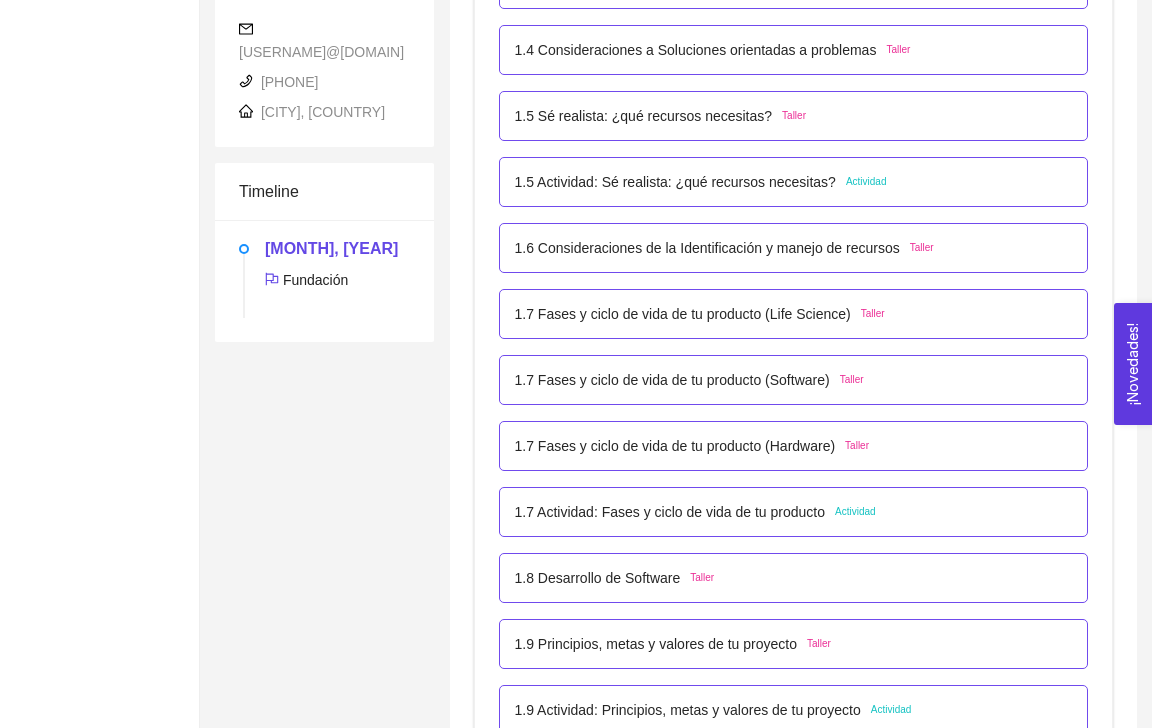 click on "1.5 Actividad: Sé realista: ¿qué recursos necesitas?" at bounding box center (675, 182) 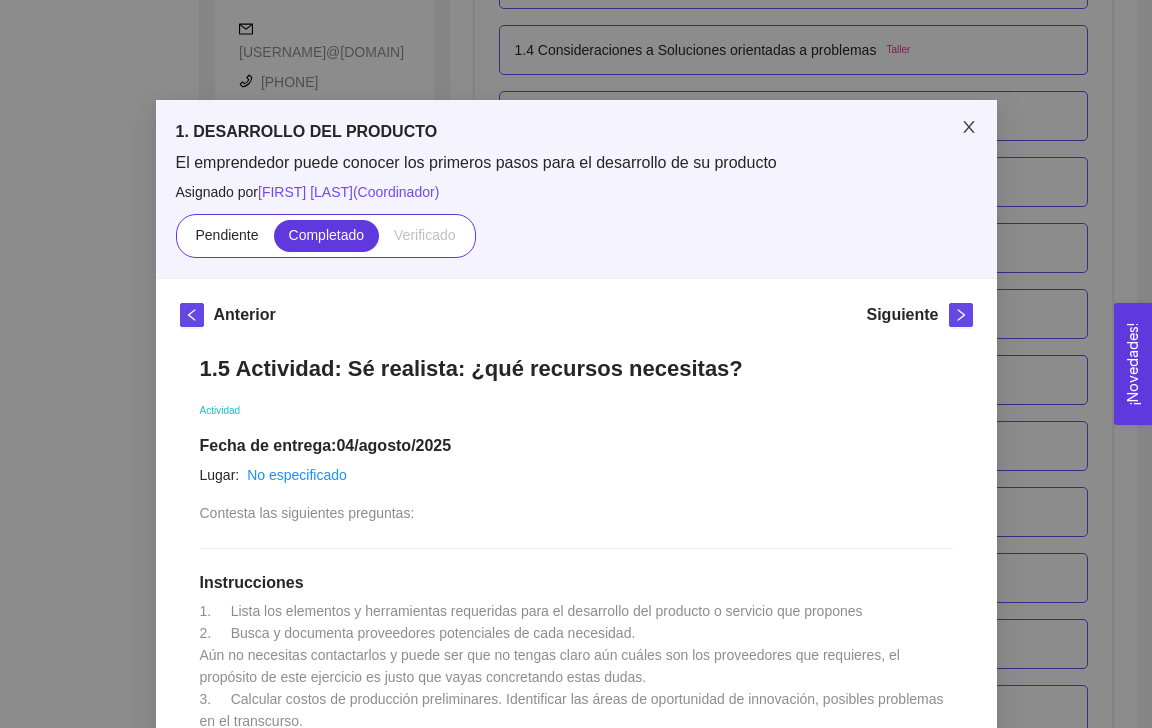 click at bounding box center (969, 128) 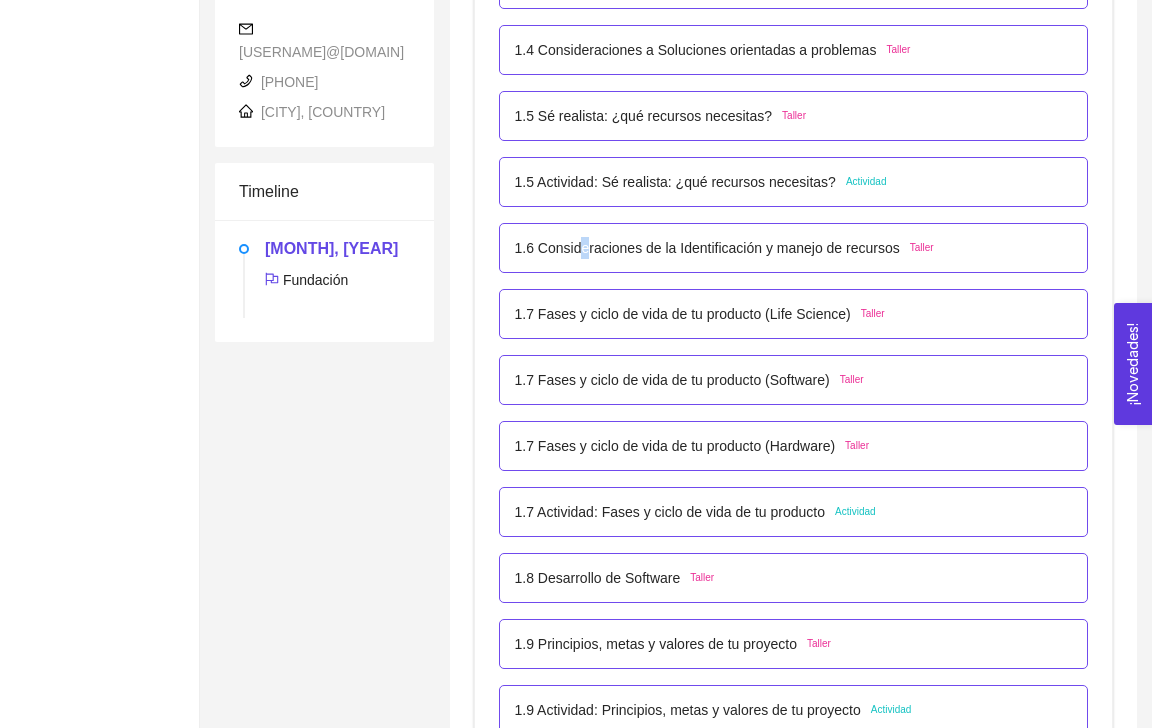 click on "1.6 Consideraciones de la Identificación y manejo de recursos" at bounding box center [707, 248] 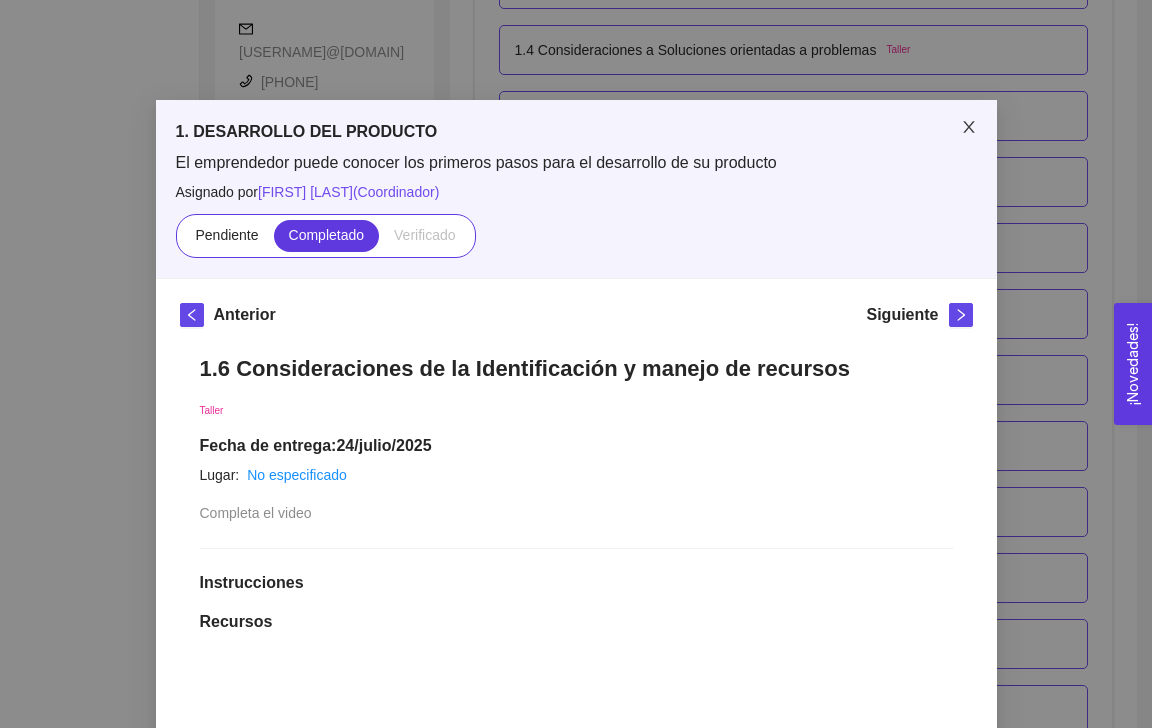 click 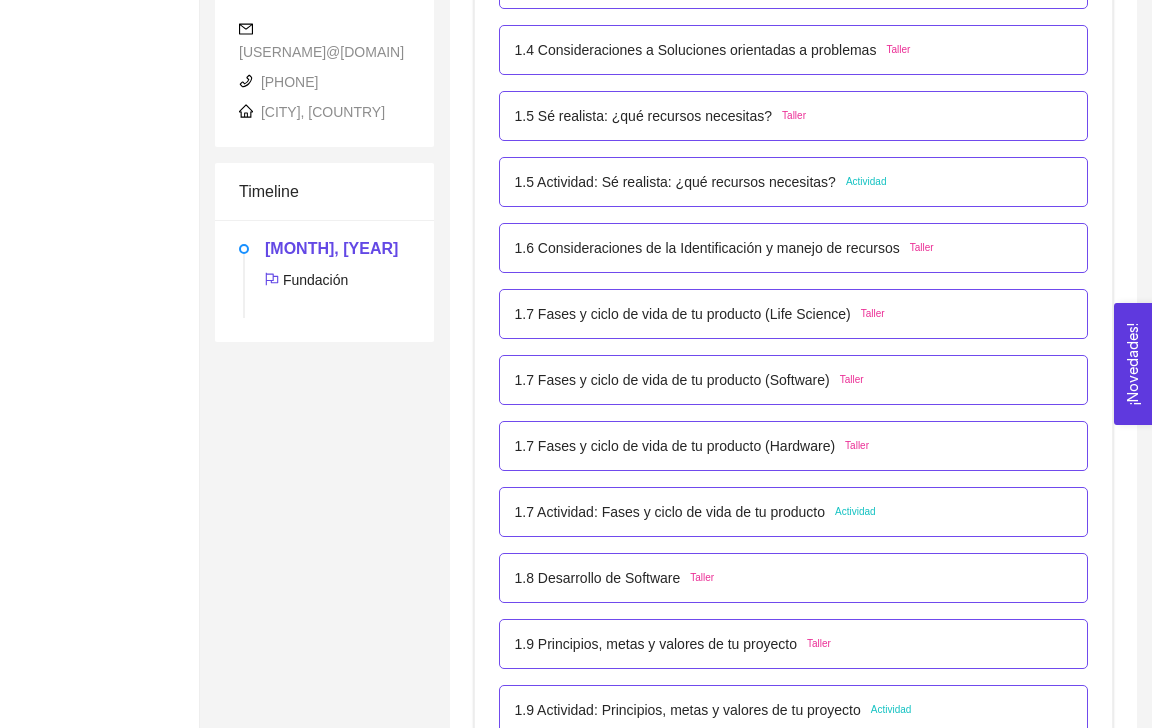 click on "1.7 Fases y ciclo de vida de tu producto (Life Science)" at bounding box center [683, 314] 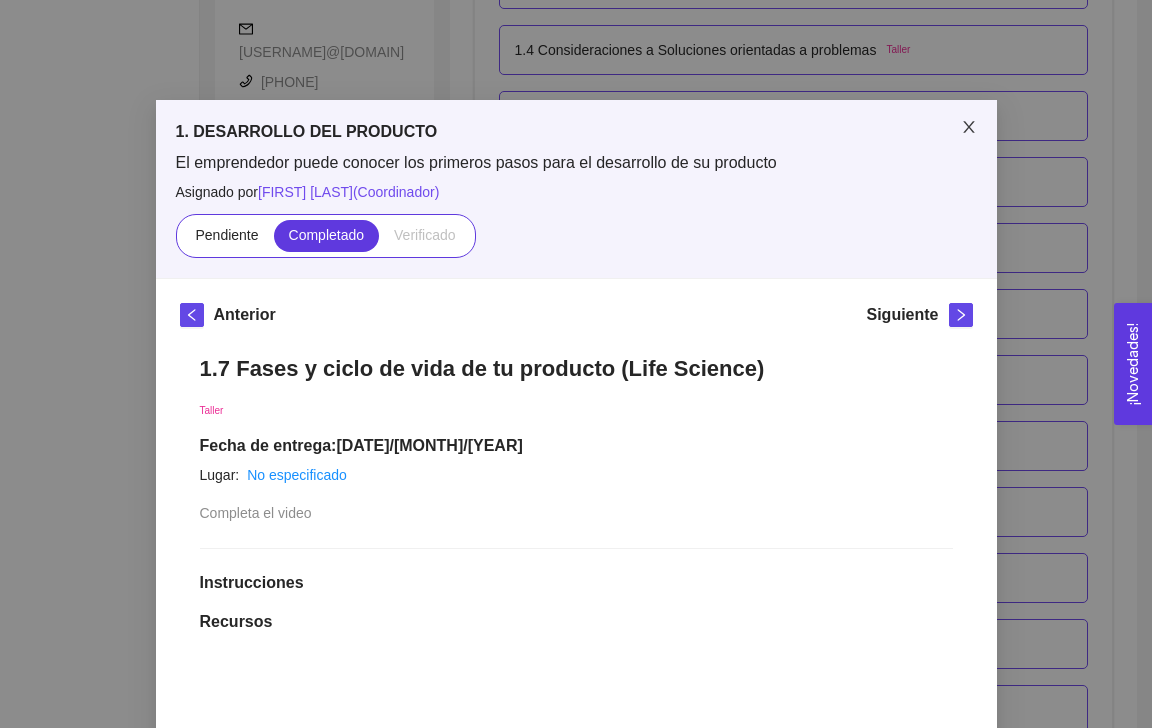 click 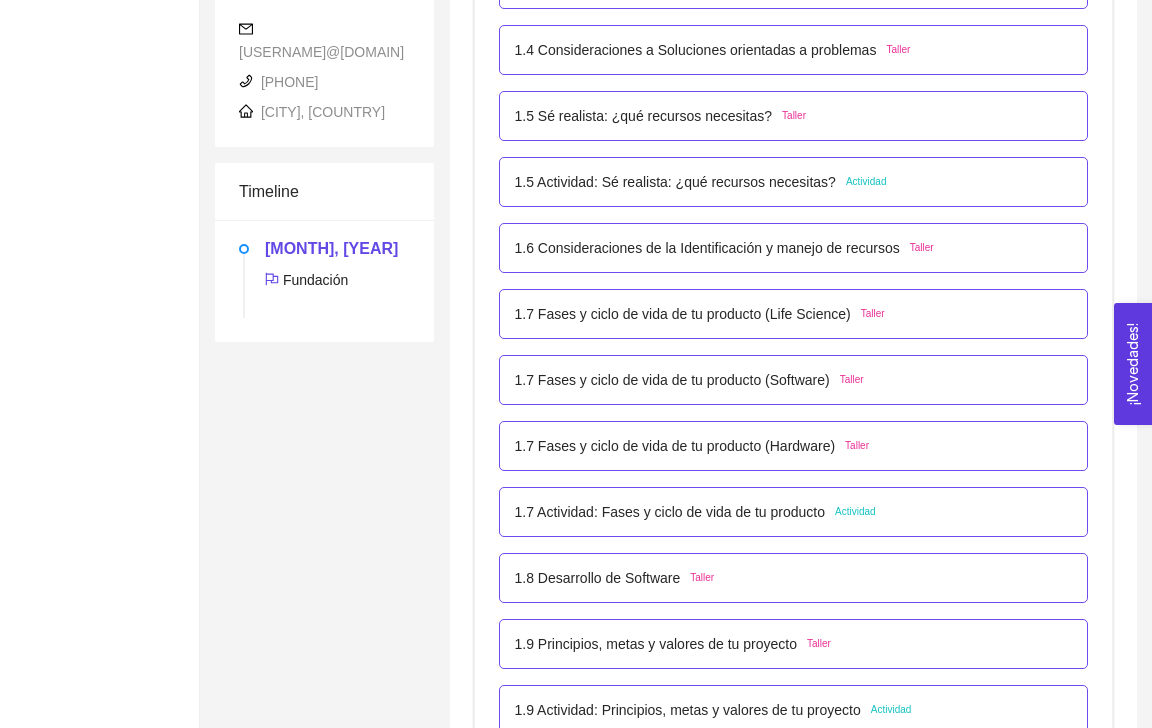 click on "1.7 Fases y ciclo de vida de tu producto (Software) Taller" at bounding box center [794, 380] 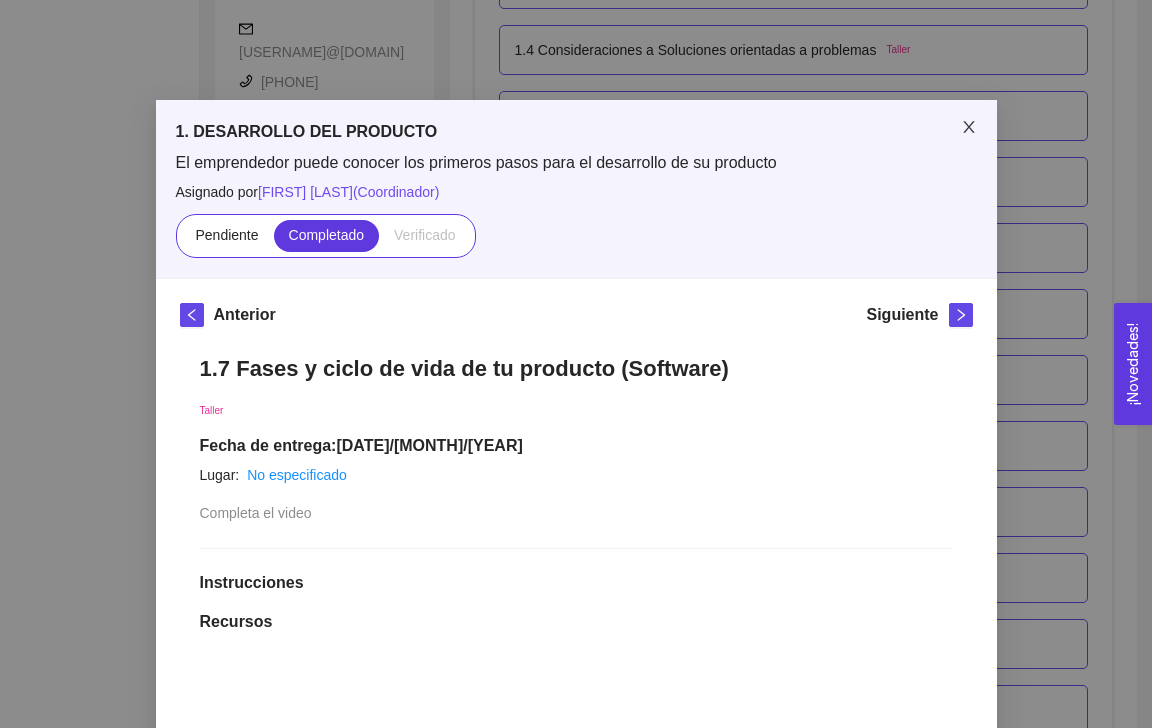 click 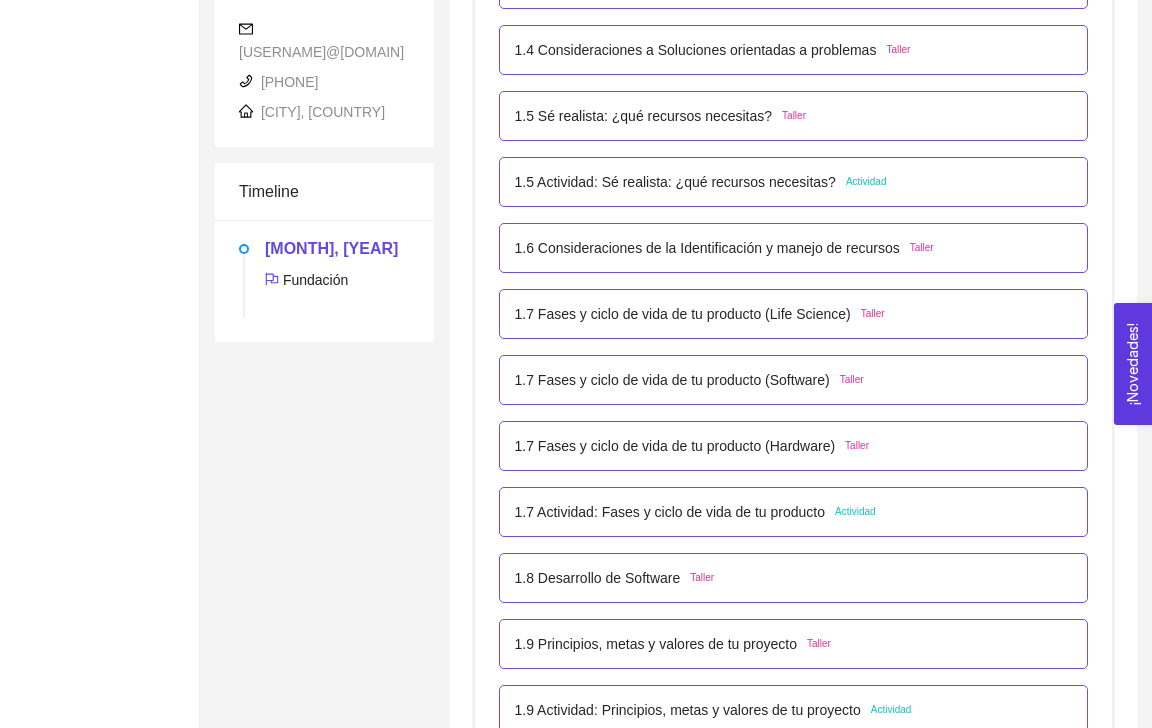 click on "1.7 Fases y ciclo de vida de tu producto (Hardware)" at bounding box center (675, 446) 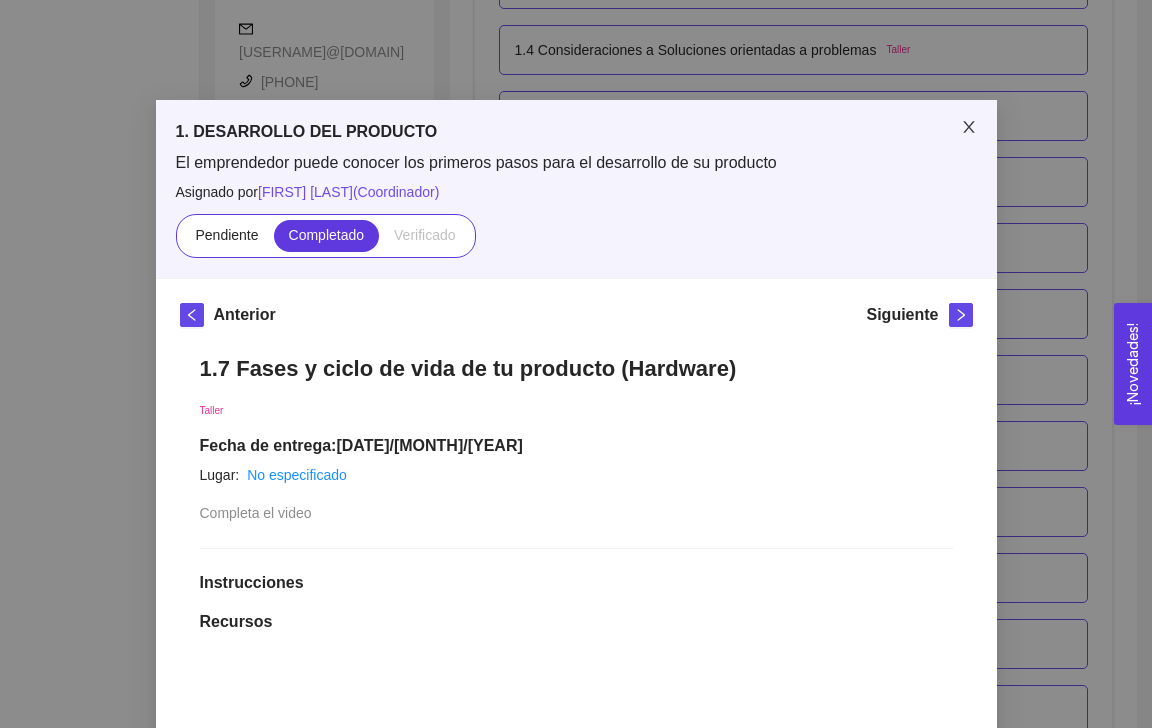 click 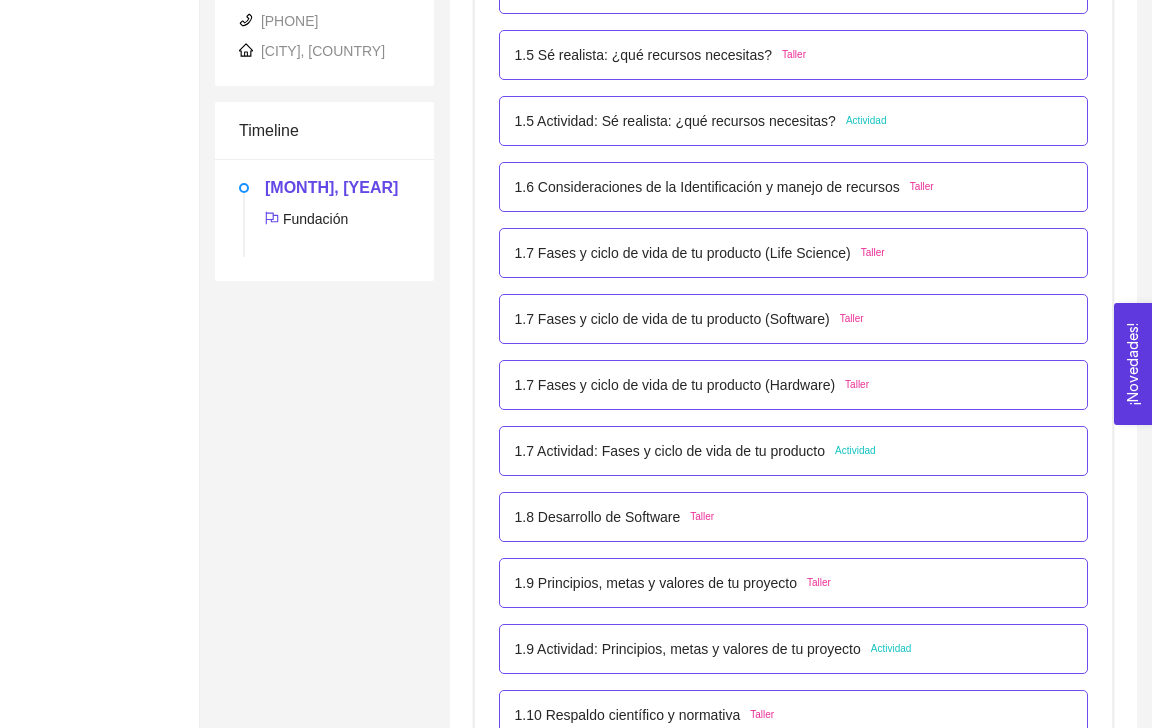 scroll, scrollTop: 977, scrollLeft: 0, axis: vertical 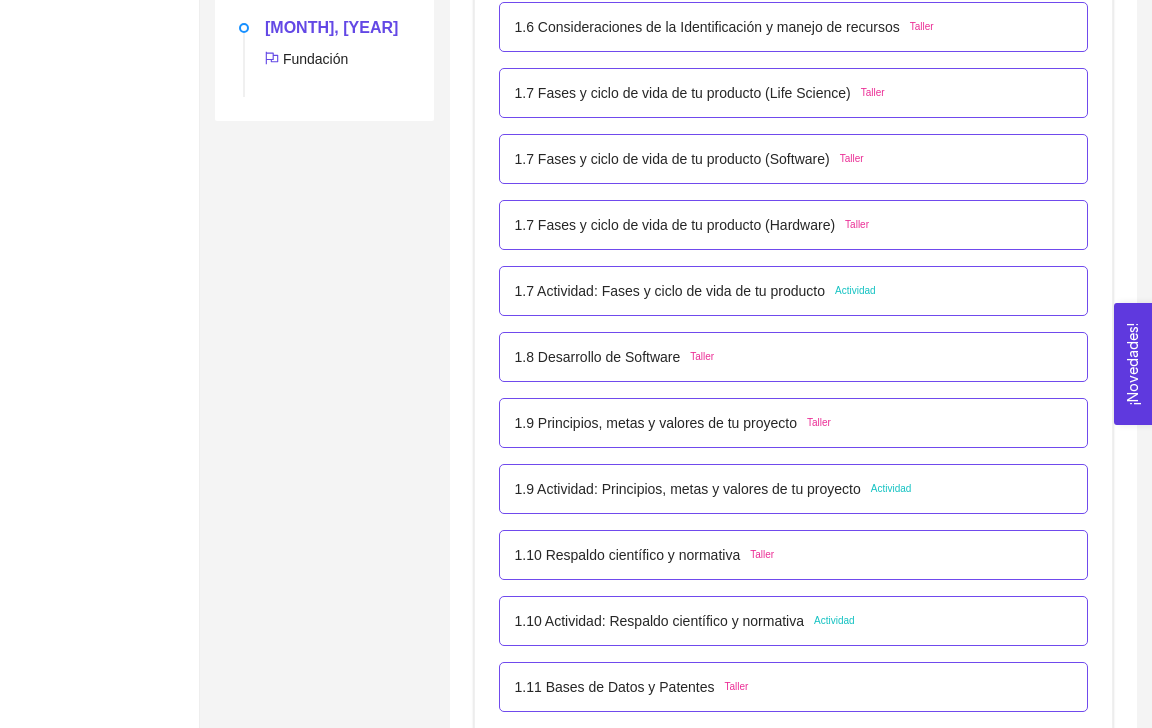 click on "1.7 Actividad: Fases y ciclo de vida de tu producto" at bounding box center (670, 291) 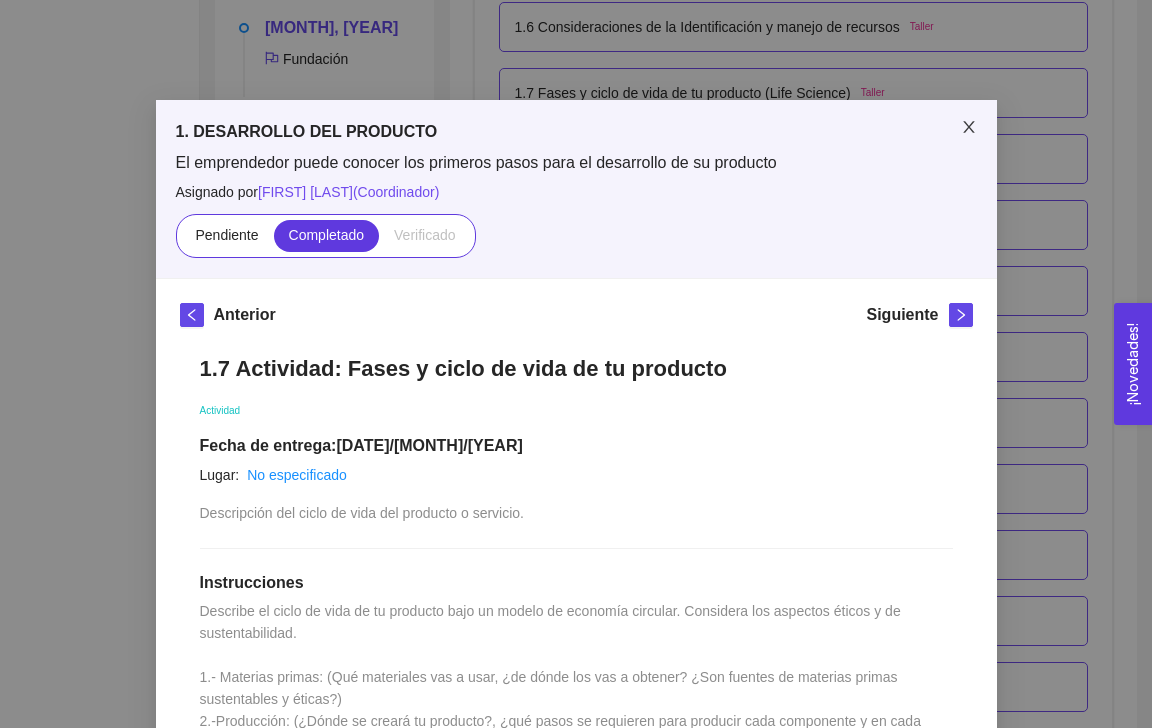 click at bounding box center (969, 128) 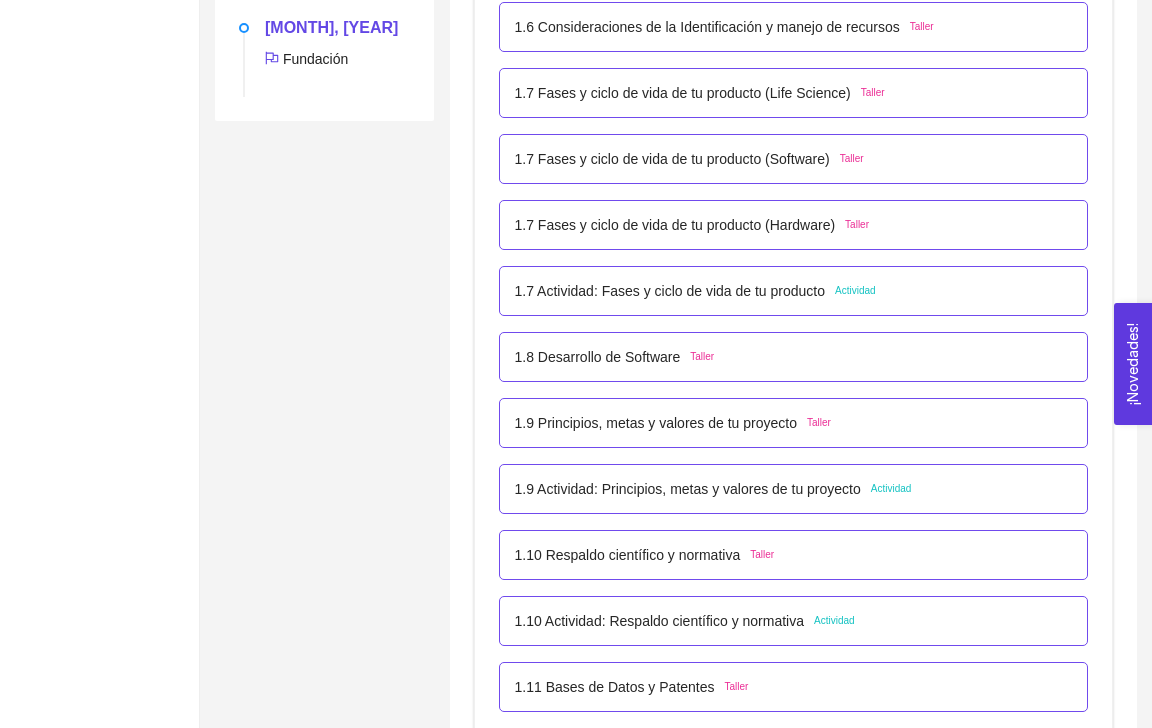 click on "1.8 Desarrollo de Software" at bounding box center [598, 357] 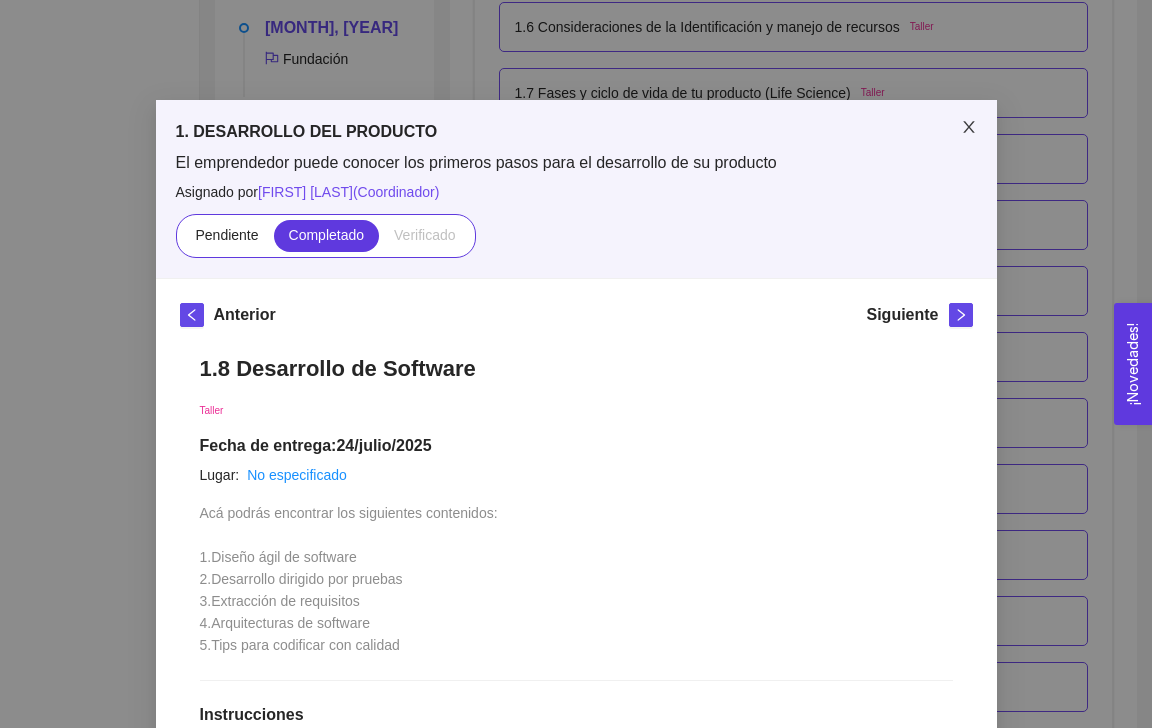 click at bounding box center [969, 128] 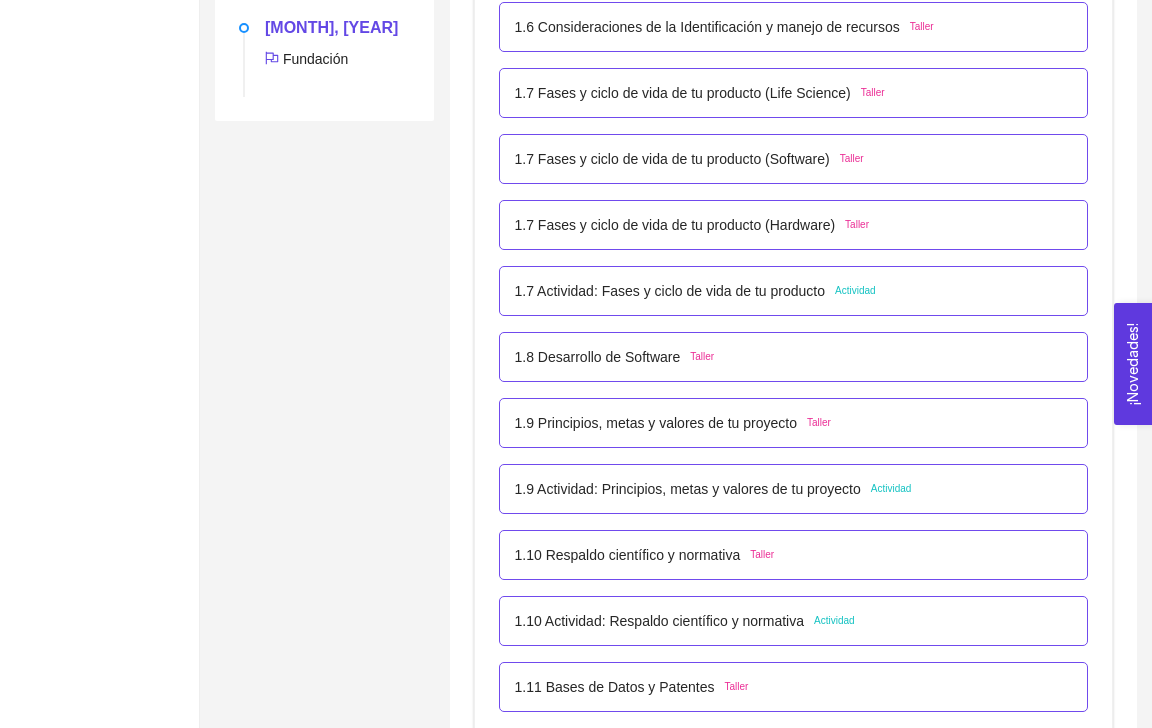 click on "1.9 Principios, metas y valores de tu proyecto" at bounding box center [656, 423] 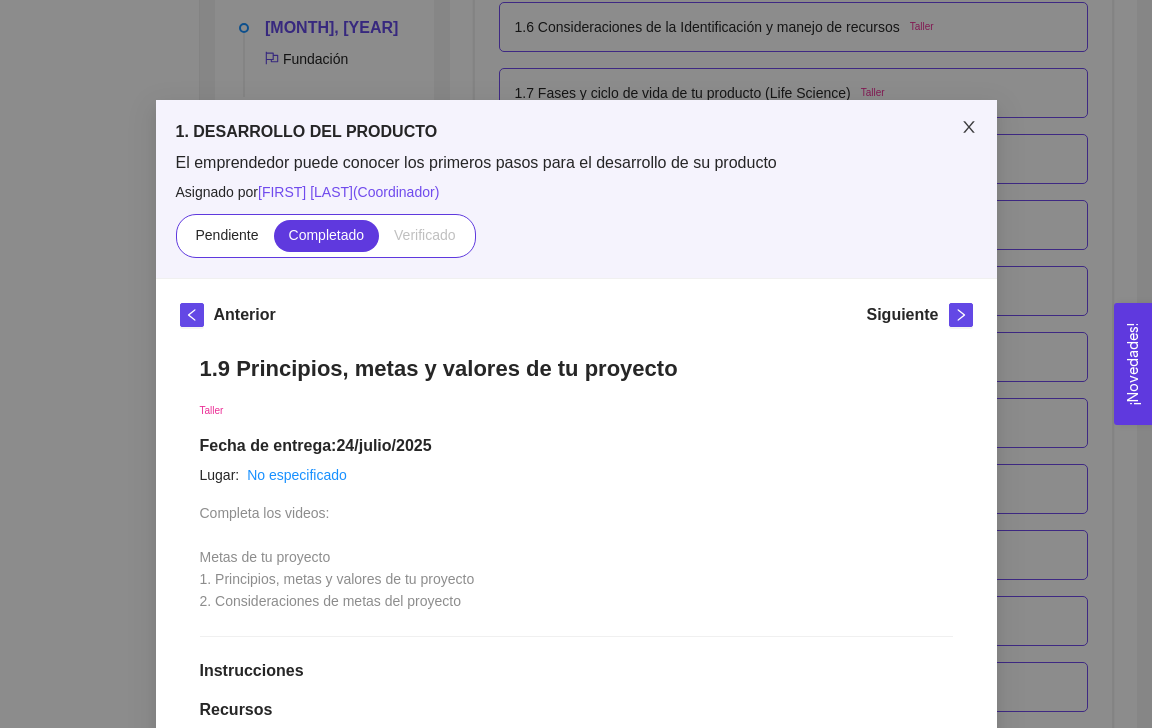 click 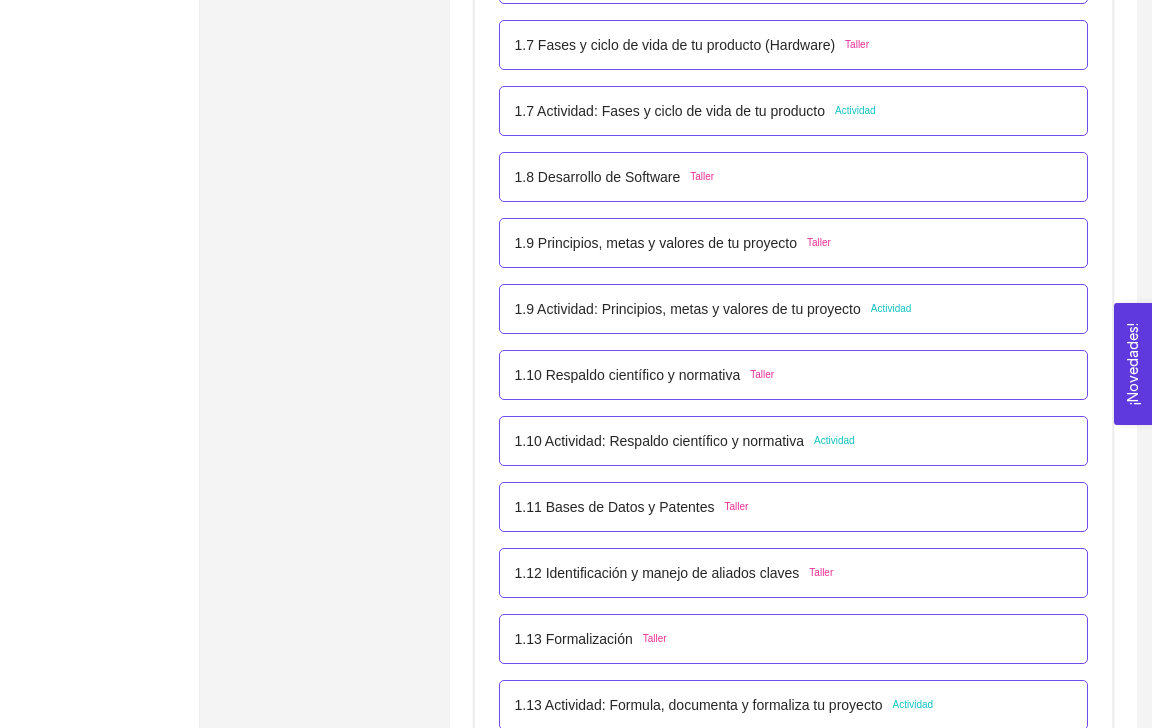 scroll, scrollTop: 1215, scrollLeft: 0, axis: vertical 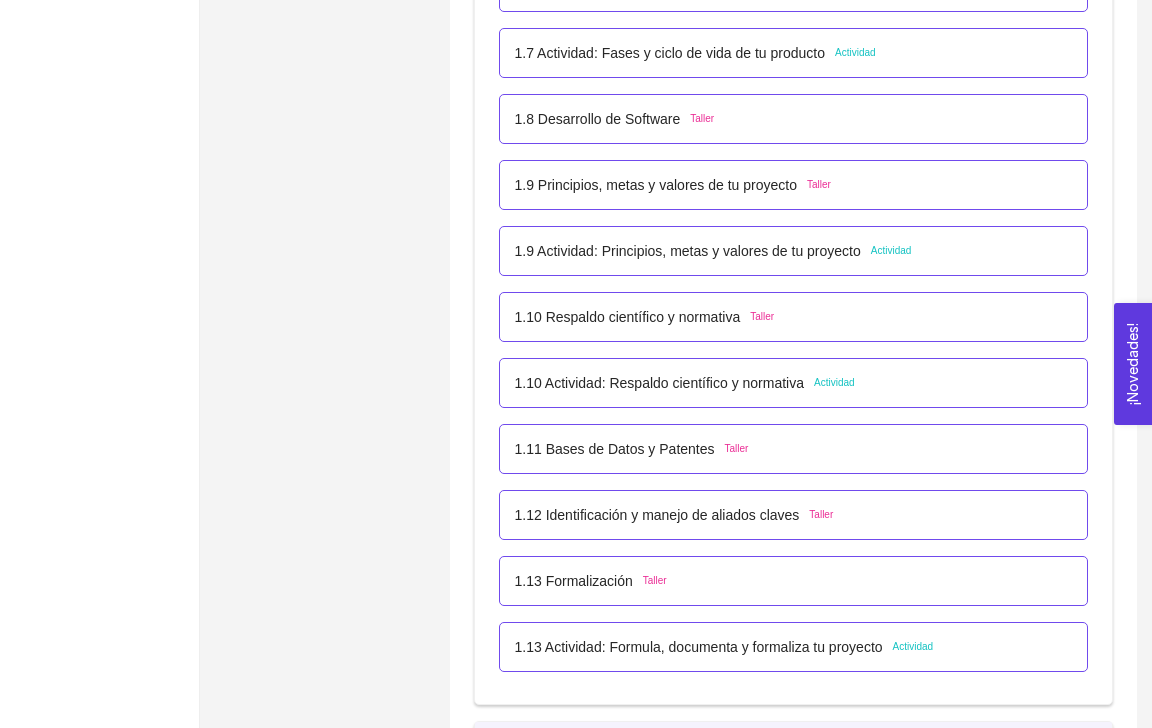 click on "1.9 Actividad: Principios, metas y valores de tu proyecto Actividad" at bounding box center [794, 251] 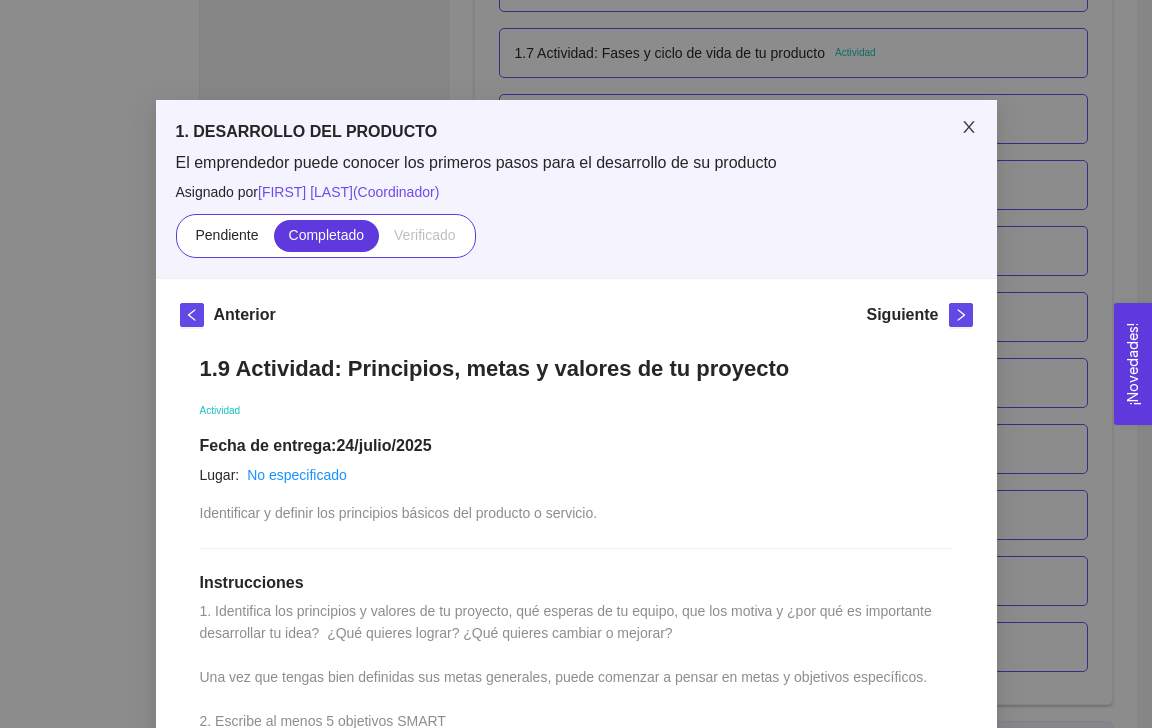 click at bounding box center [969, 128] 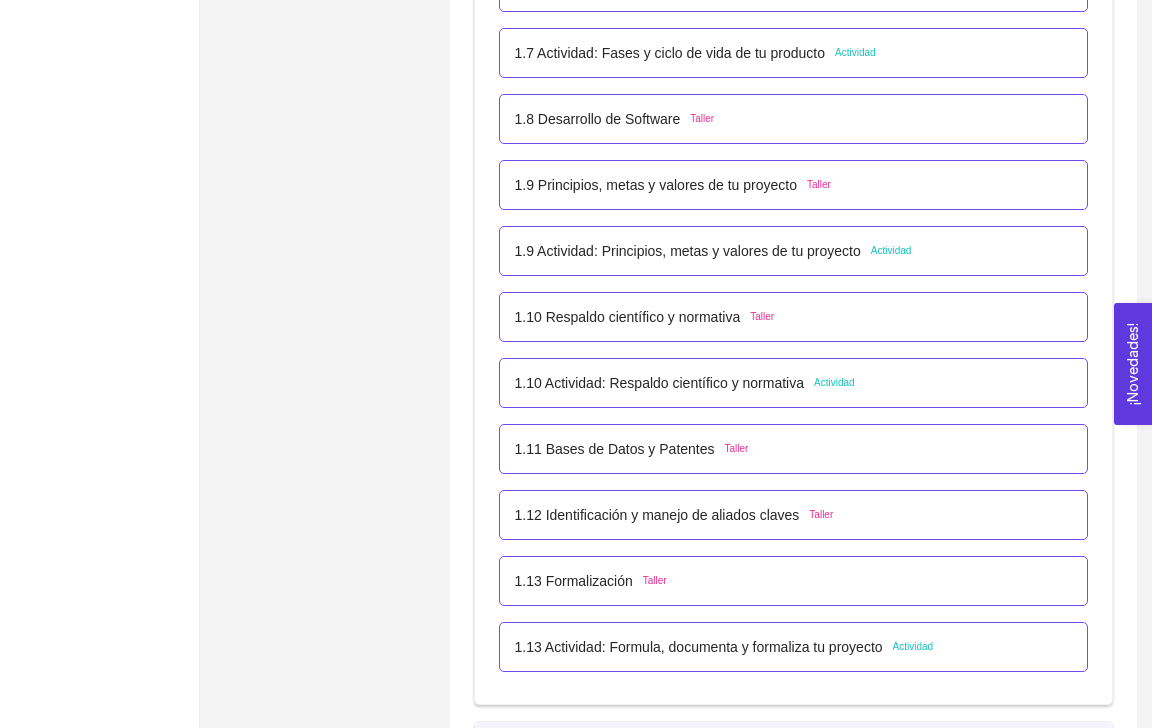 click on "1.10 Respaldo científico y normativa Taller" at bounding box center (794, 317) 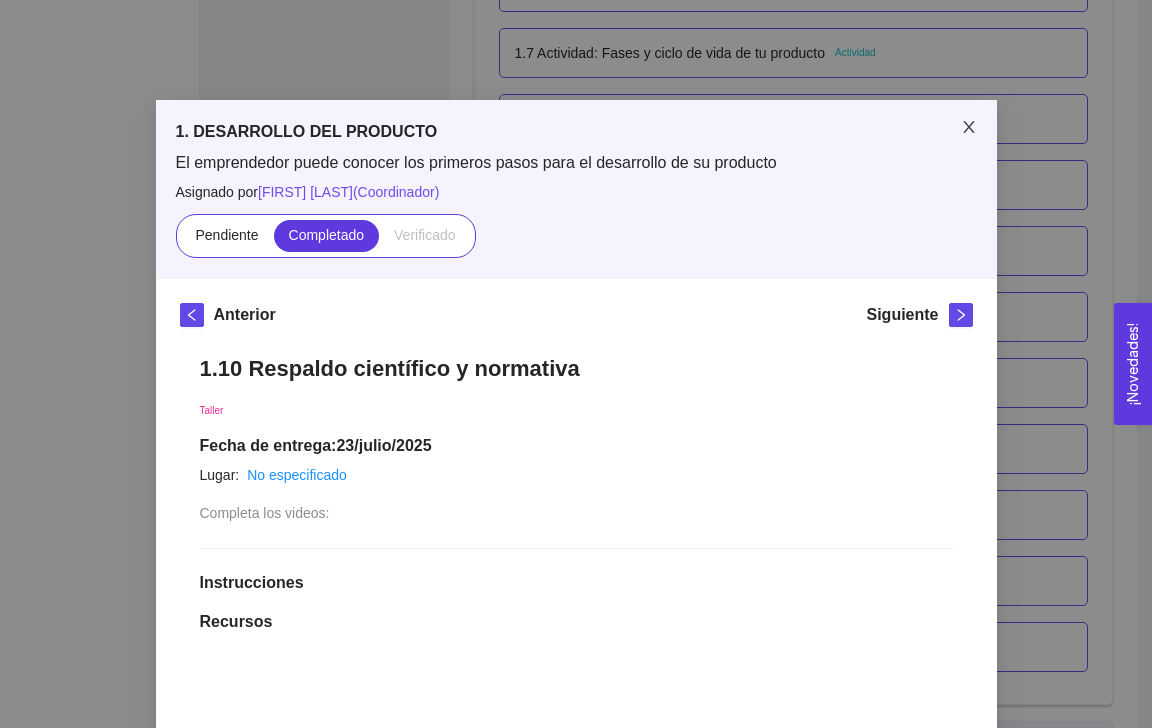 click at bounding box center [969, 128] 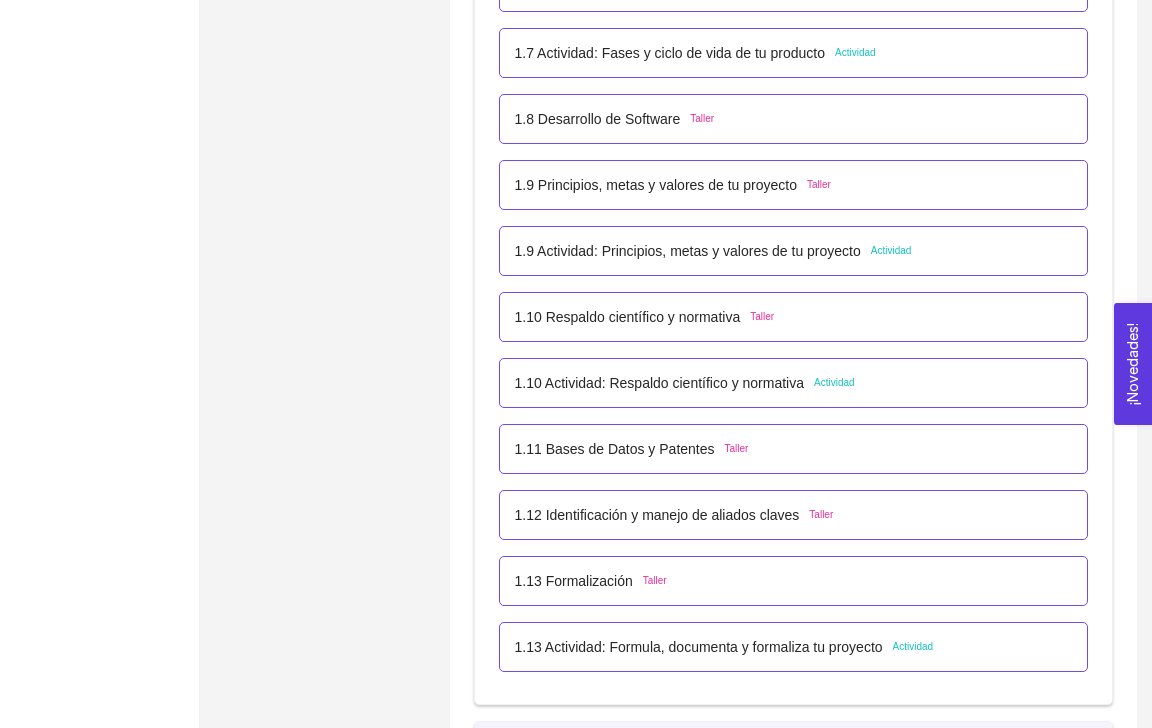 click on "1.10 Actividad: Respaldo científico y normativa" at bounding box center (660, 383) 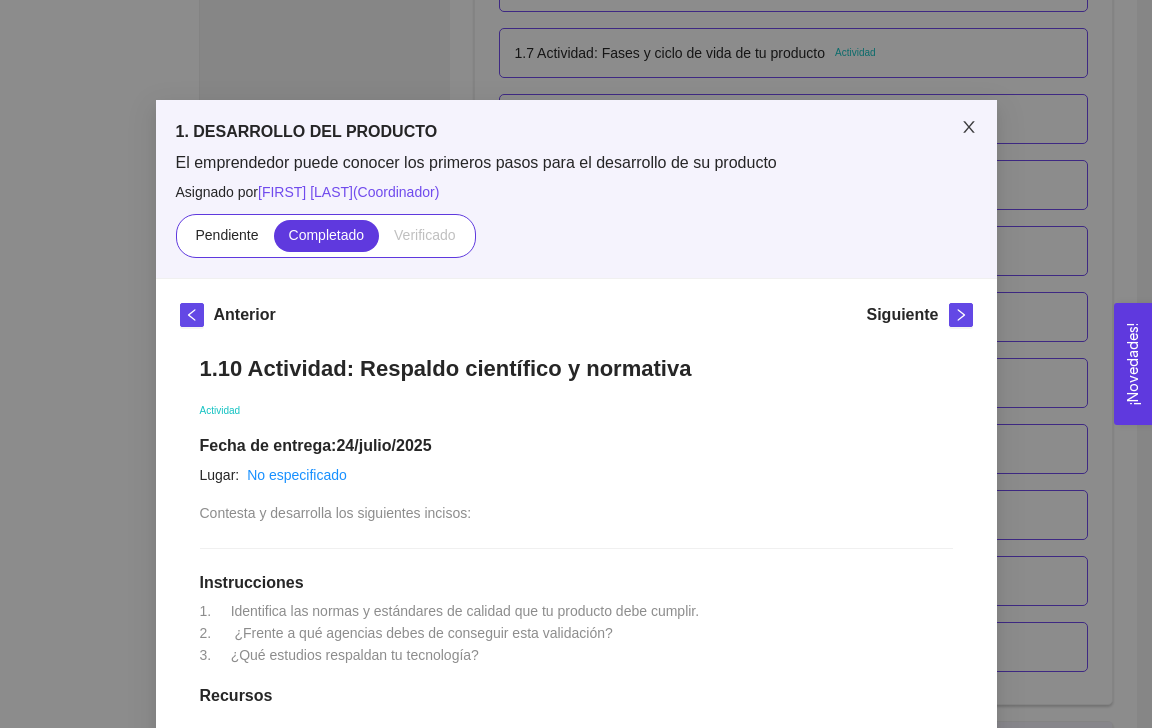 click 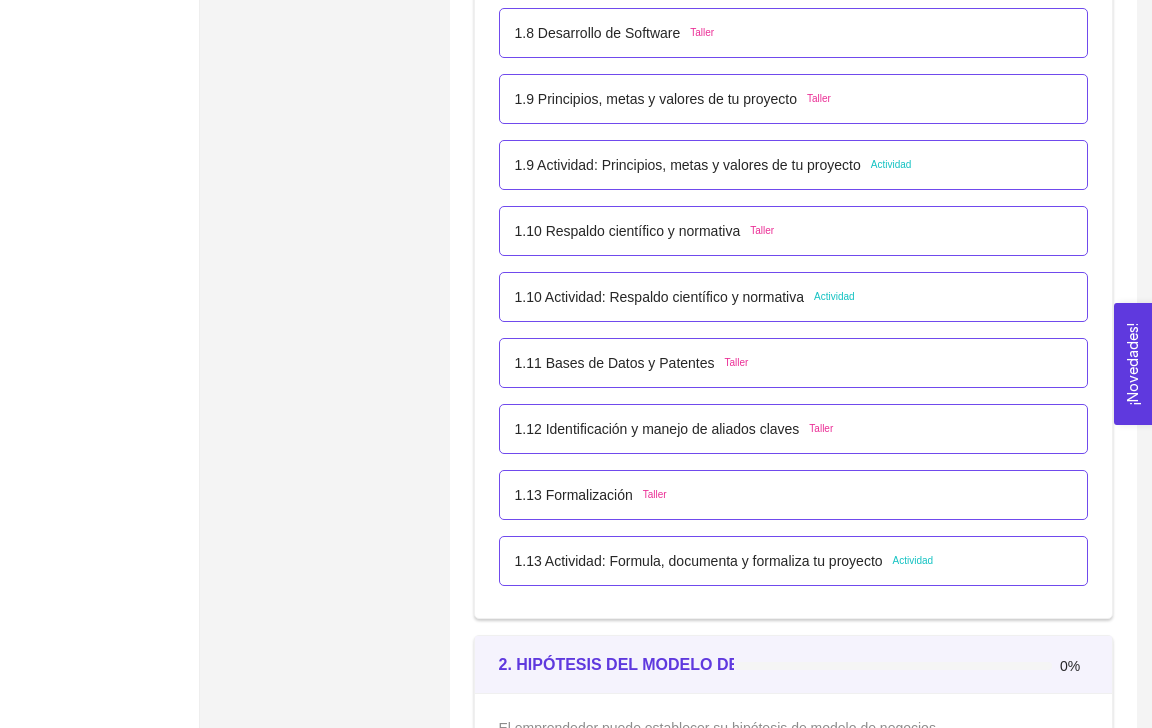 scroll, scrollTop: 1333, scrollLeft: 0, axis: vertical 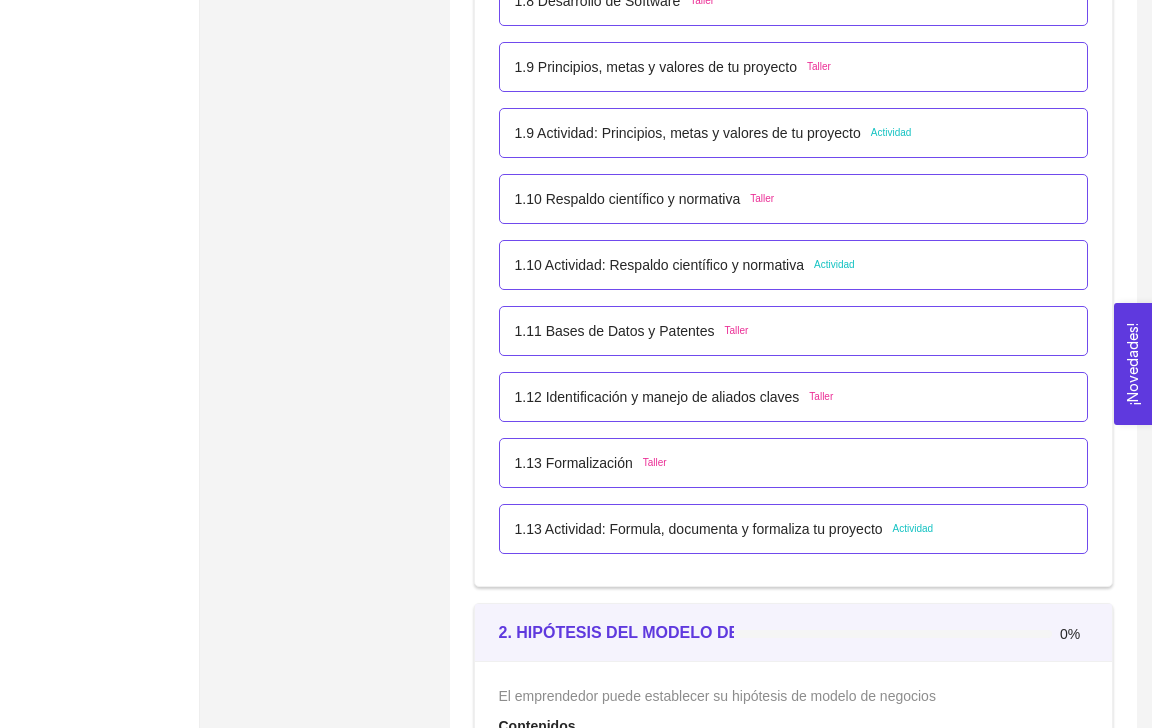 click on "1.11 Bases de Datos y Patentes" at bounding box center (615, 331) 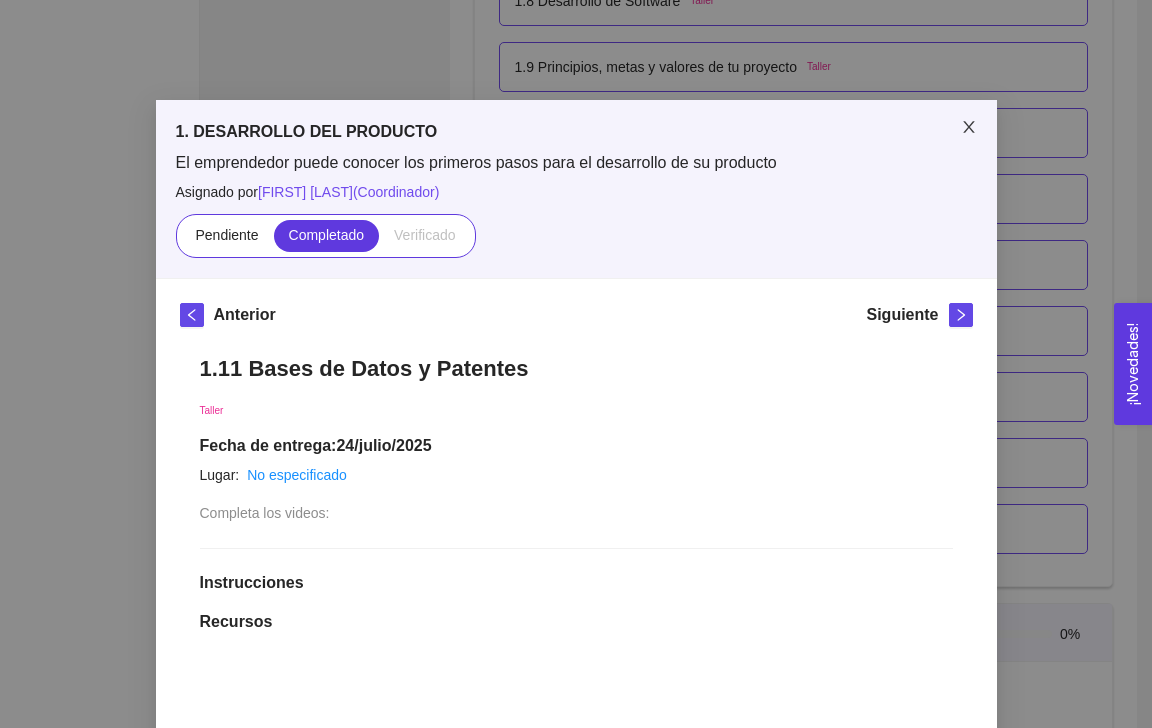 click at bounding box center (969, 128) 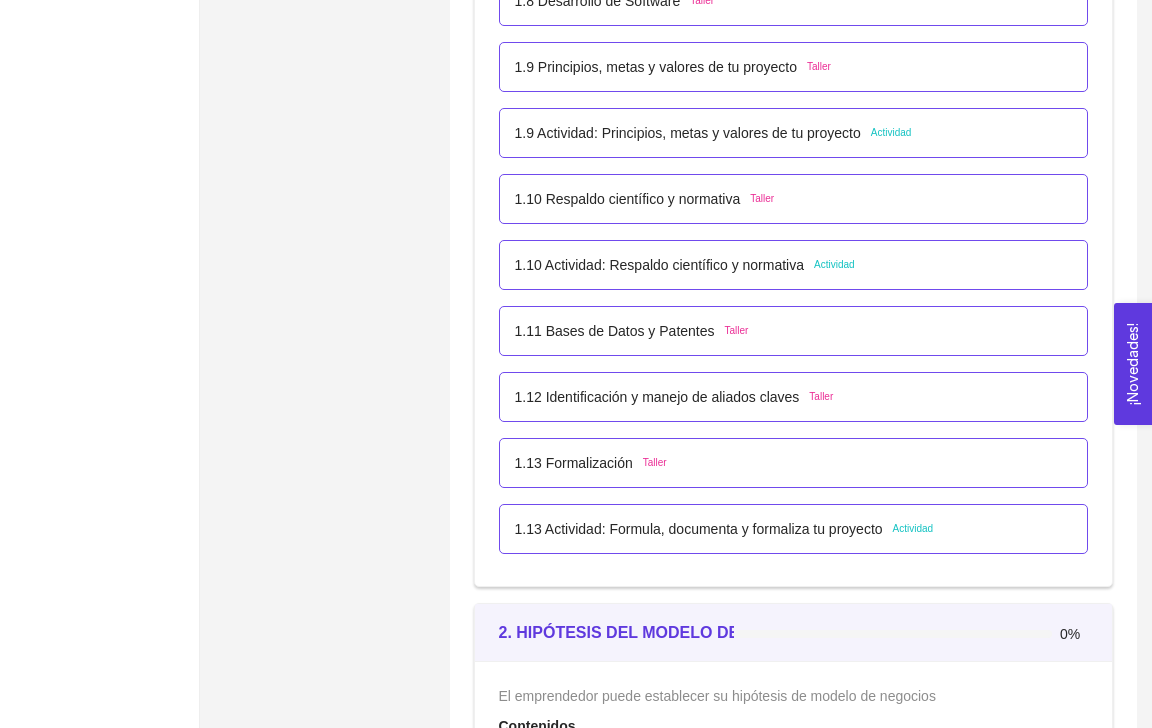 click on "1.12 Identificación y manejo de aliados claves Taller" at bounding box center [794, 397] 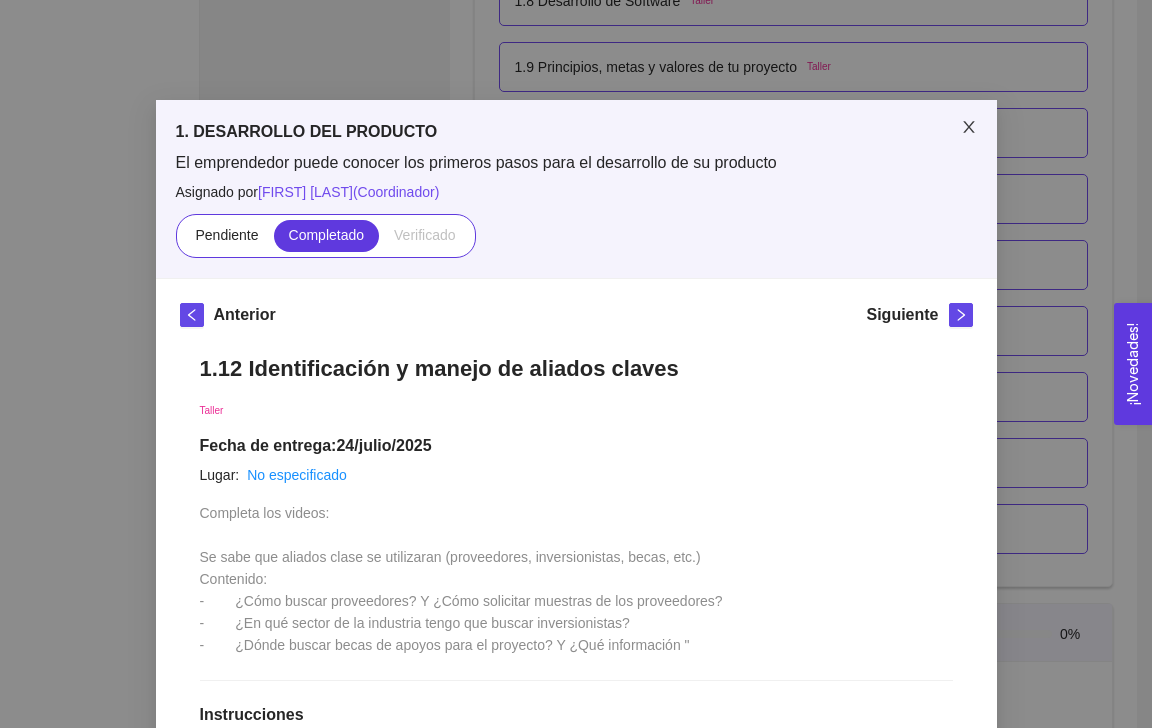 click 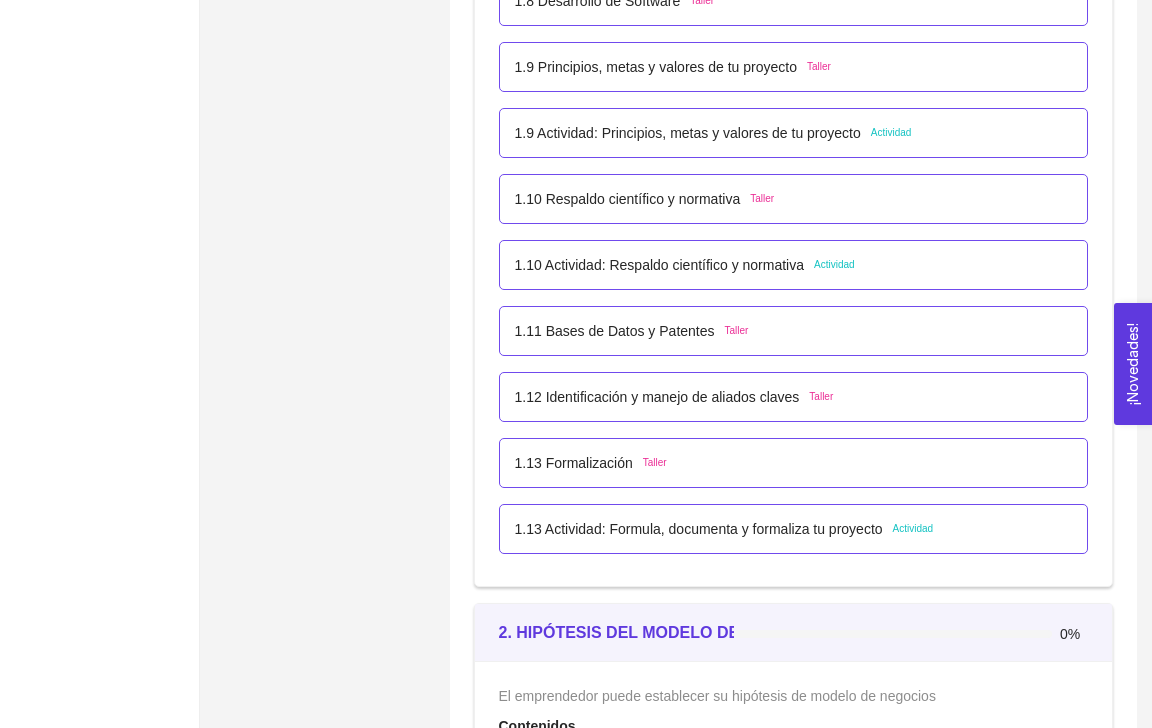click on "1.13 Formalización" at bounding box center [574, 463] 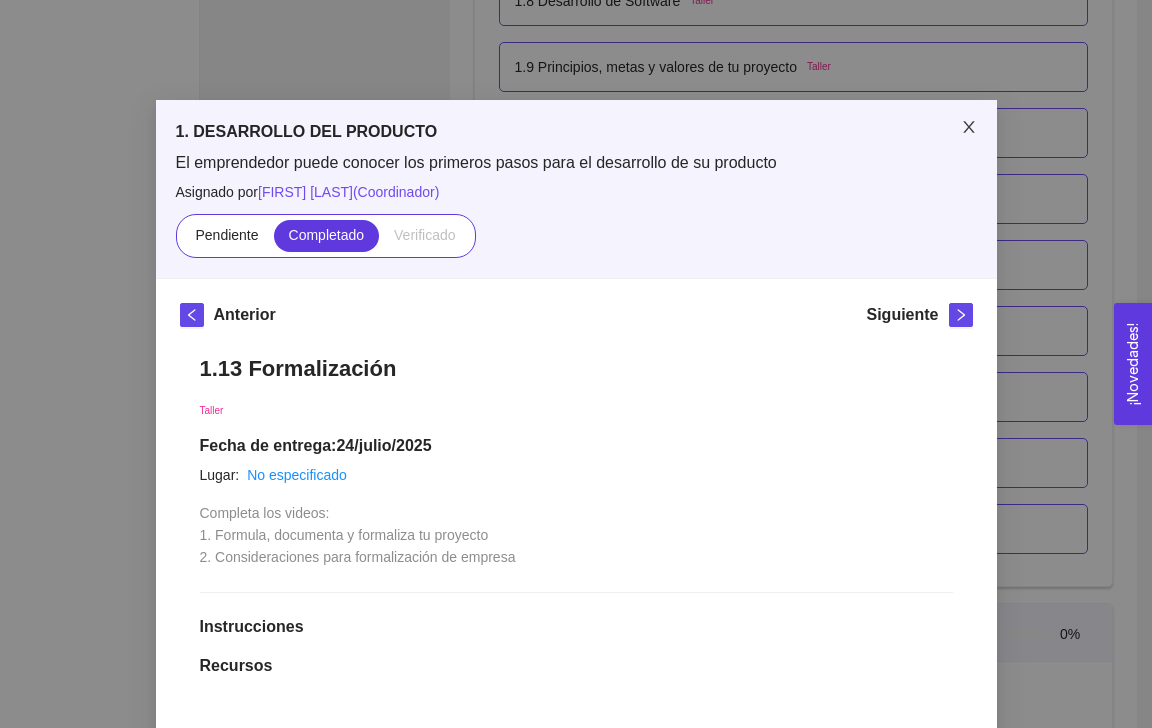 click at bounding box center [969, 128] 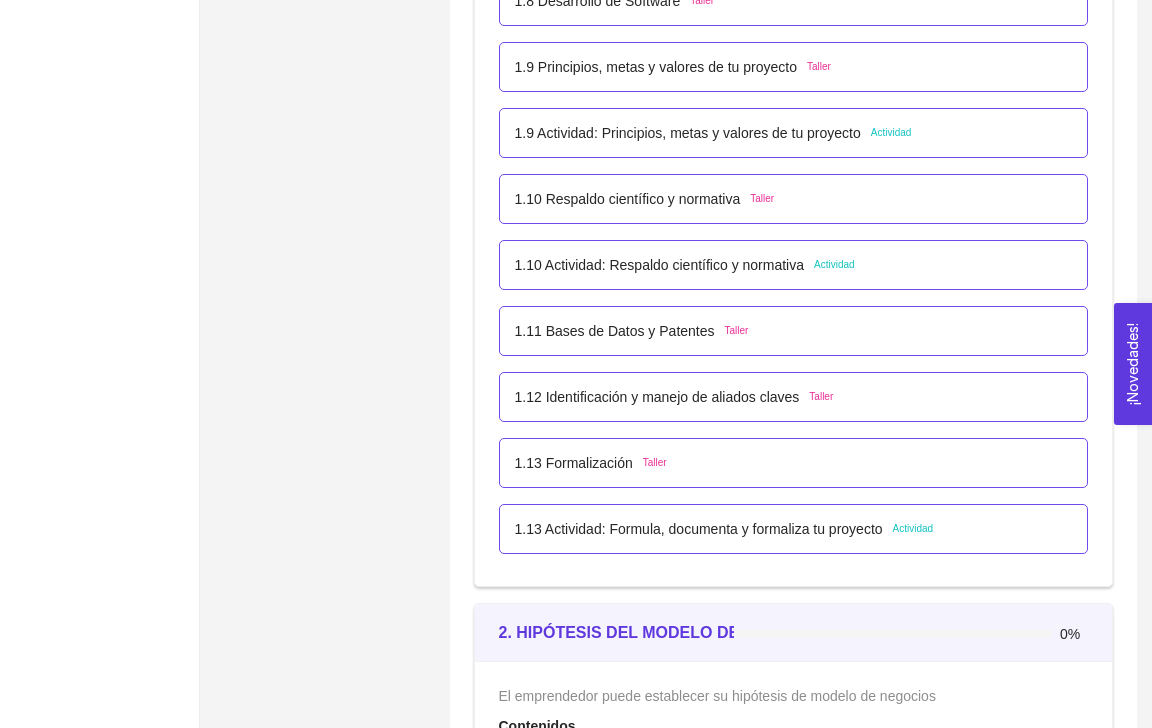 click on "1.13 Actividad: Formula, documenta y formaliza tu proyecto" at bounding box center (699, 529) 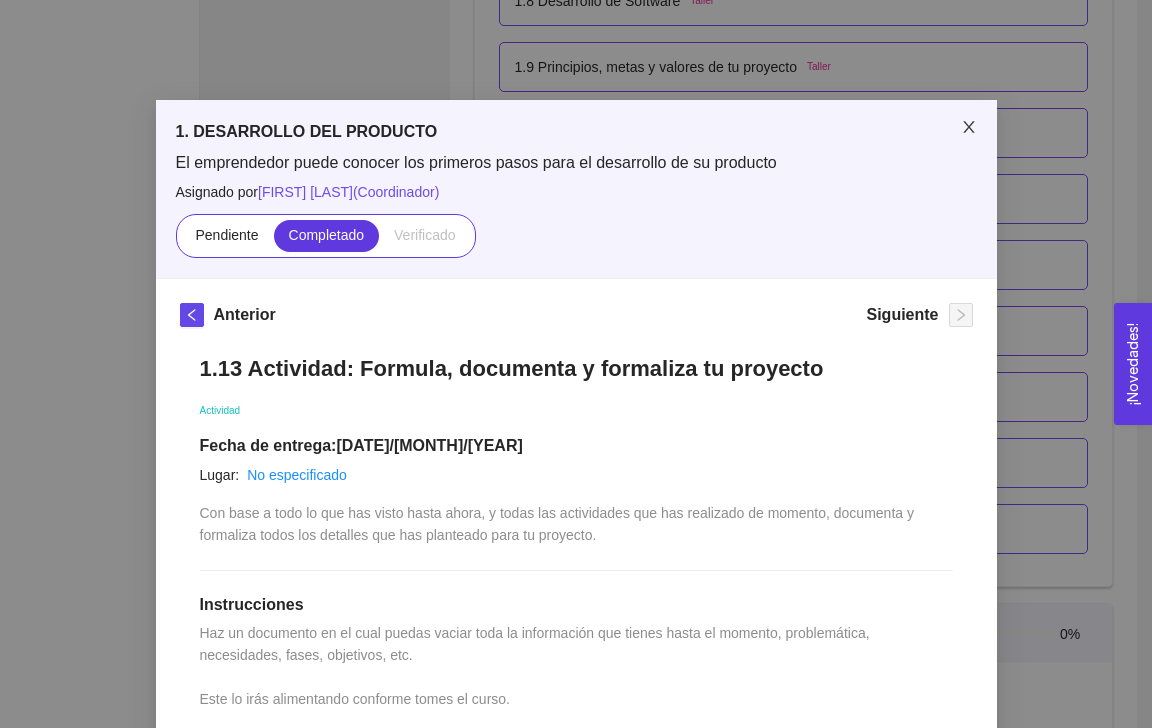 click 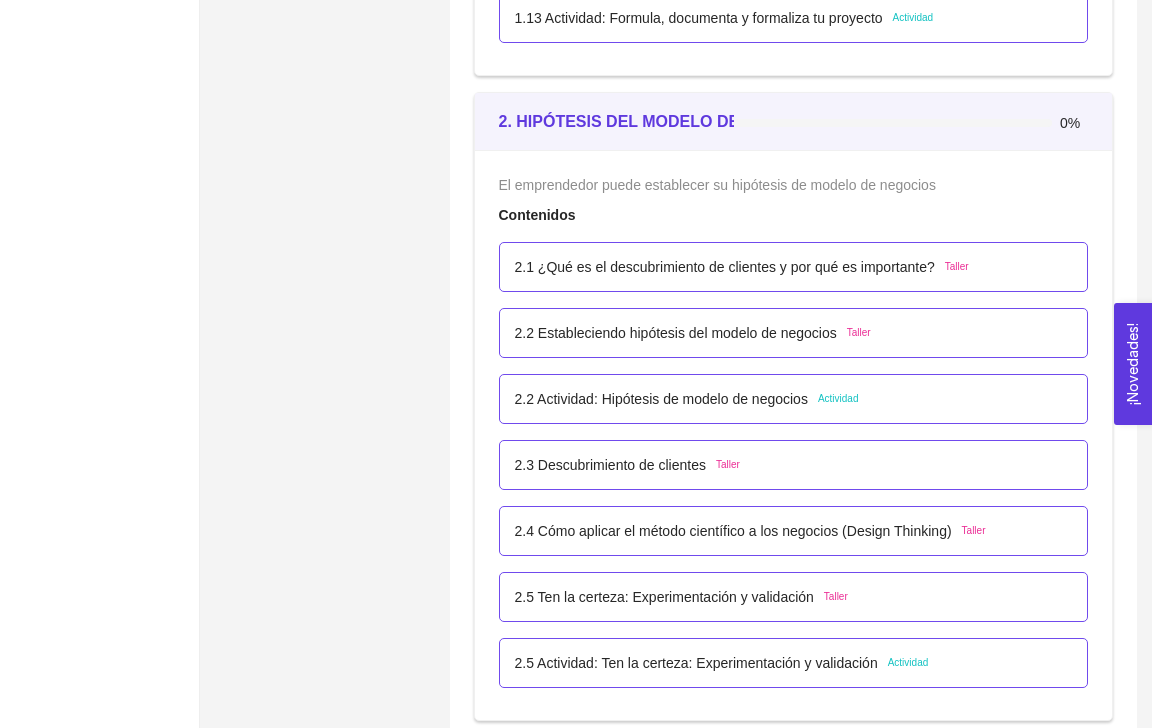 scroll, scrollTop: 1874, scrollLeft: 0, axis: vertical 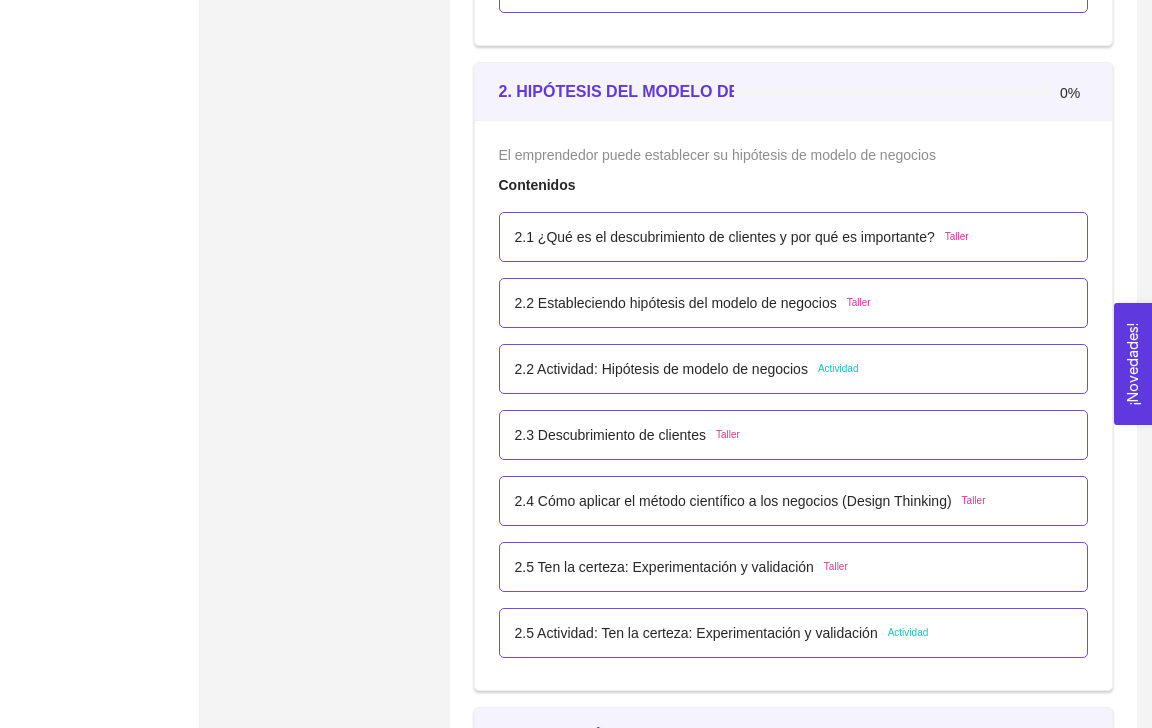 click on "2.1 ¿Qué es el descubrimiento de clientes y por qué es importante?" at bounding box center (725, 237) 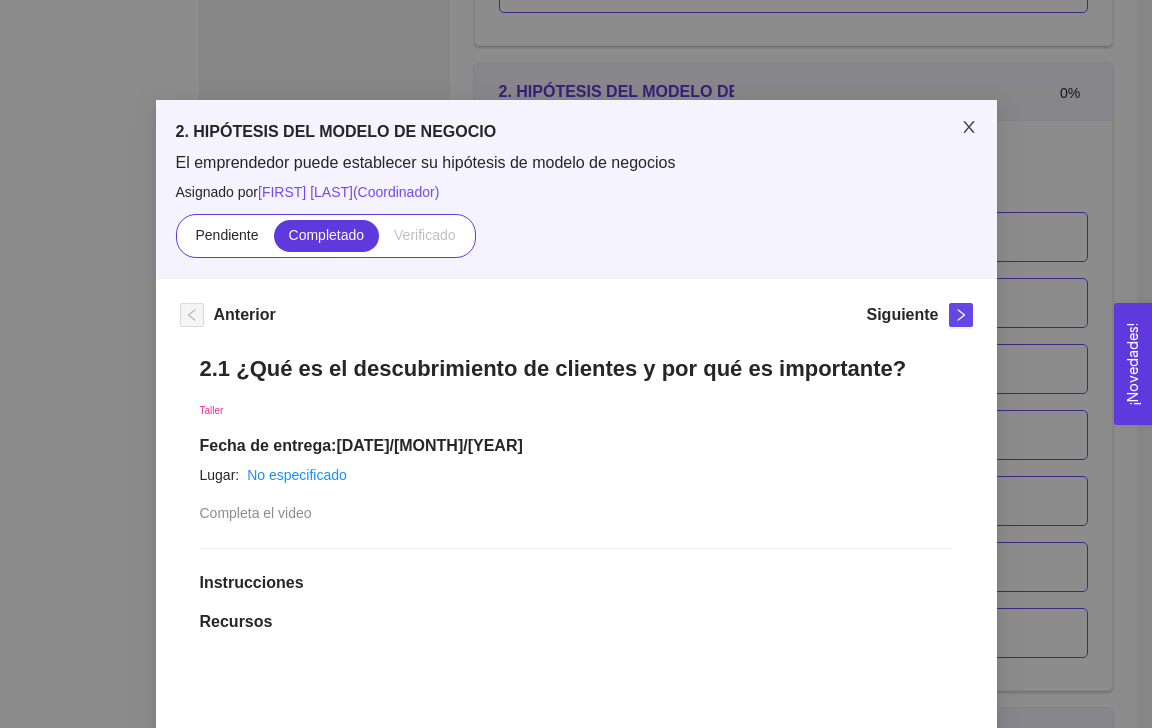 click 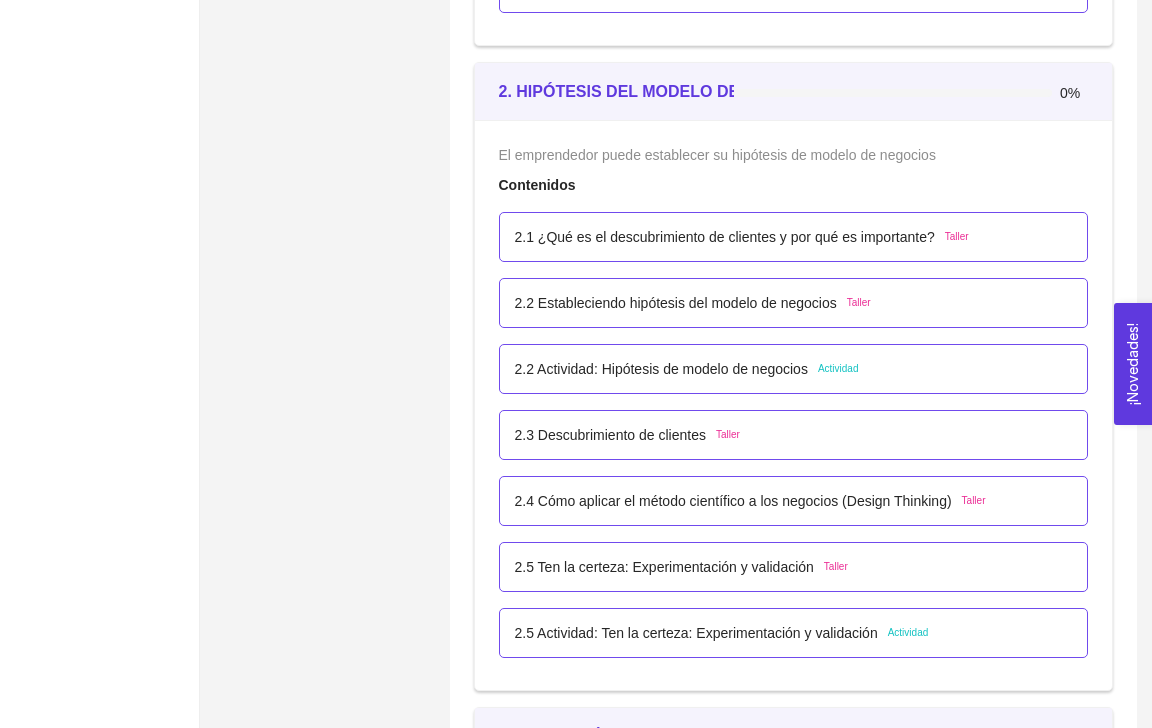 click on "2.2 Estableciendo hipótesis del modelo de negocios" at bounding box center [676, 303] 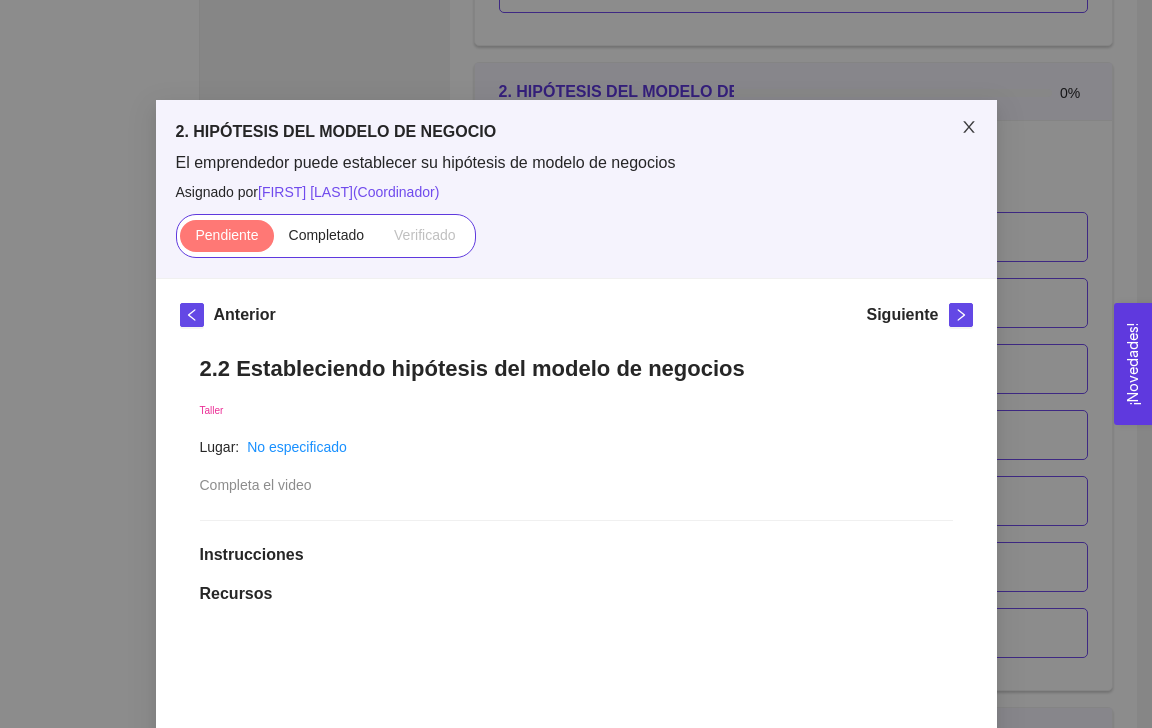 click at bounding box center [969, 128] 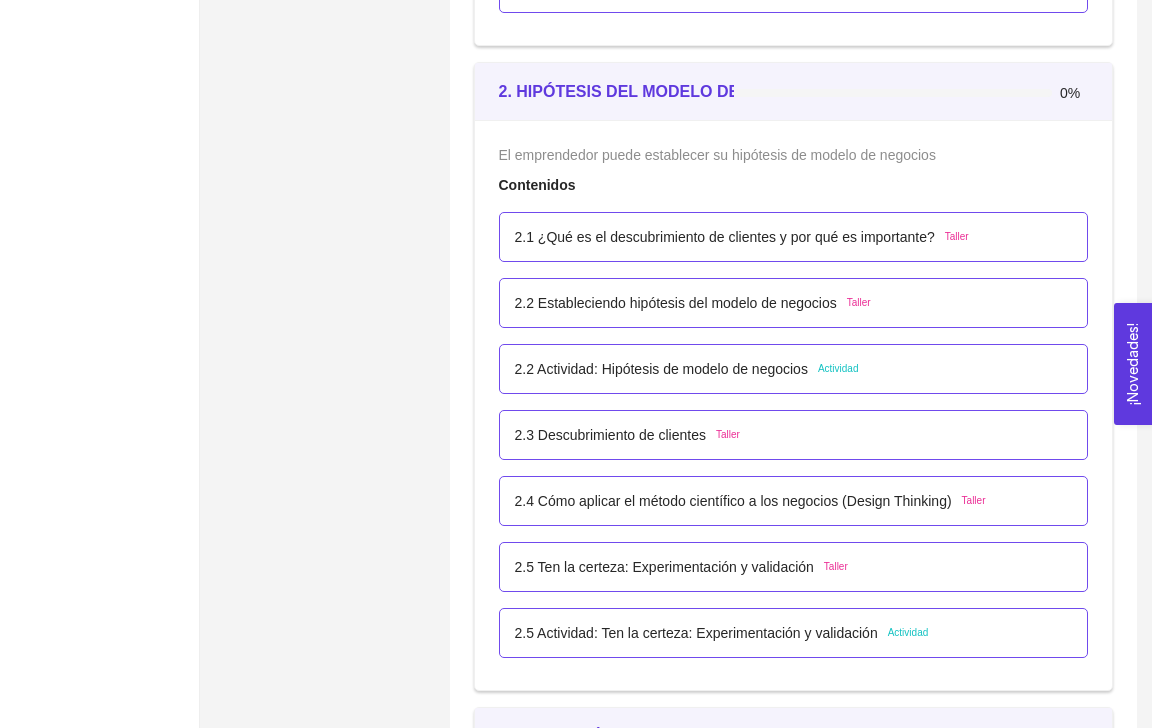 click on "2.2 Estableciendo hipótesis del modelo de negocios" at bounding box center (676, 303) 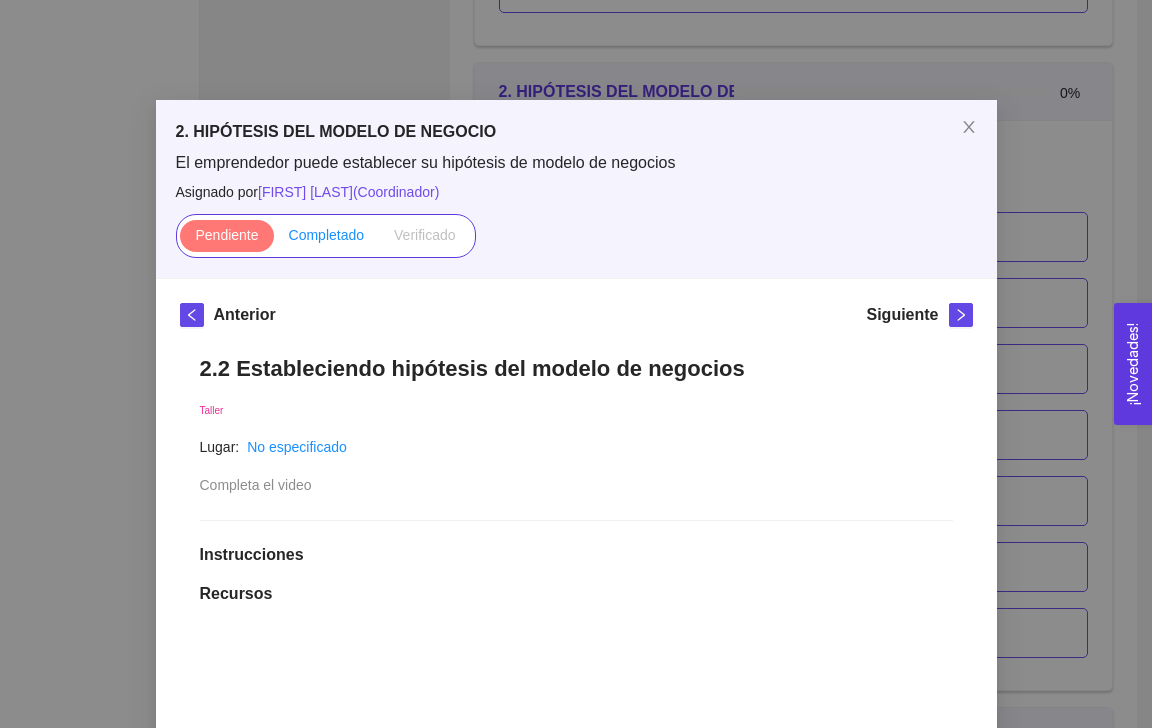 click on "Completado" at bounding box center (327, 235) 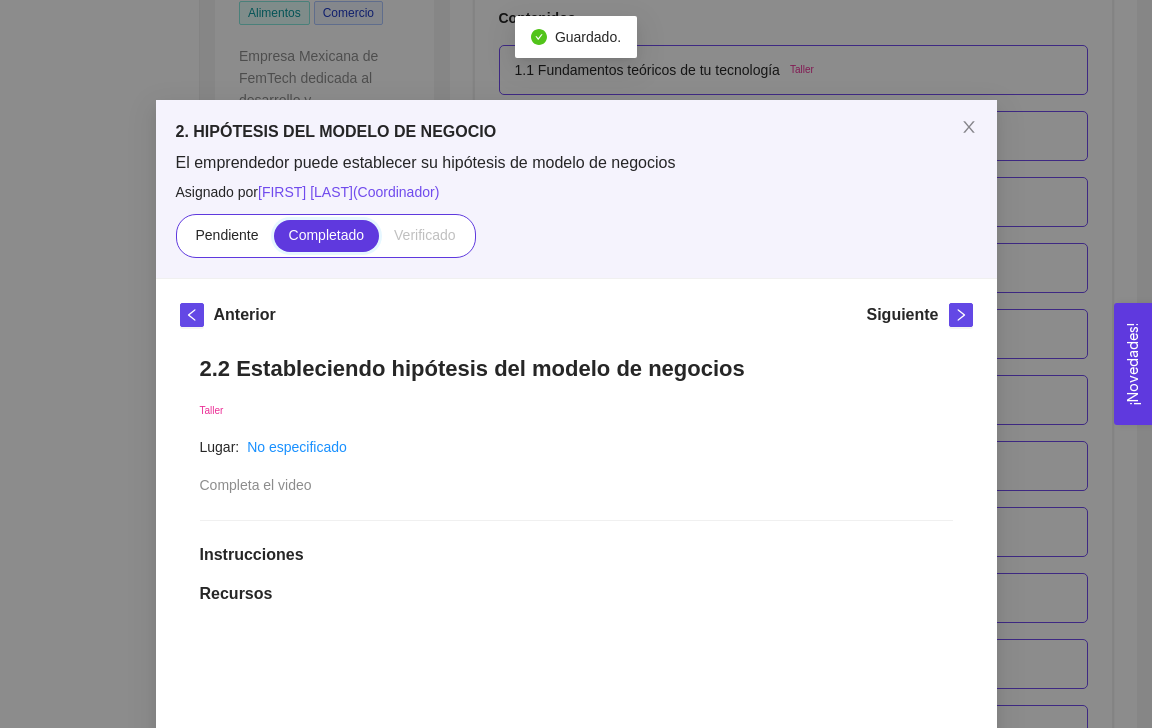 scroll, scrollTop: 1874, scrollLeft: 0, axis: vertical 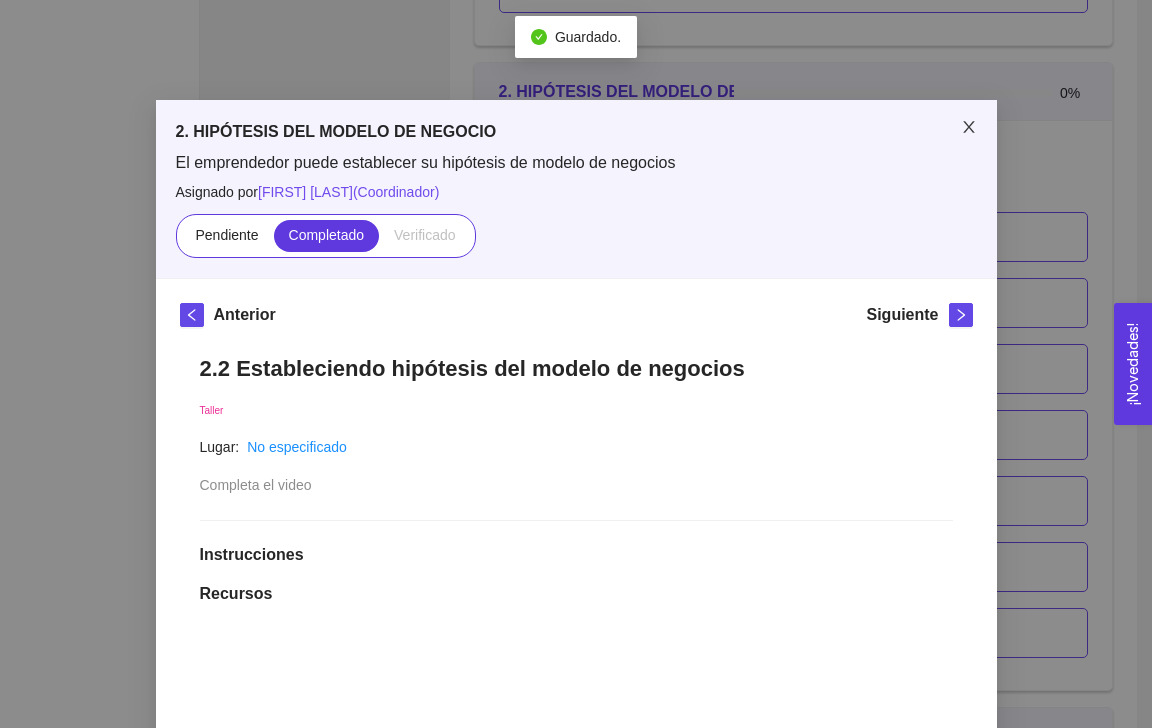 click at bounding box center [969, 128] 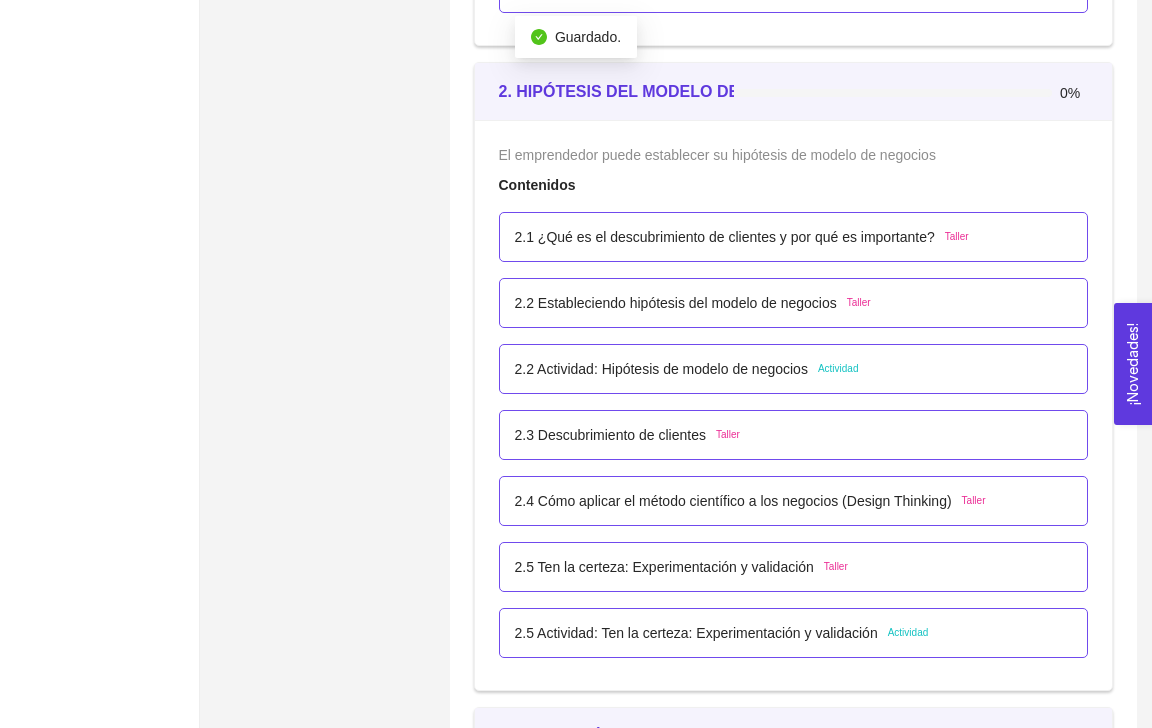 click on "2.1 ¿Qué es el descubrimiento de clientes y por qué es importante?" at bounding box center (725, 237) 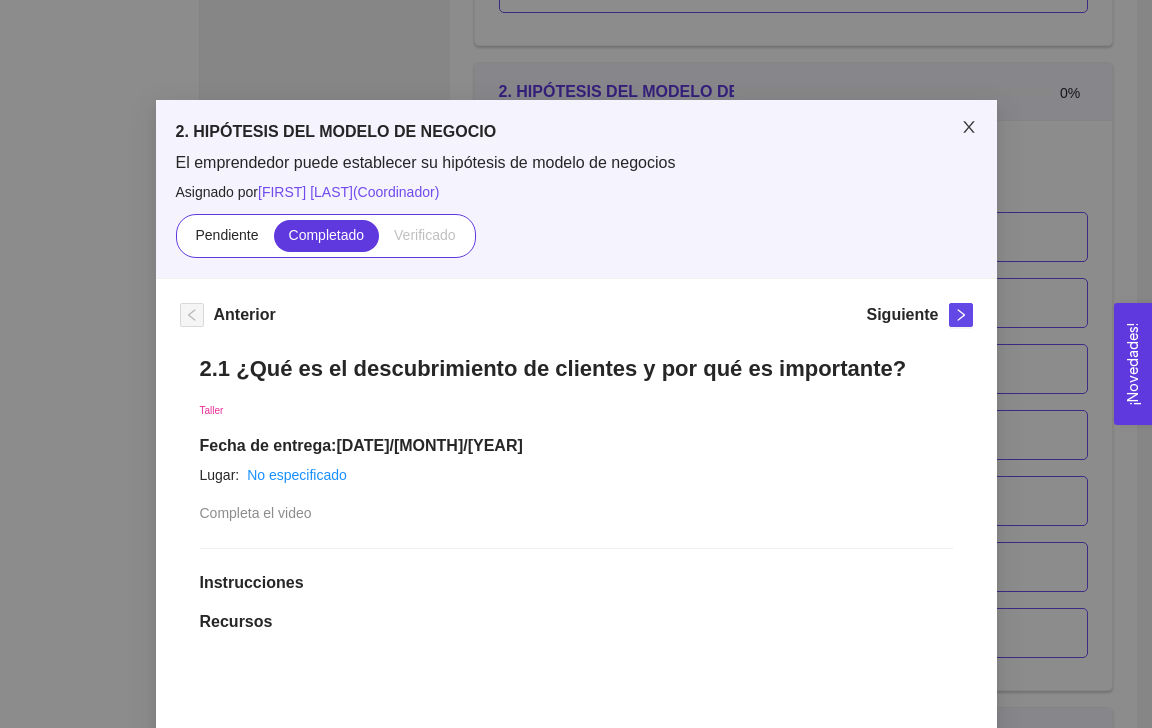 click at bounding box center [969, 128] 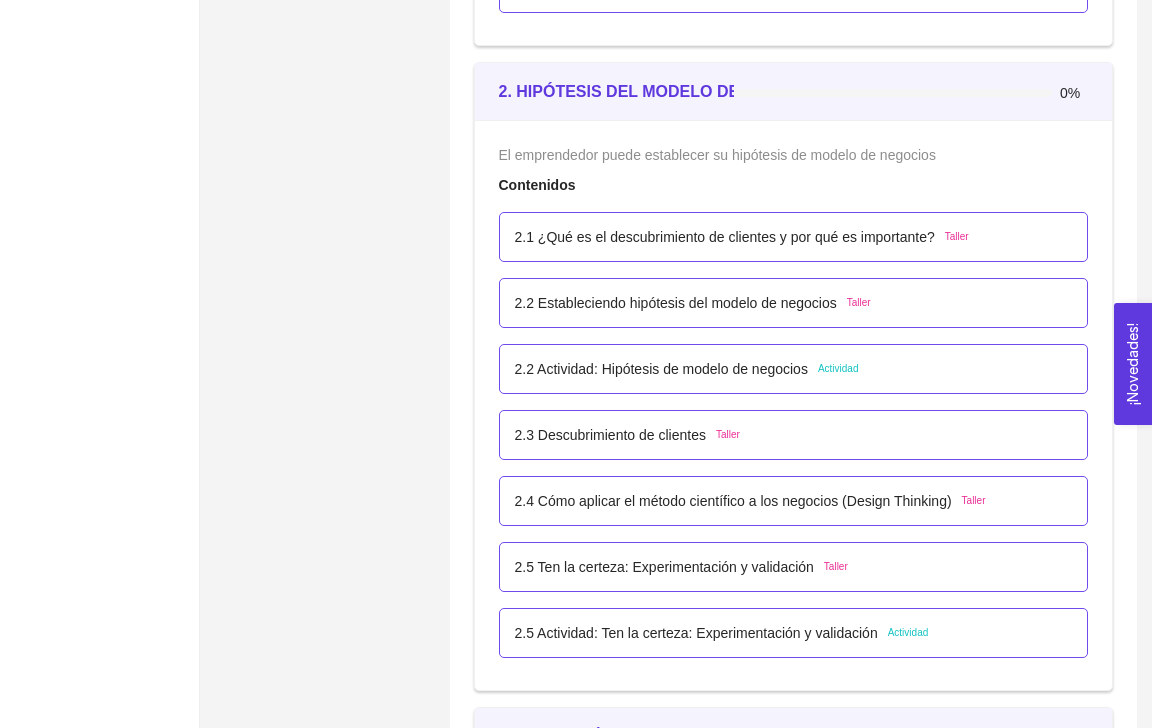 click on "2.2 Actividad: Hipótesis de modelo de negocios" at bounding box center (661, 369) 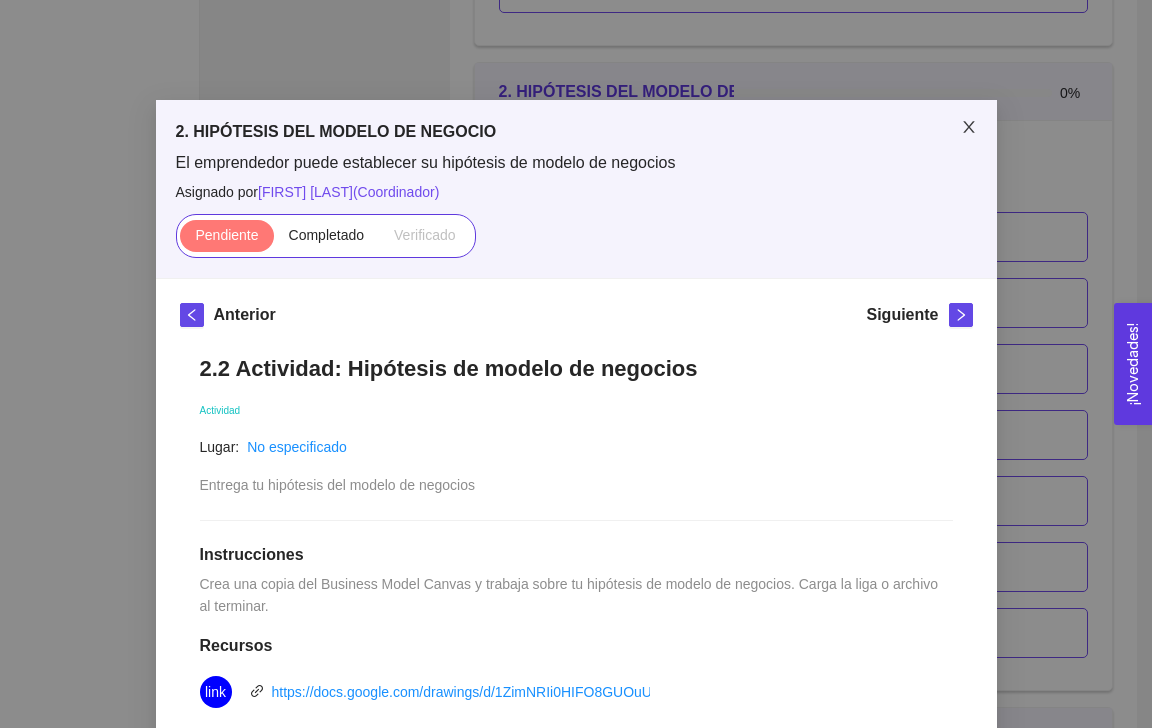 click 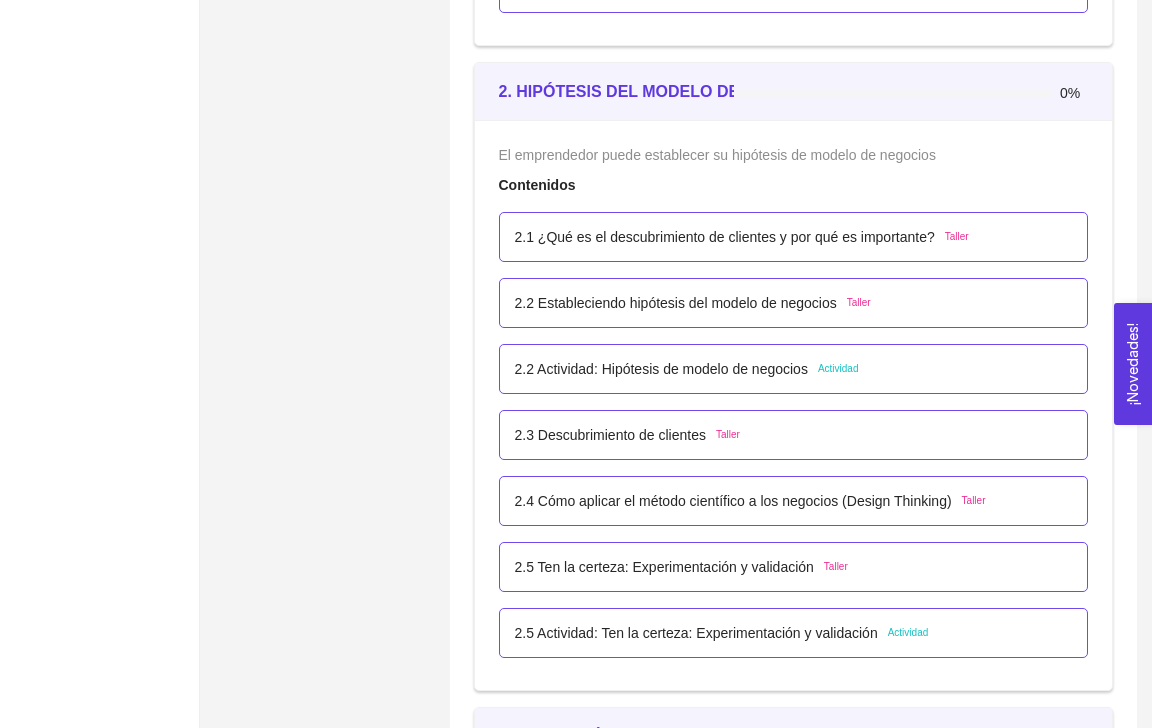 click on "2.2 Actividad: Hipótesis de modelo de negocios Actividad" at bounding box center [794, 369] 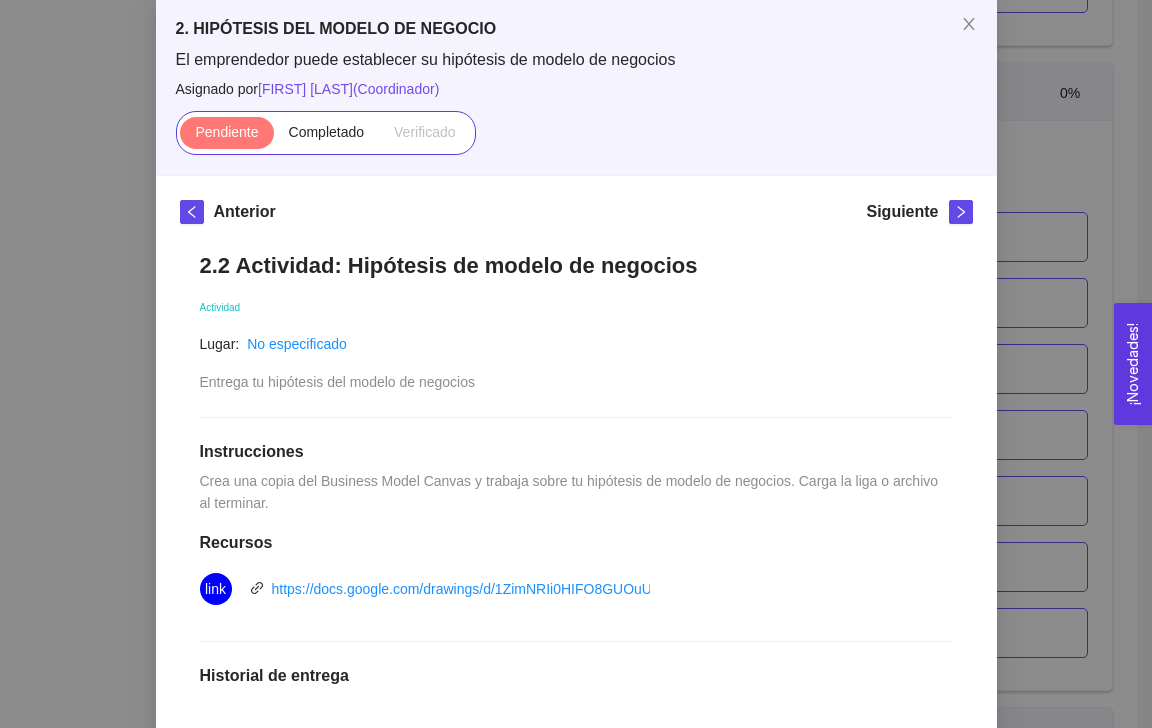 scroll, scrollTop: 0, scrollLeft: 0, axis: both 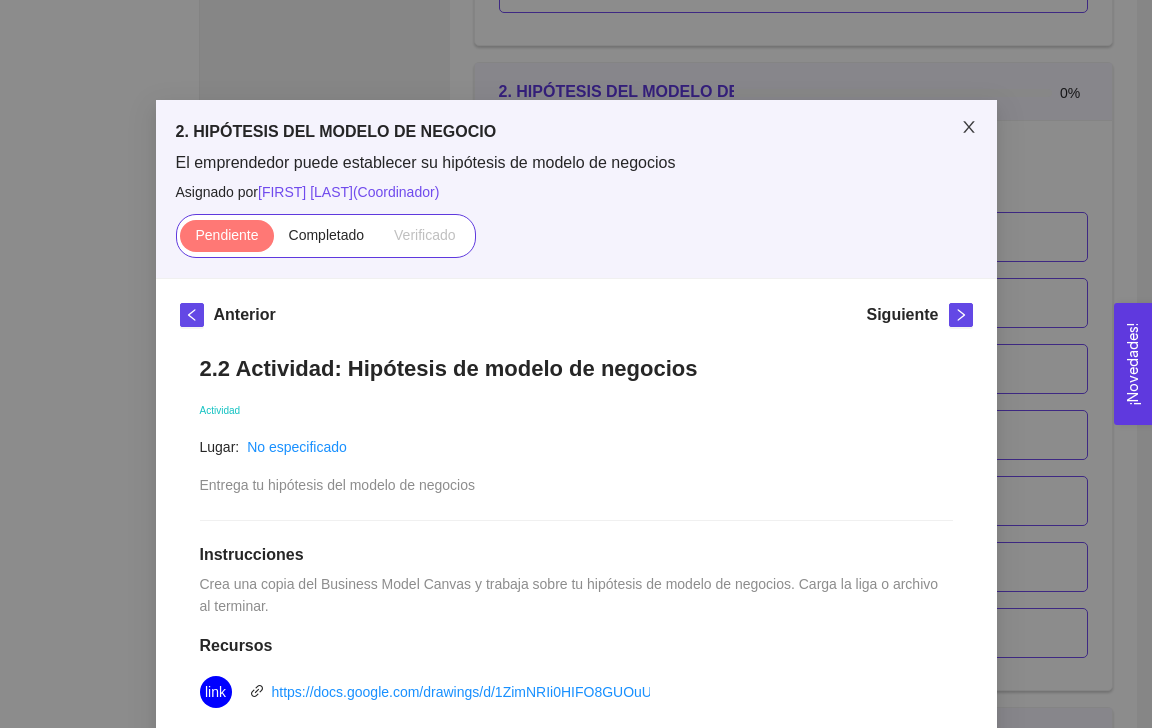 click 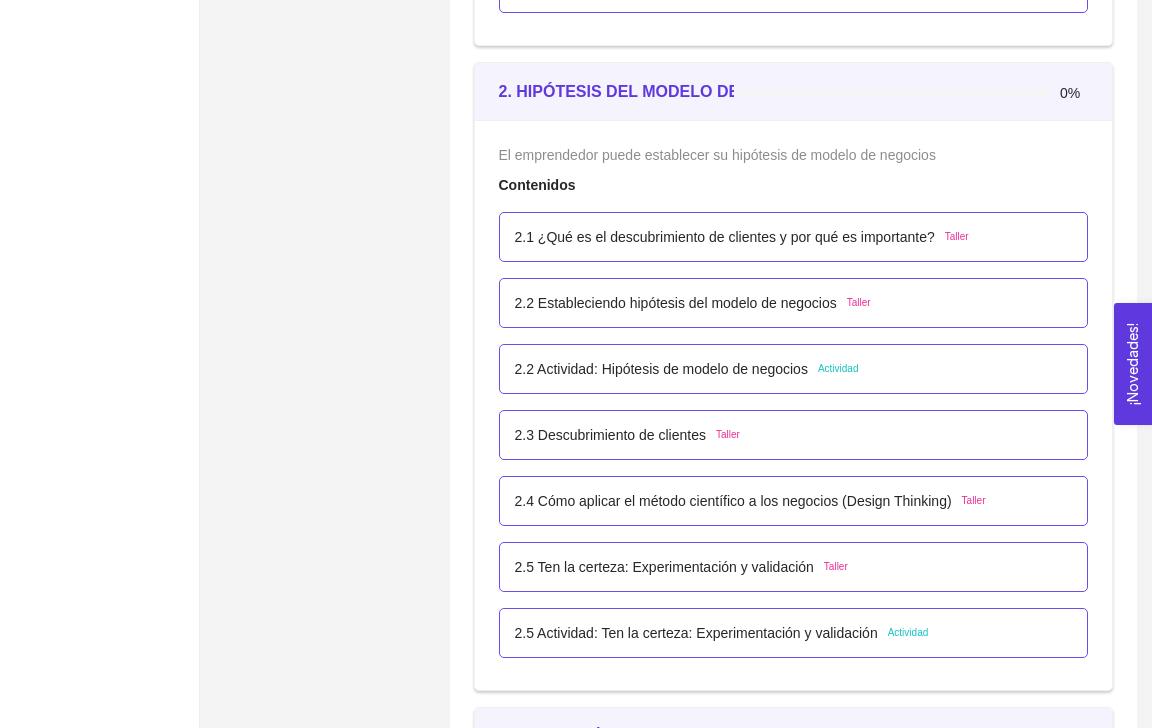 click on "2.3 Descubrimiento de clientes" at bounding box center (610, 435) 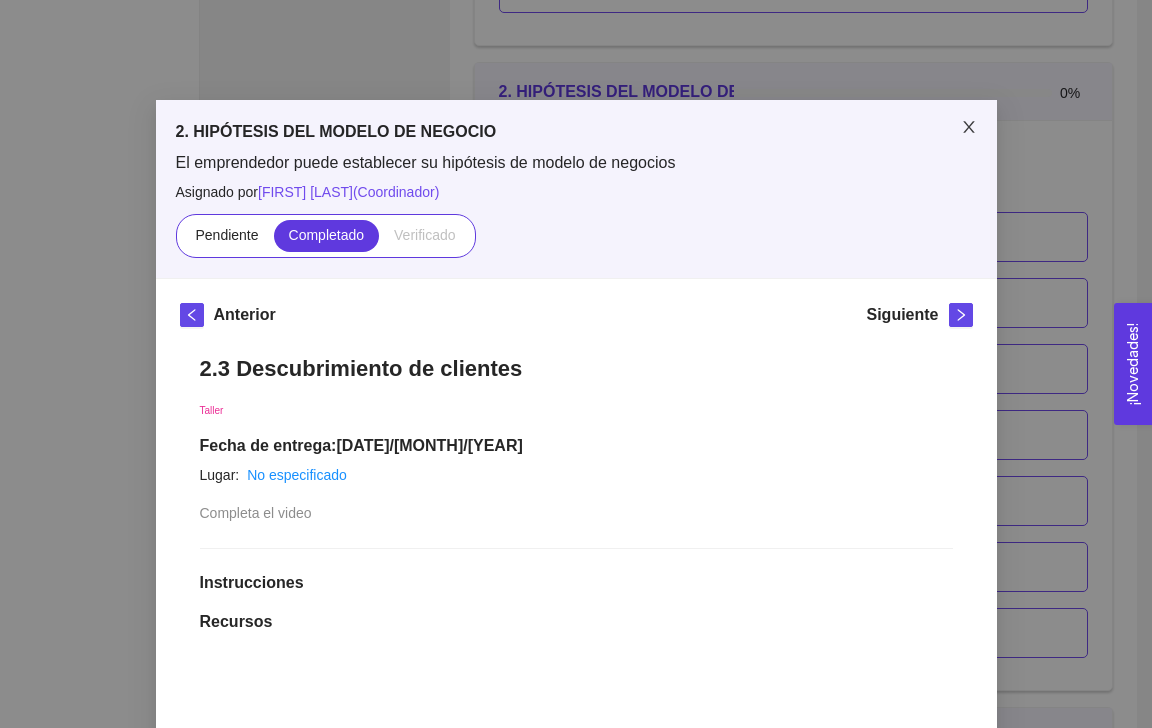 click 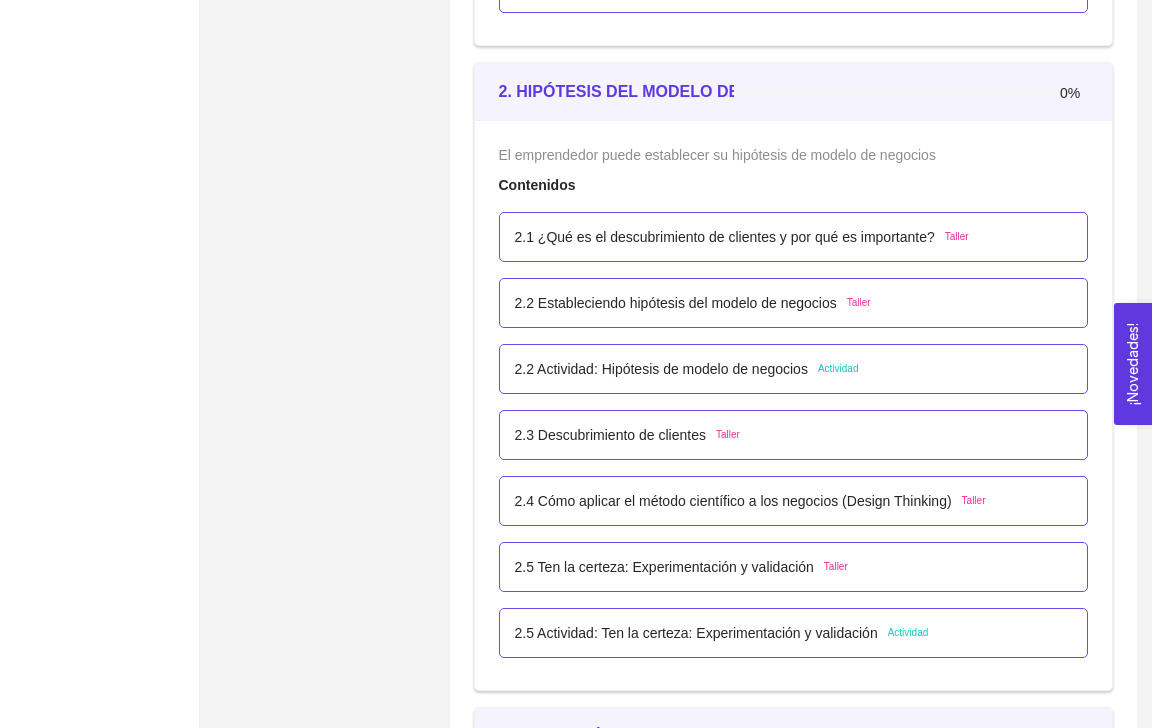click on "2.2 Actividad: Hipótesis de modelo de negocios" at bounding box center [661, 369] 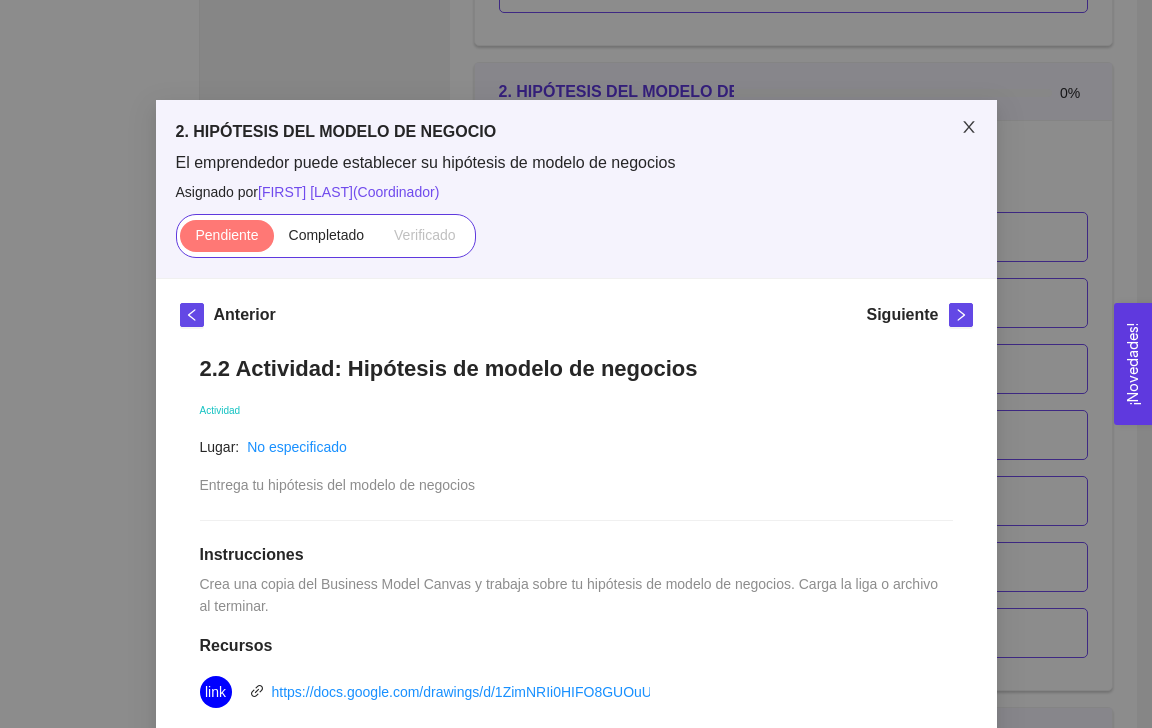 click 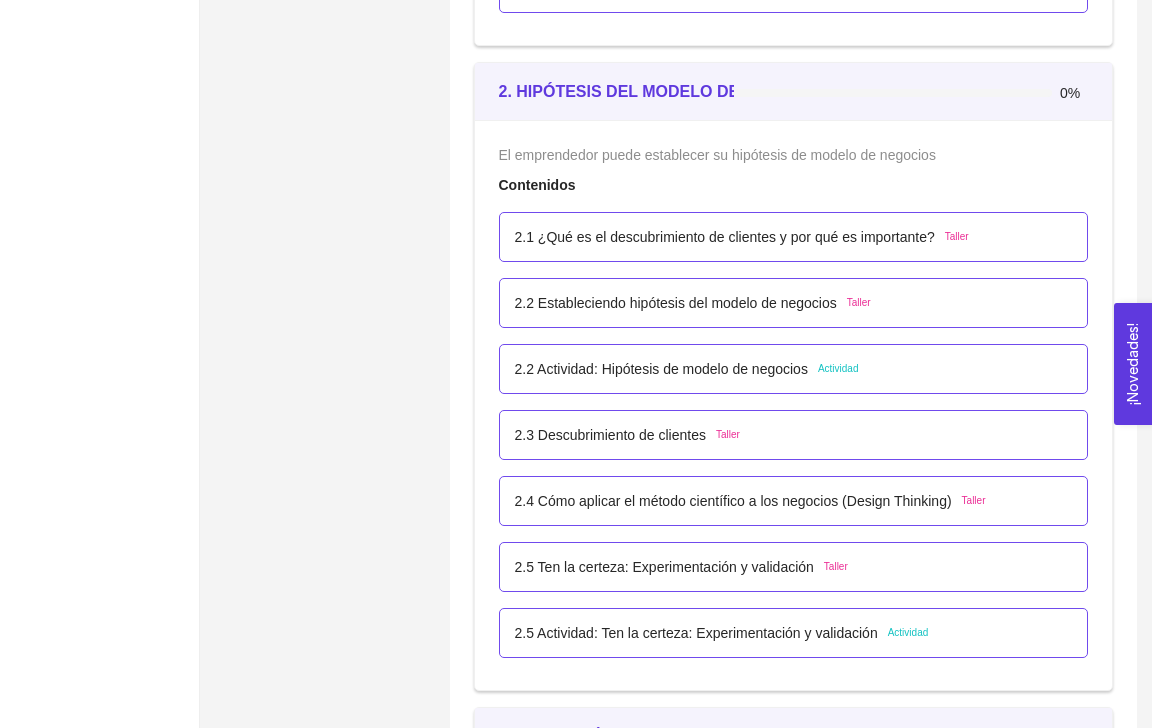 click on "2.2 Estableciendo hipótesis del modelo de negocios" at bounding box center (676, 303) 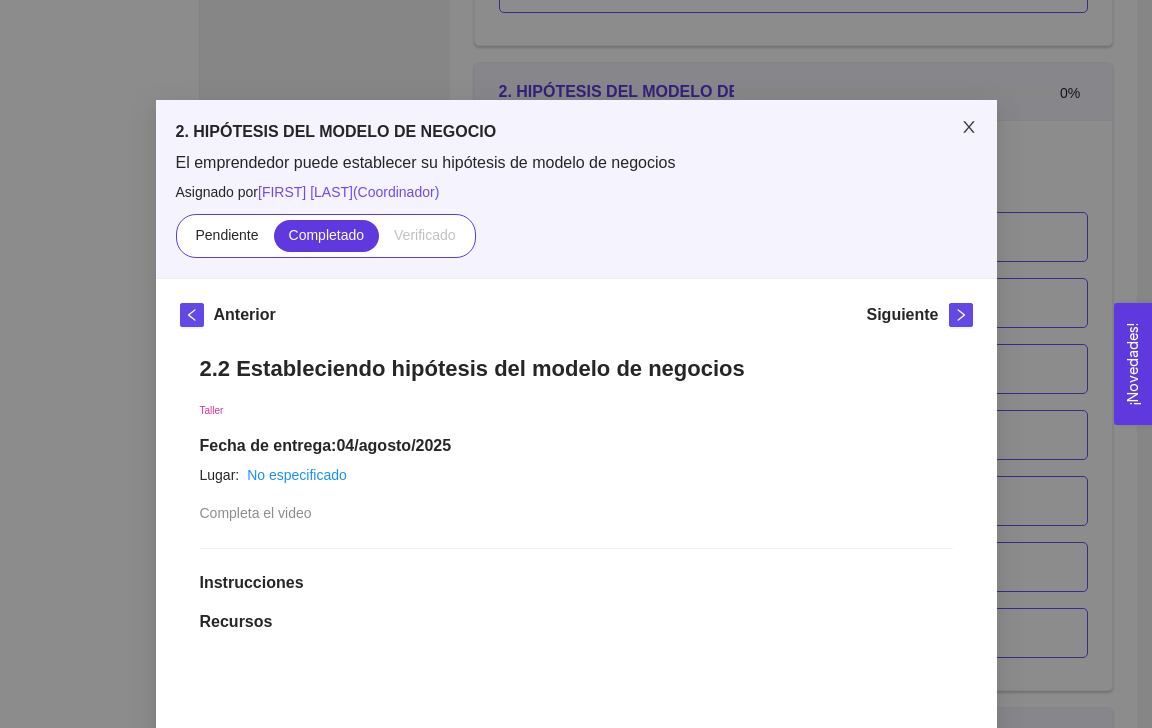 click 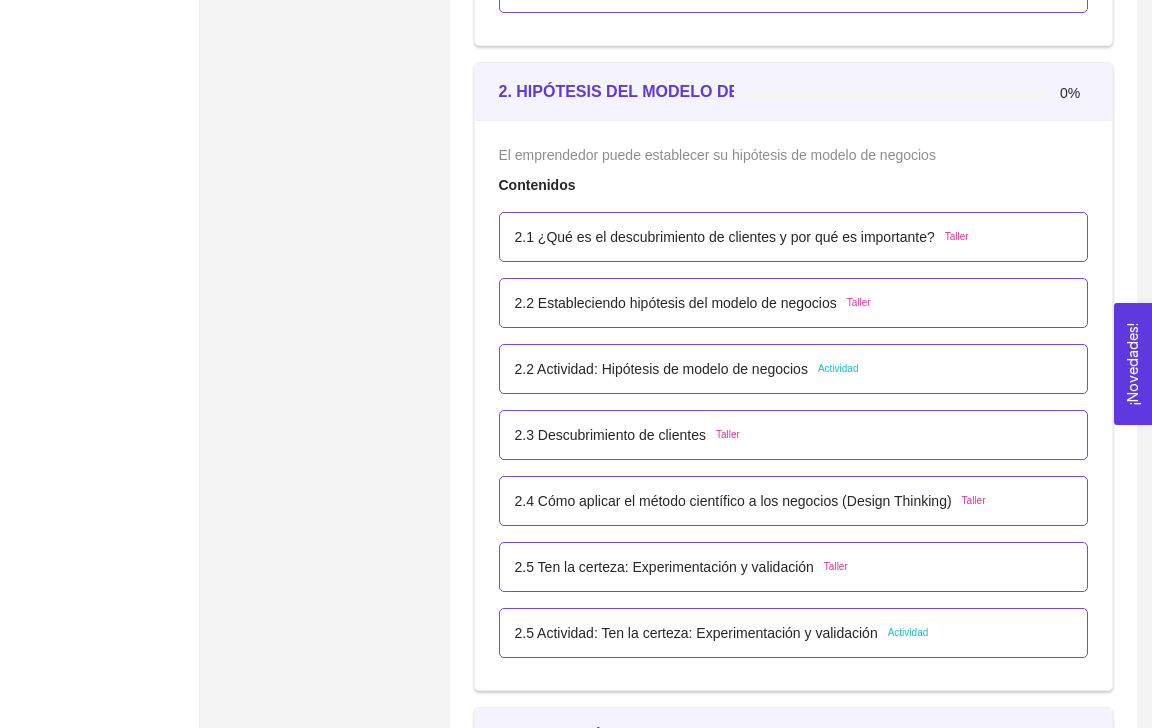 click on "2.3 Descubrimiento de clientes" at bounding box center [610, 435] 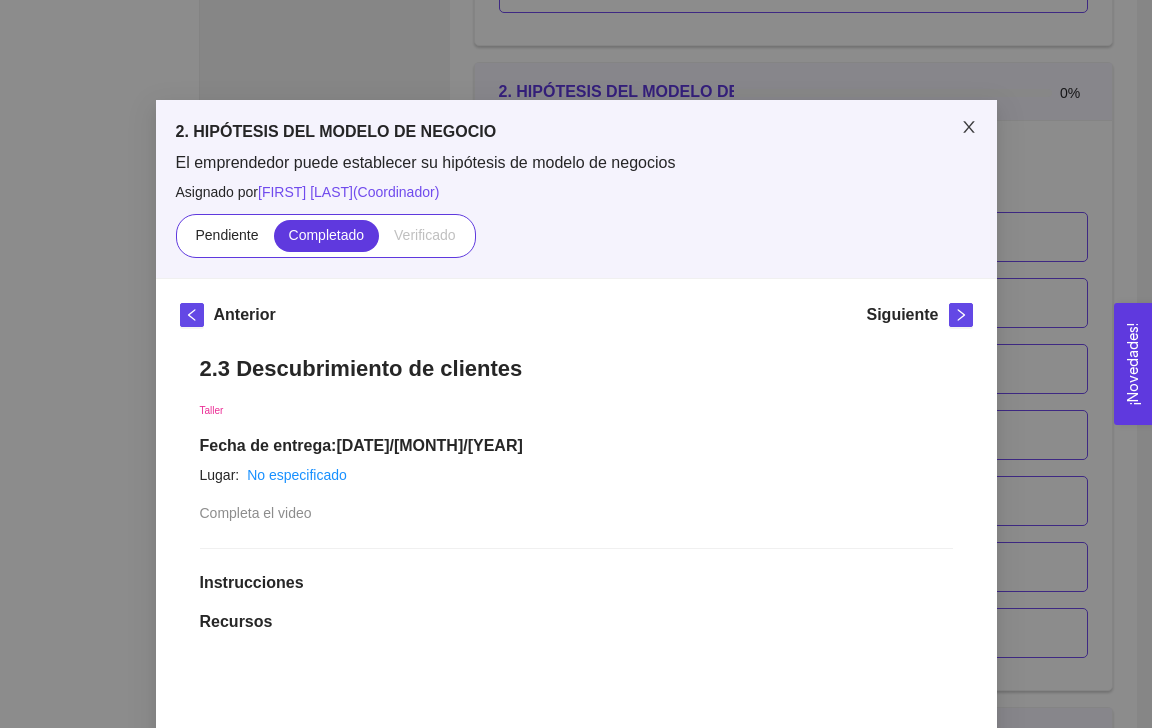 click at bounding box center [969, 128] 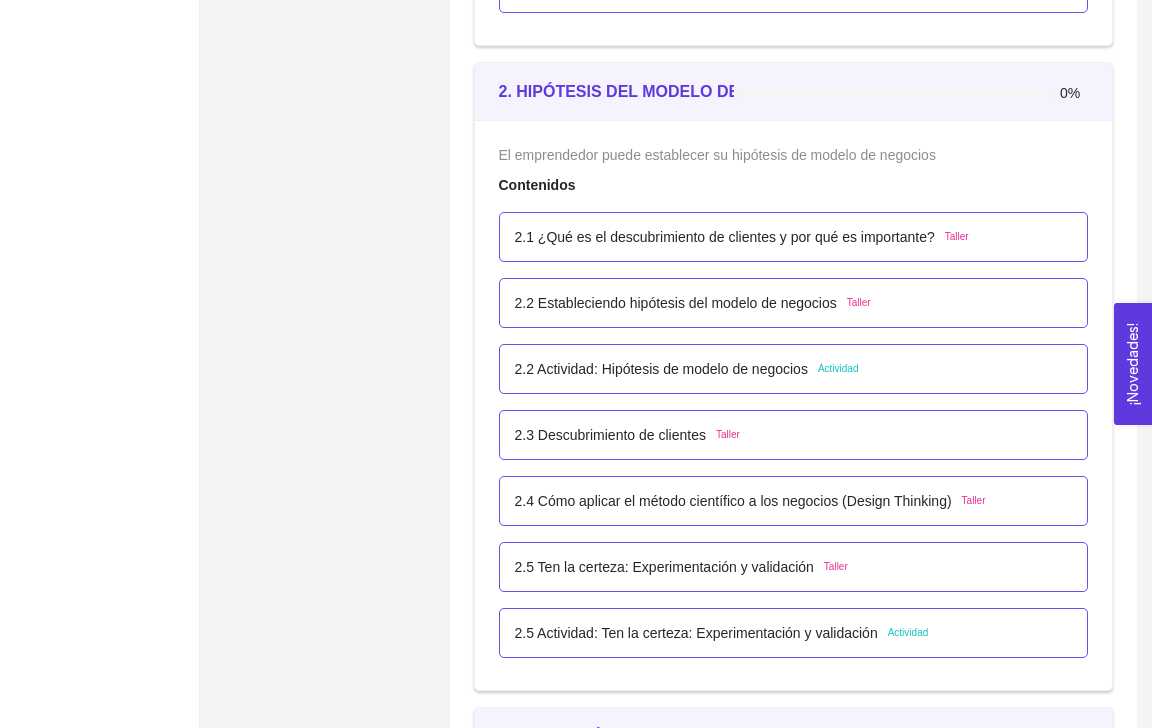 click on "2.4 Cómo aplicar el método científico a los negocios (Design Thinking)" at bounding box center (733, 501) 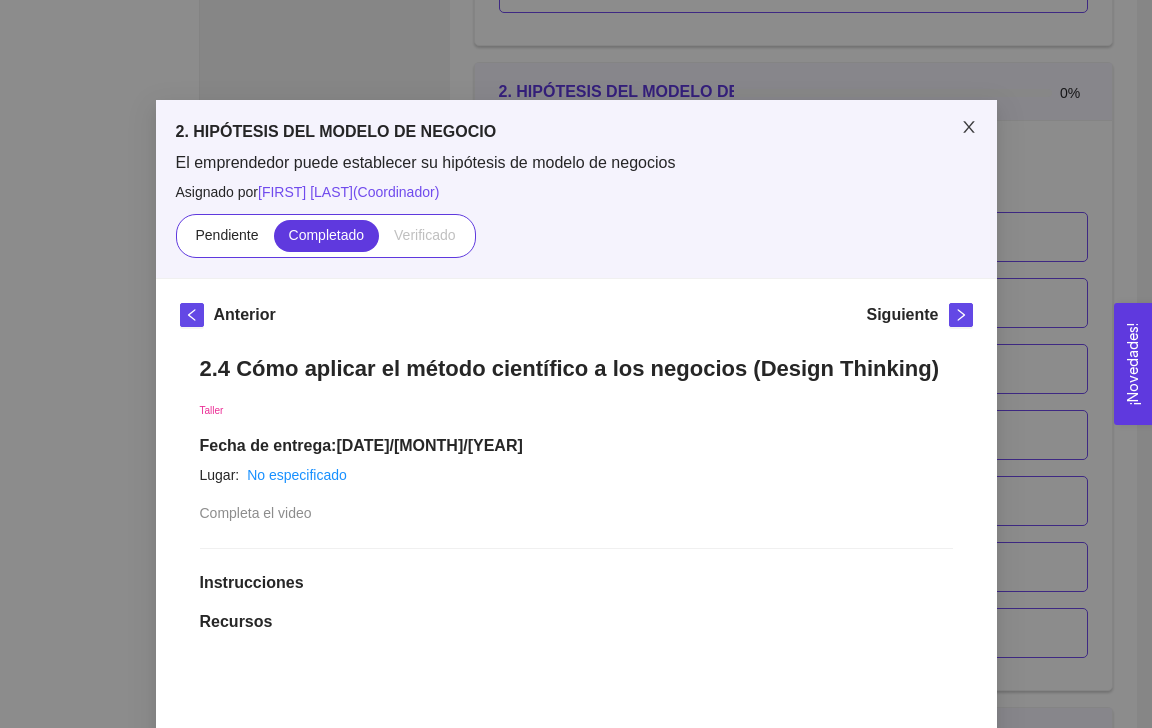 click 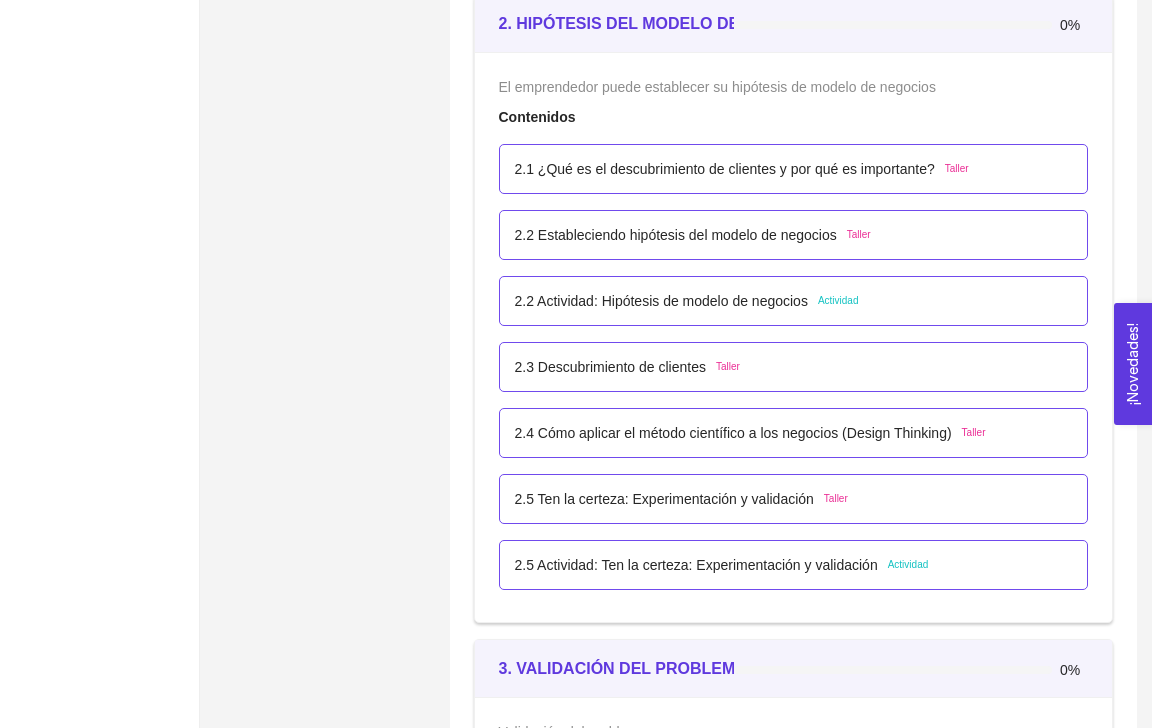 scroll, scrollTop: 1953, scrollLeft: 0, axis: vertical 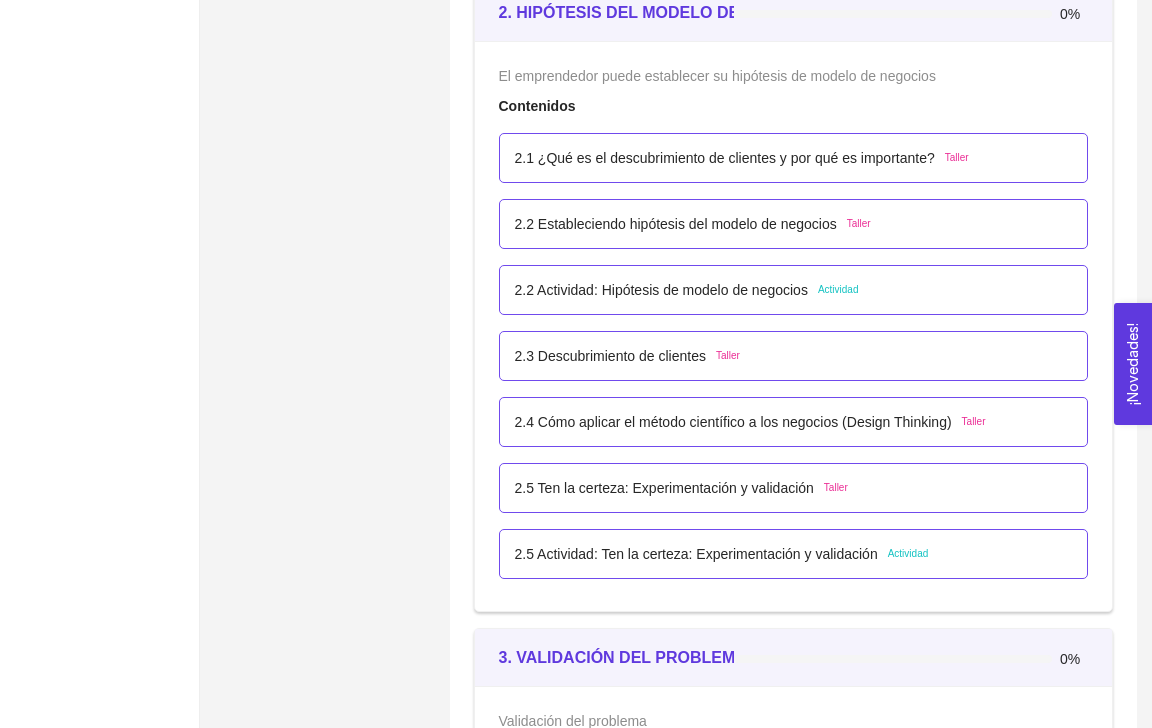 click on "2.5 Ten la certeza: Experimentación y validación" at bounding box center (664, 488) 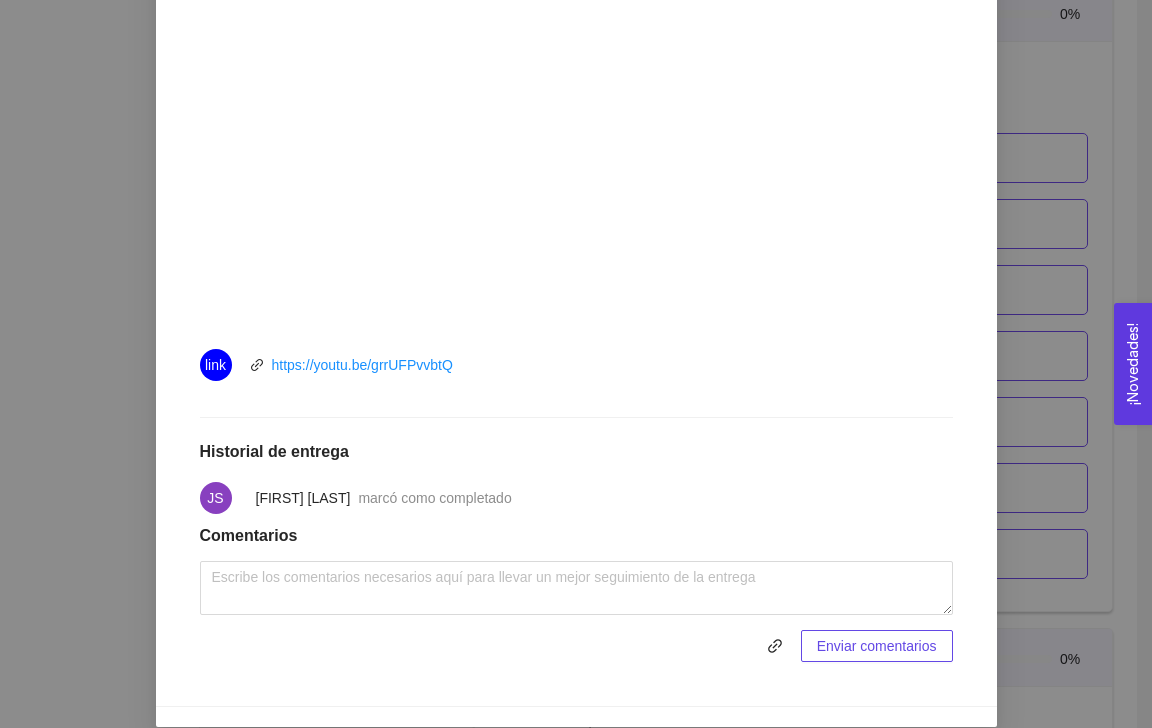 scroll, scrollTop: 0, scrollLeft: 0, axis: both 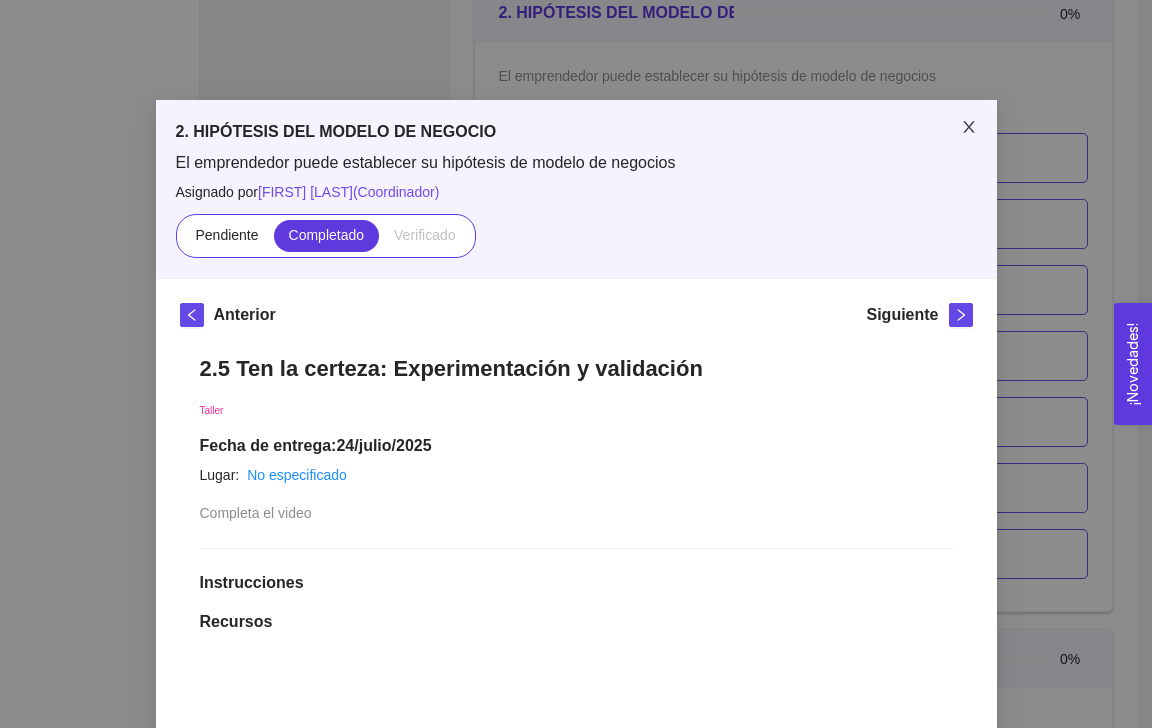 click 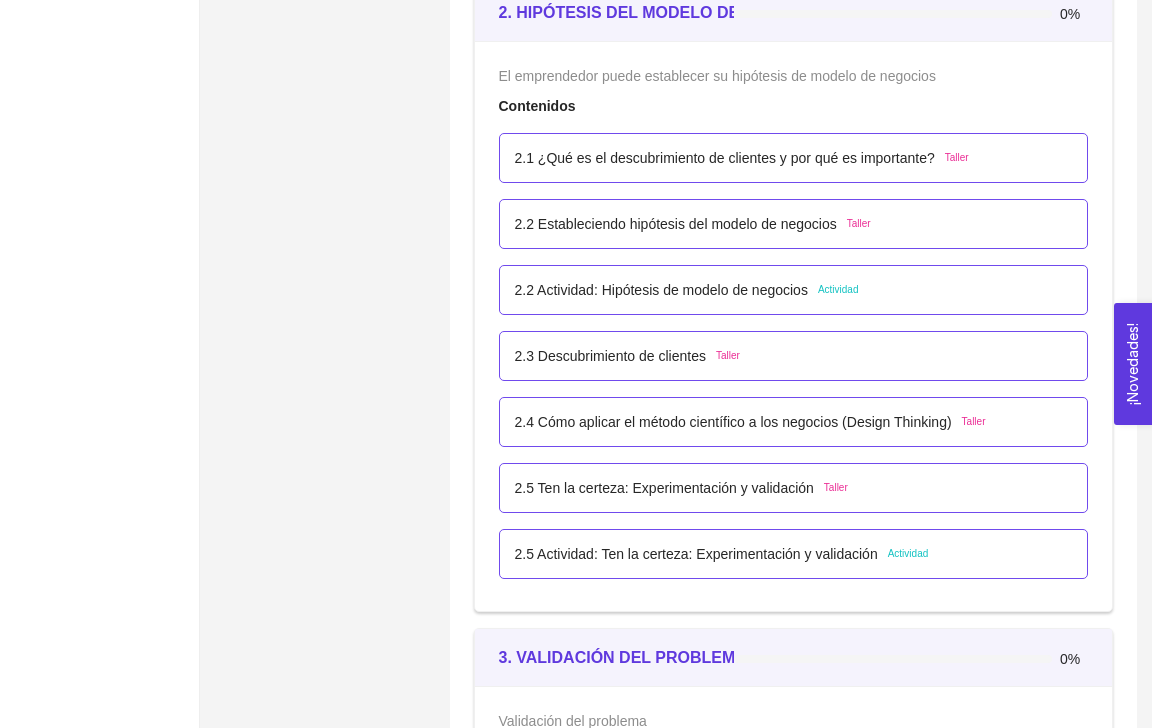 click on "2.5 Actividad: Ten la certeza: Experimentación y validación" at bounding box center (696, 554) 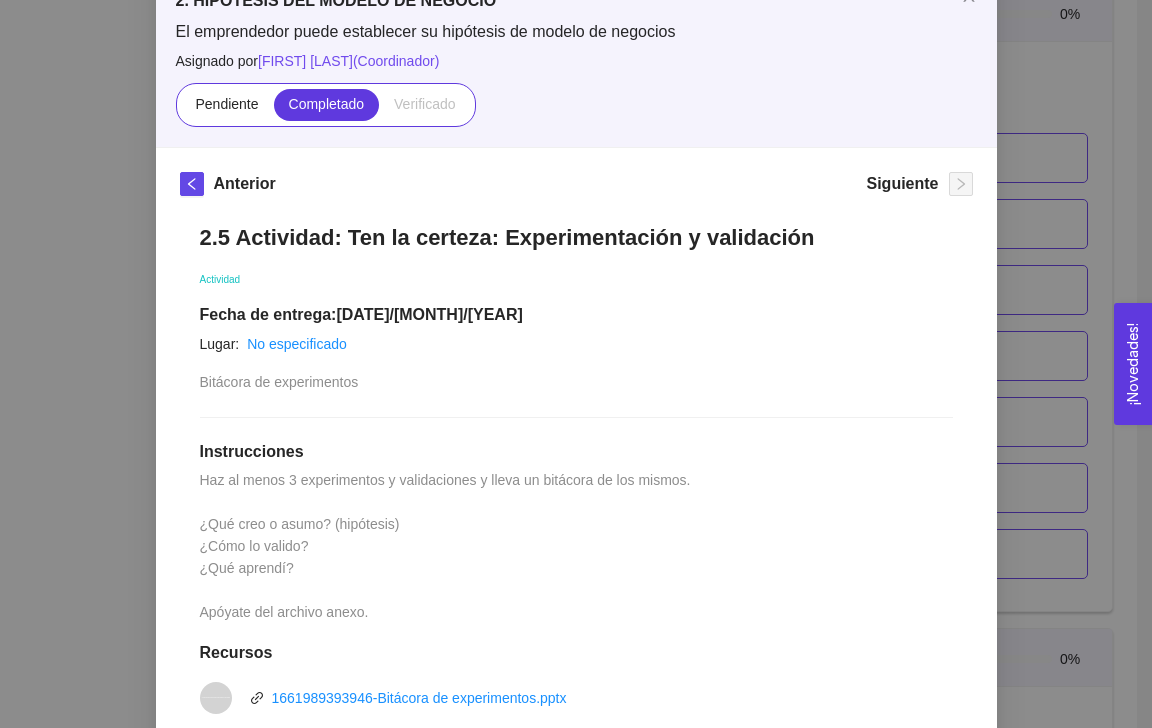 scroll, scrollTop: 0, scrollLeft: 0, axis: both 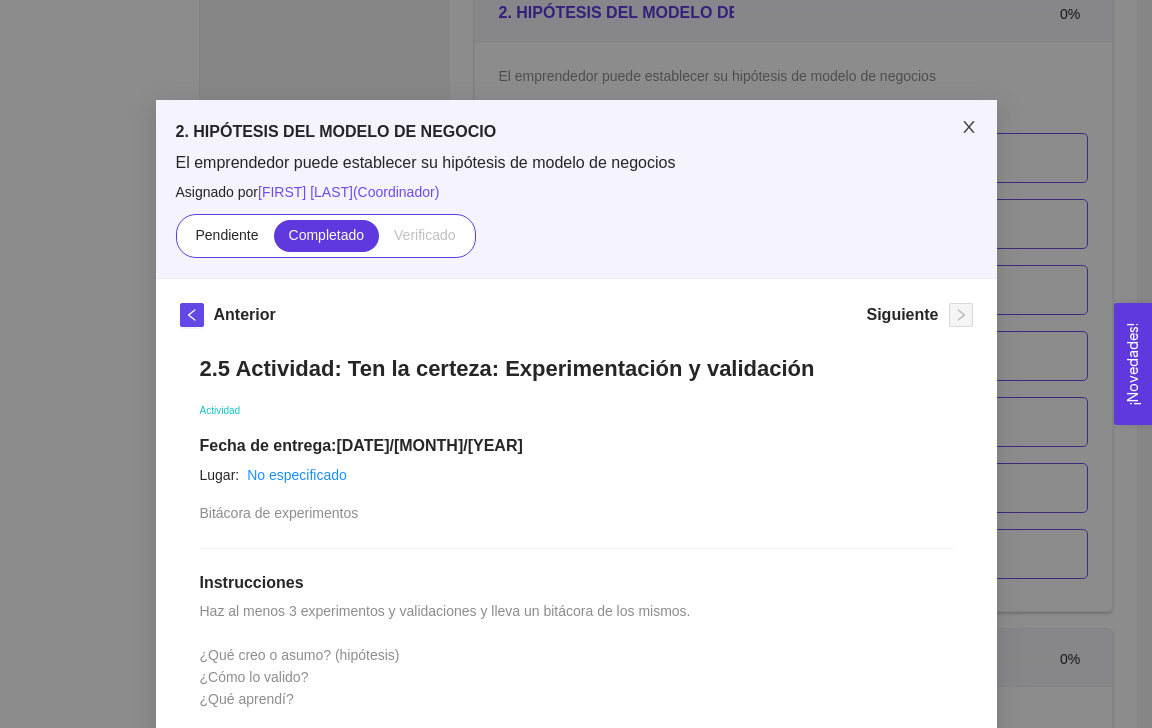 click at bounding box center [969, 128] 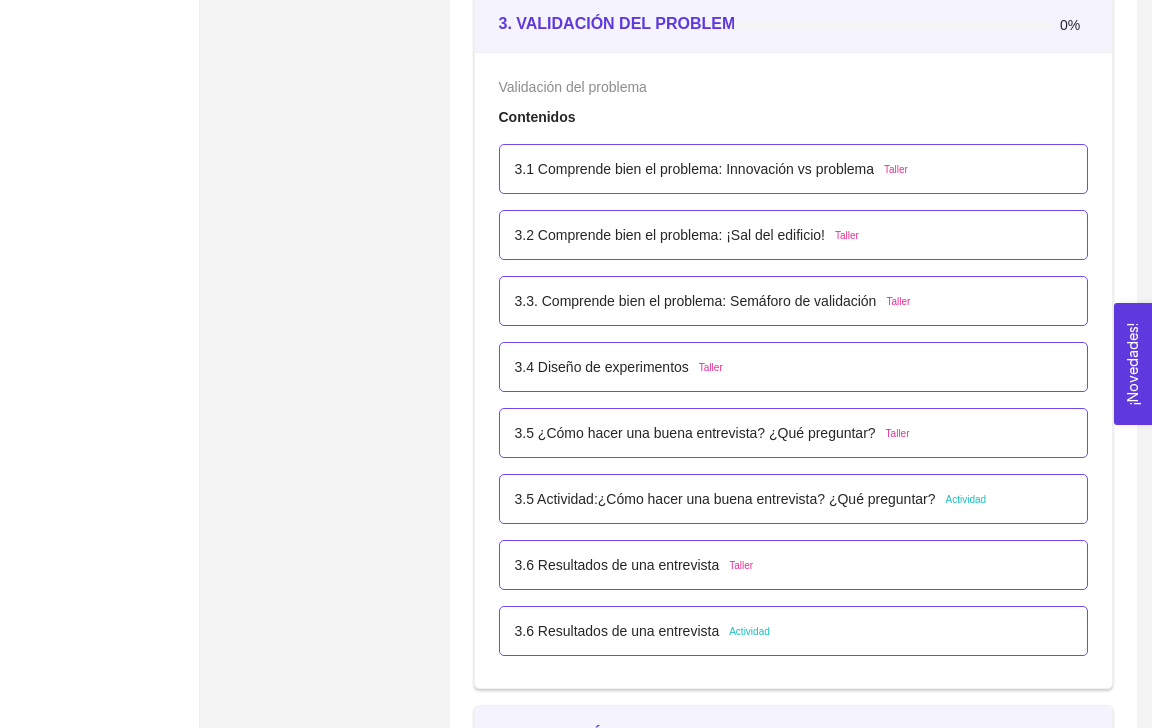 scroll, scrollTop: 2590, scrollLeft: 0, axis: vertical 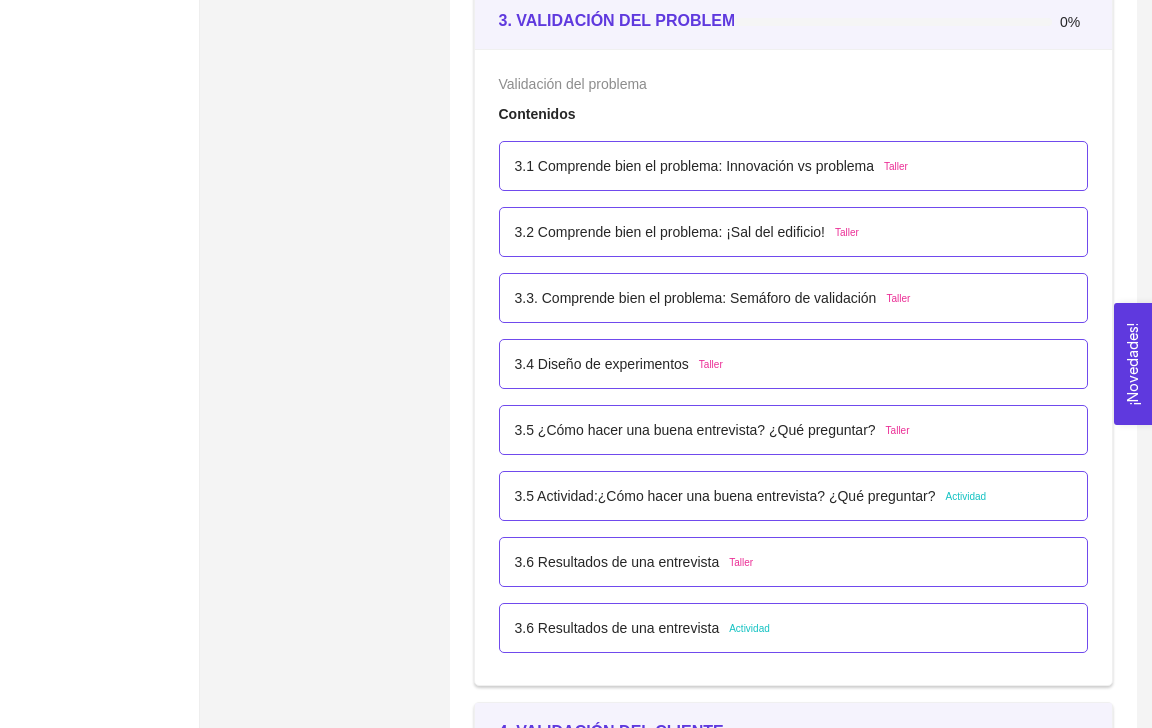 click on "3.1 Comprende bien el problema: Innovación vs problema" at bounding box center (695, 166) 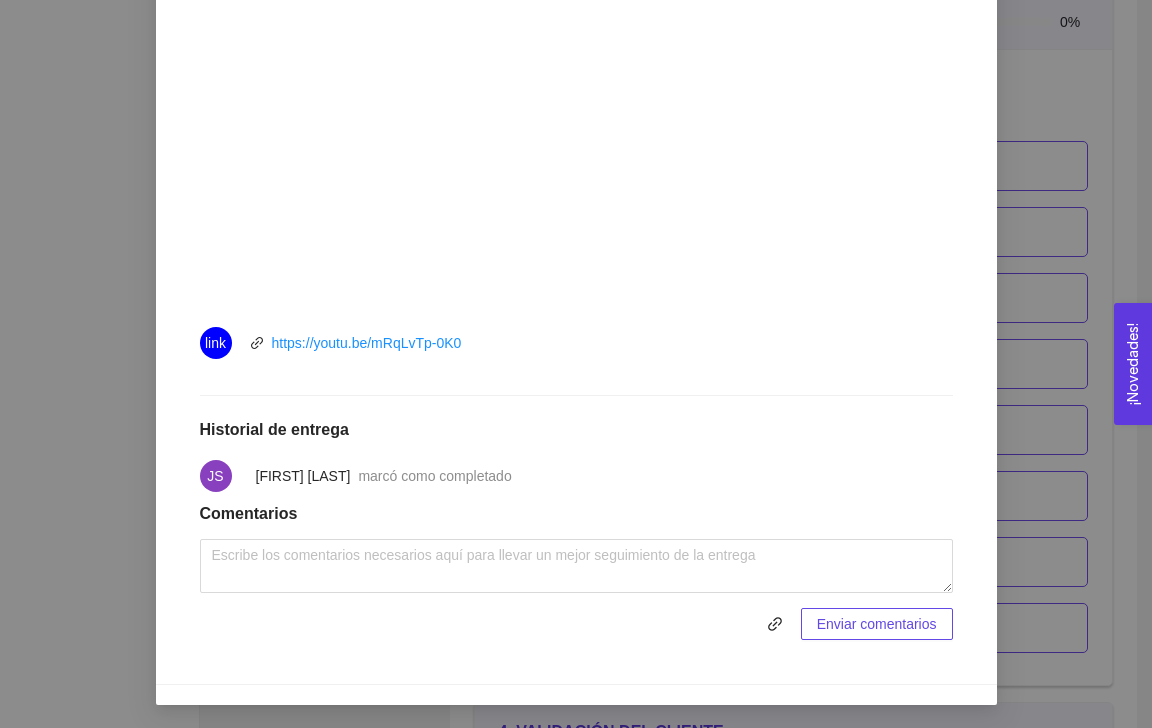 scroll, scrollTop: 0, scrollLeft: 0, axis: both 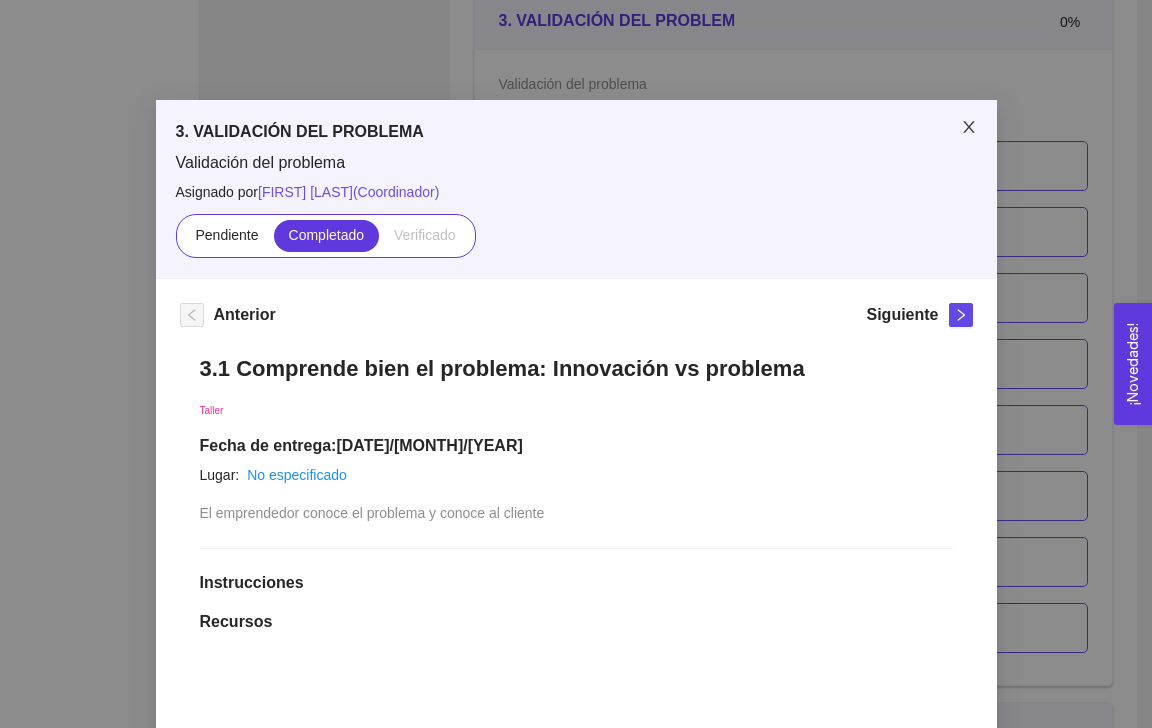 click 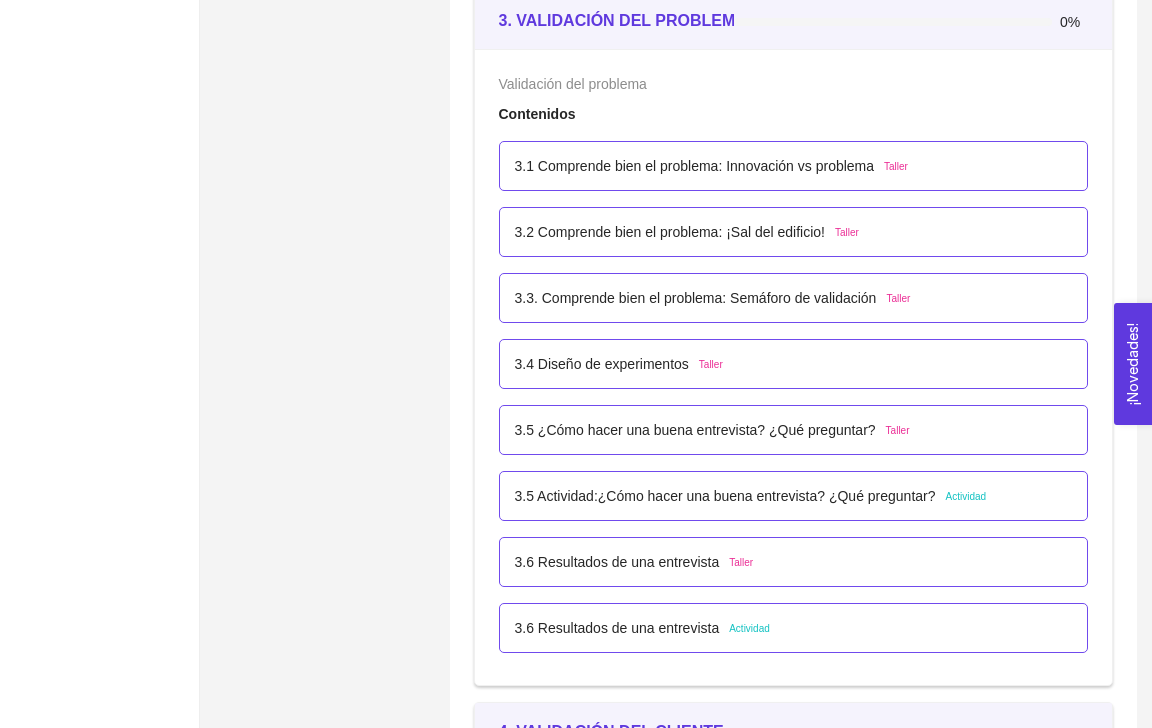 click on "3.2 Comprende bien el problema: ¡Sal del edificio!" at bounding box center (670, 232) 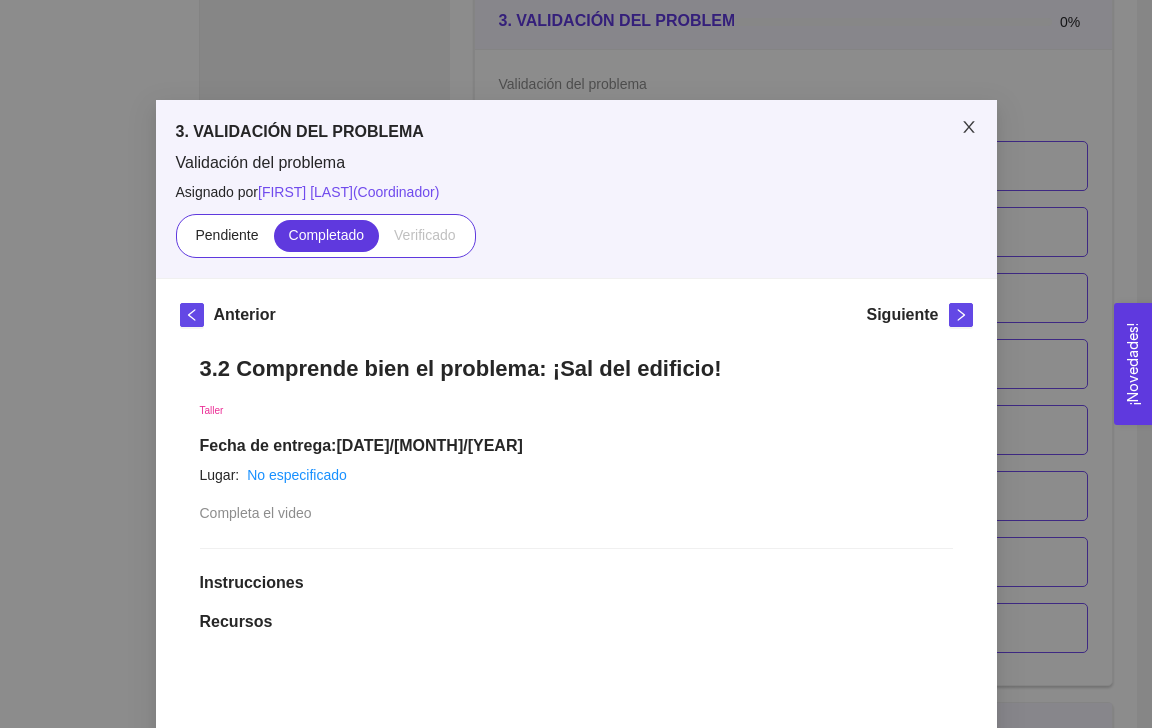 click 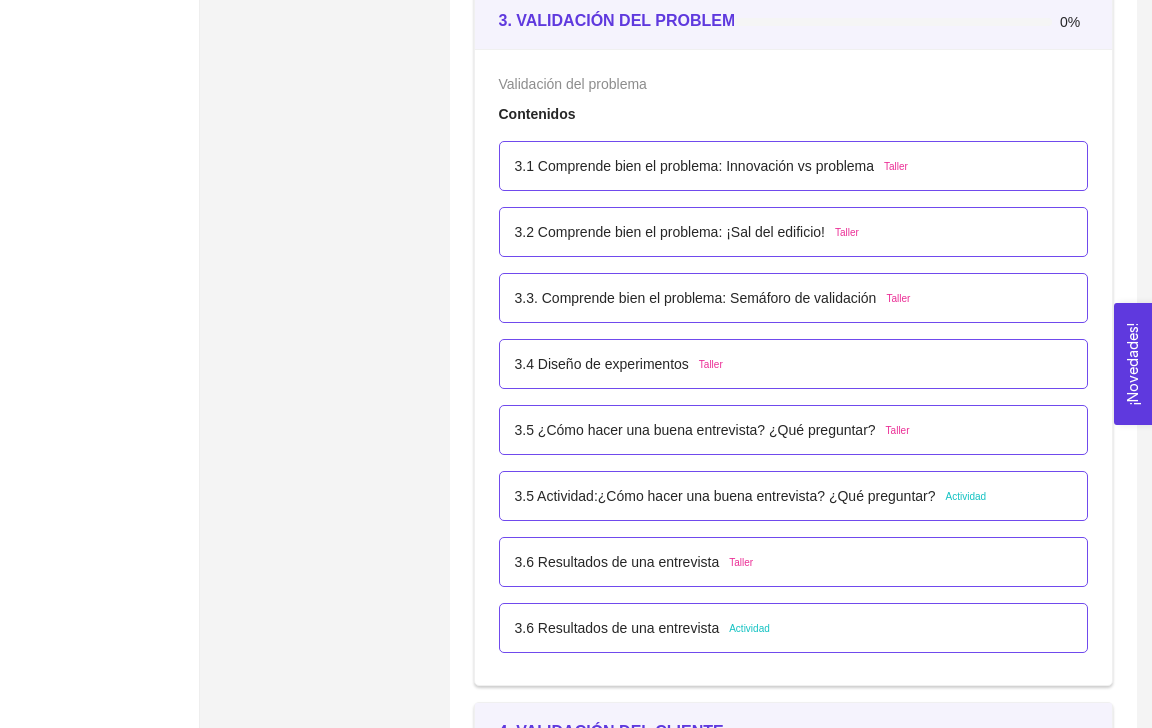 click on "3.3. Comprende bien el problema: Semáforo de validación" at bounding box center [696, 298] 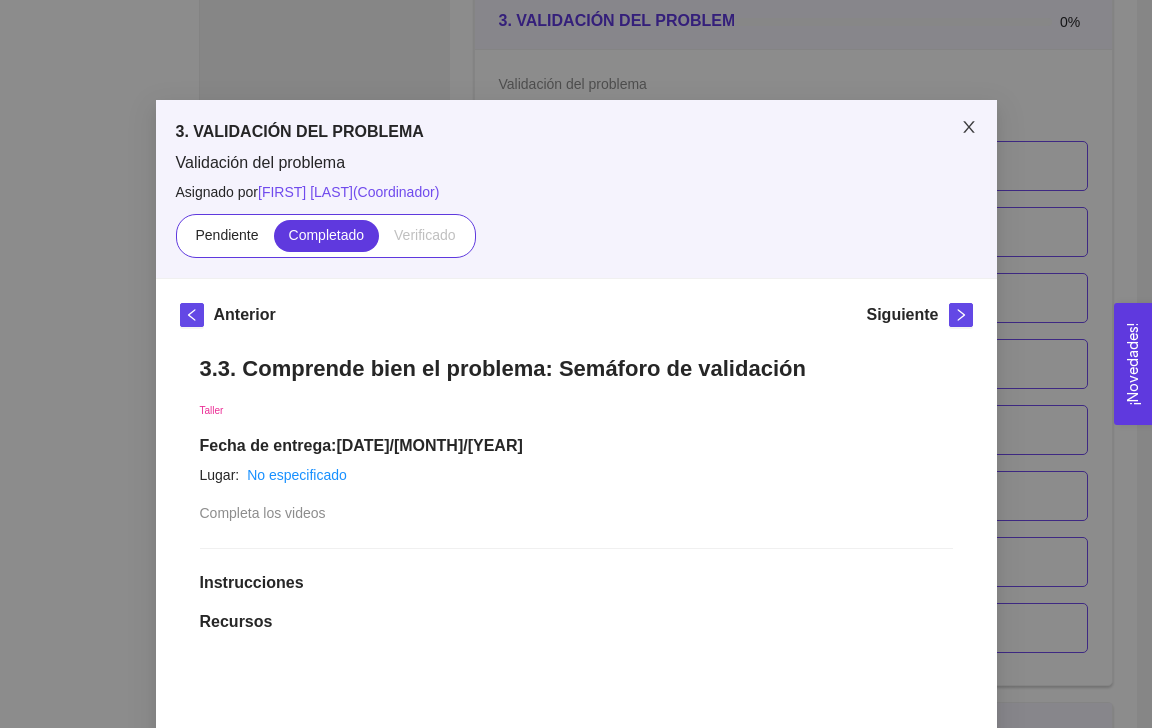 click 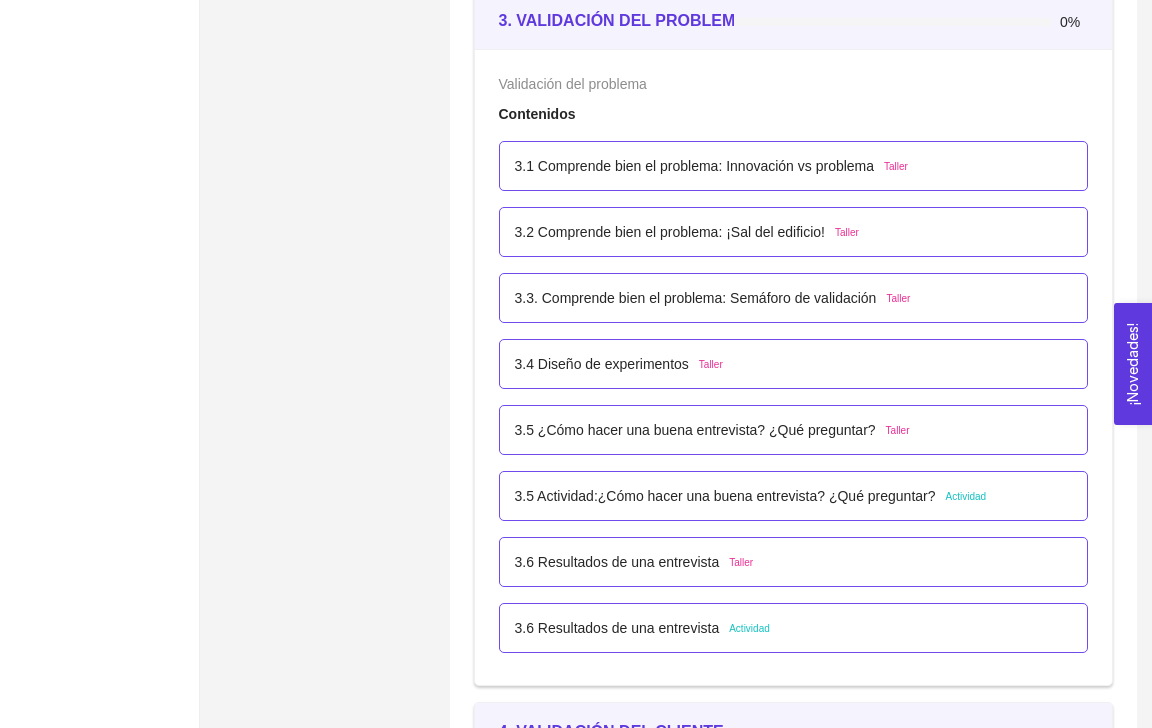 click on "3.4 Diseño de experimentos" at bounding box center (602, 364) 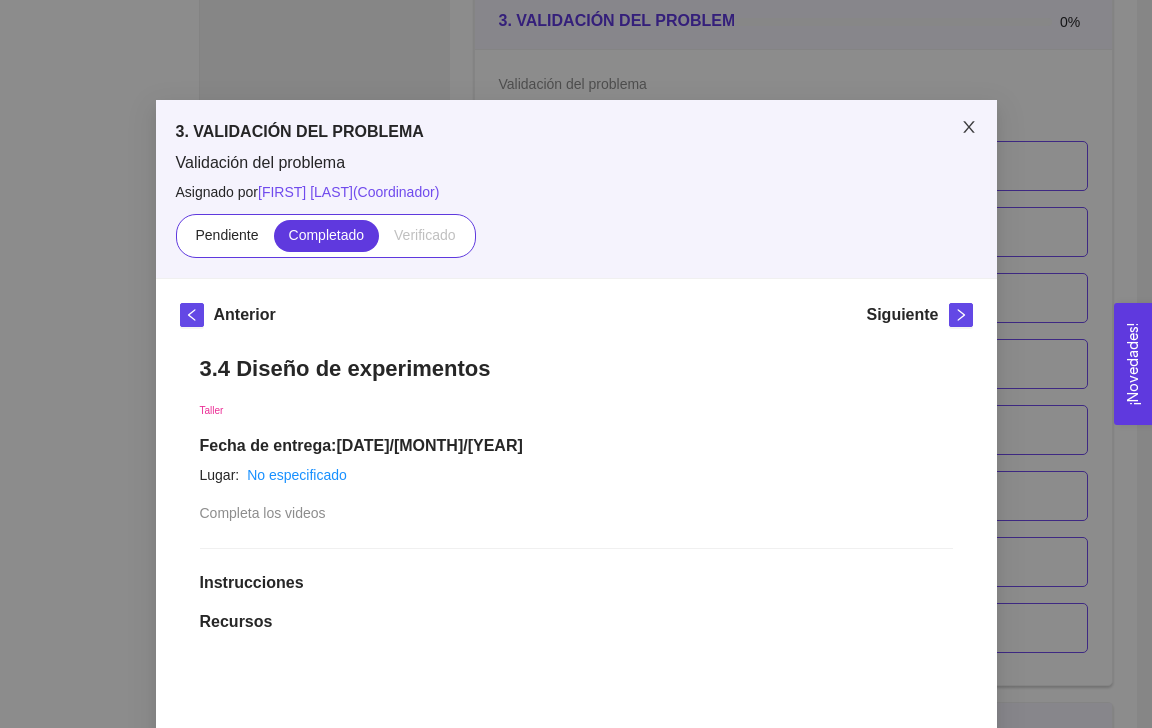click 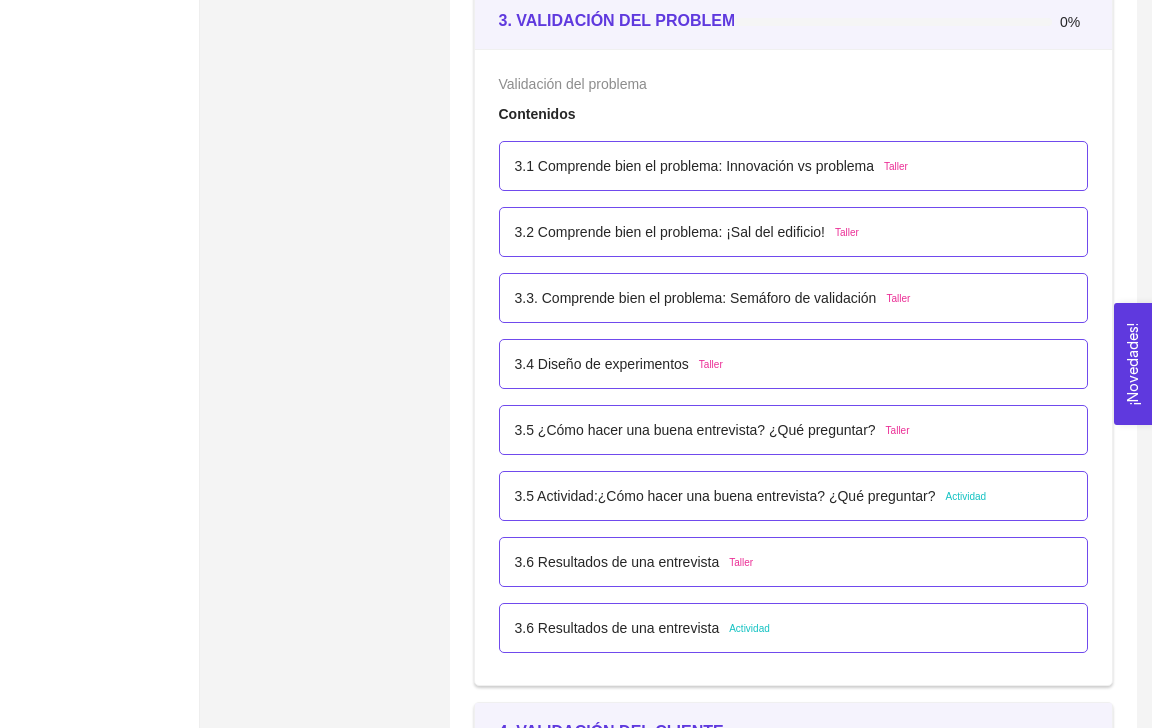 click on "3.5 ¿Cómo hacer una buena entrevista? ¿Qué preguntar?" at bounding box center [695, 430] 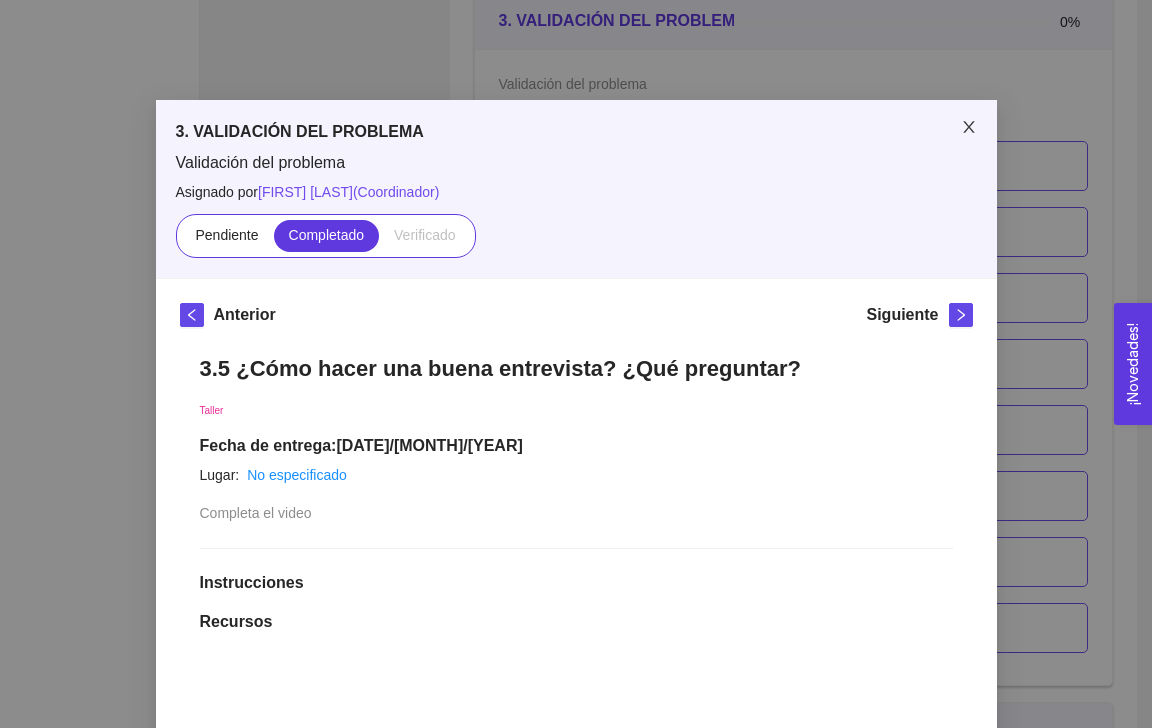 click at bounding box center (969, 128) 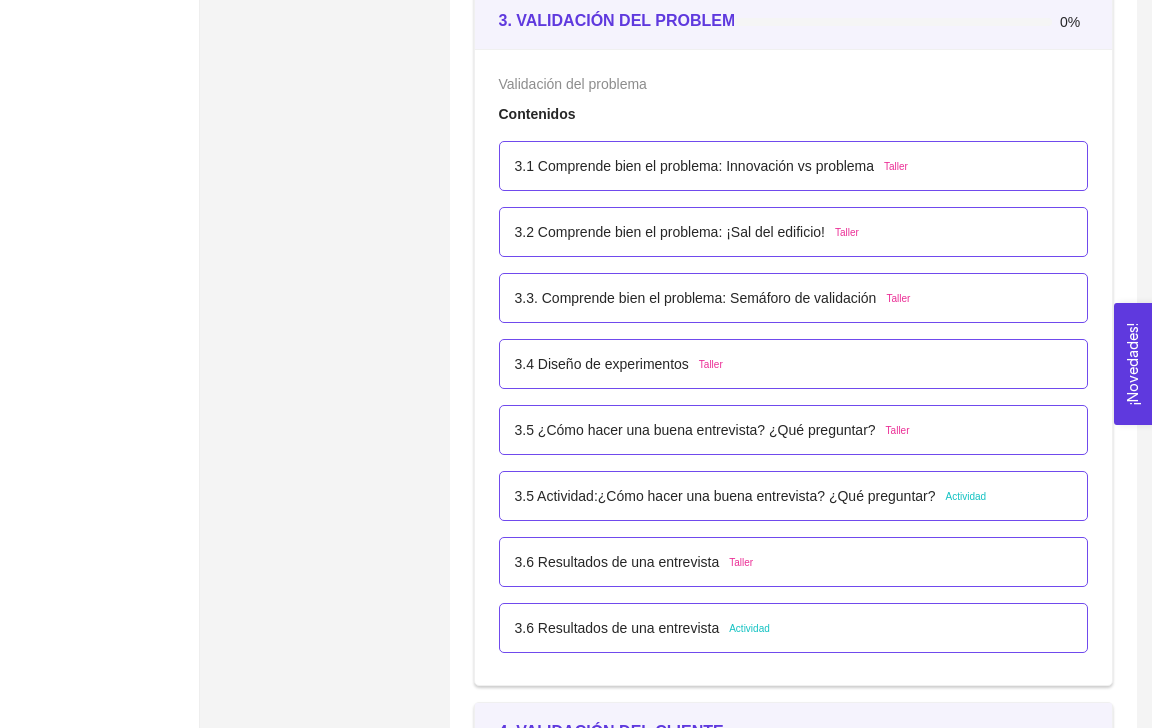 click on "3.5 Actividad:¿Cómo hacer una buena entrevista? ¿Qué preguntar?" at bounding box center (725, 496) 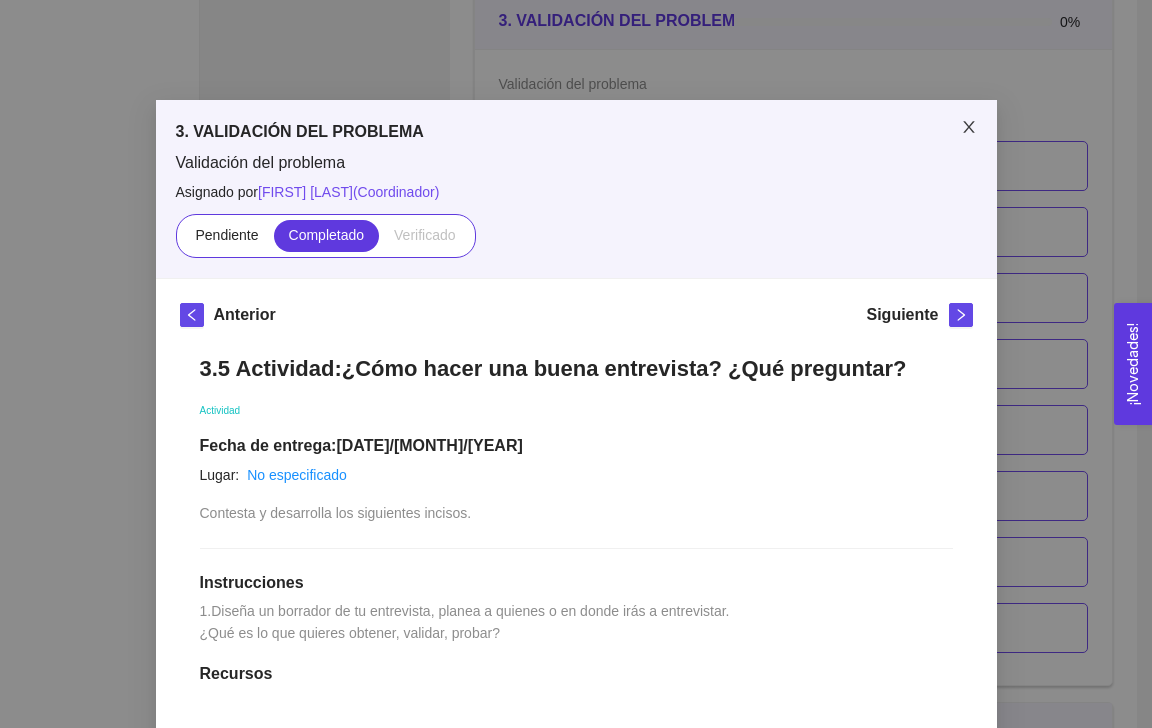 click at bounding box center (969, 128) 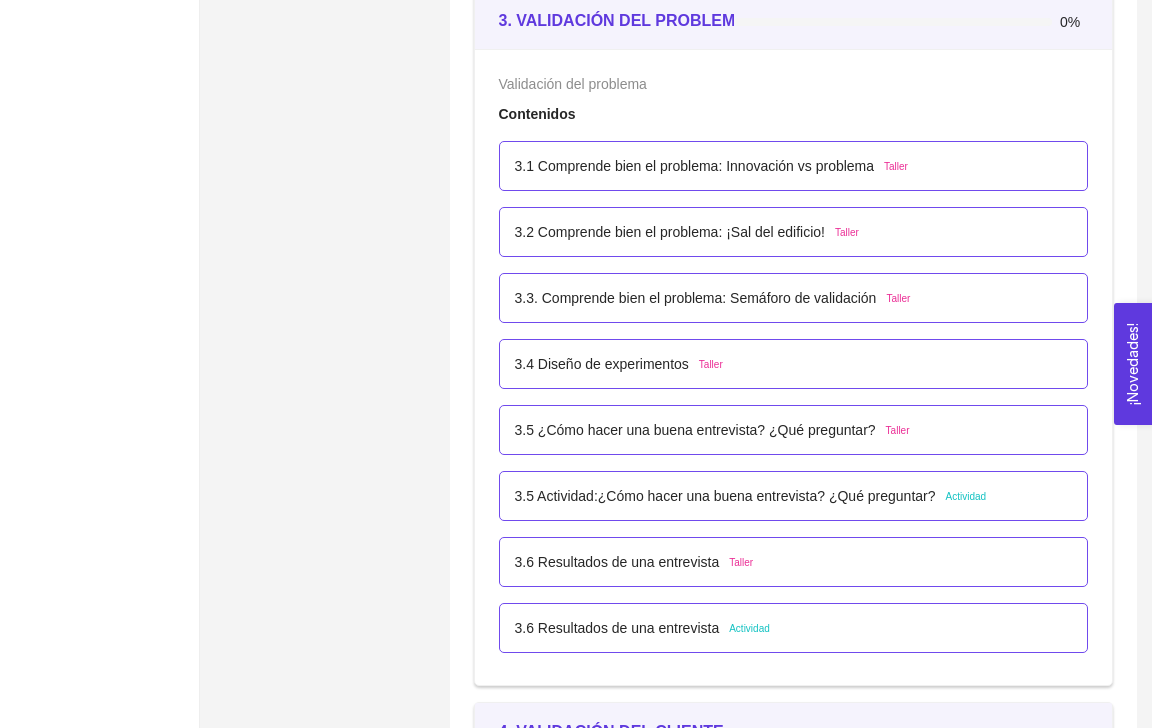 click on "3.6 Resultados de una entrevista" at bounding box center [617, 562] 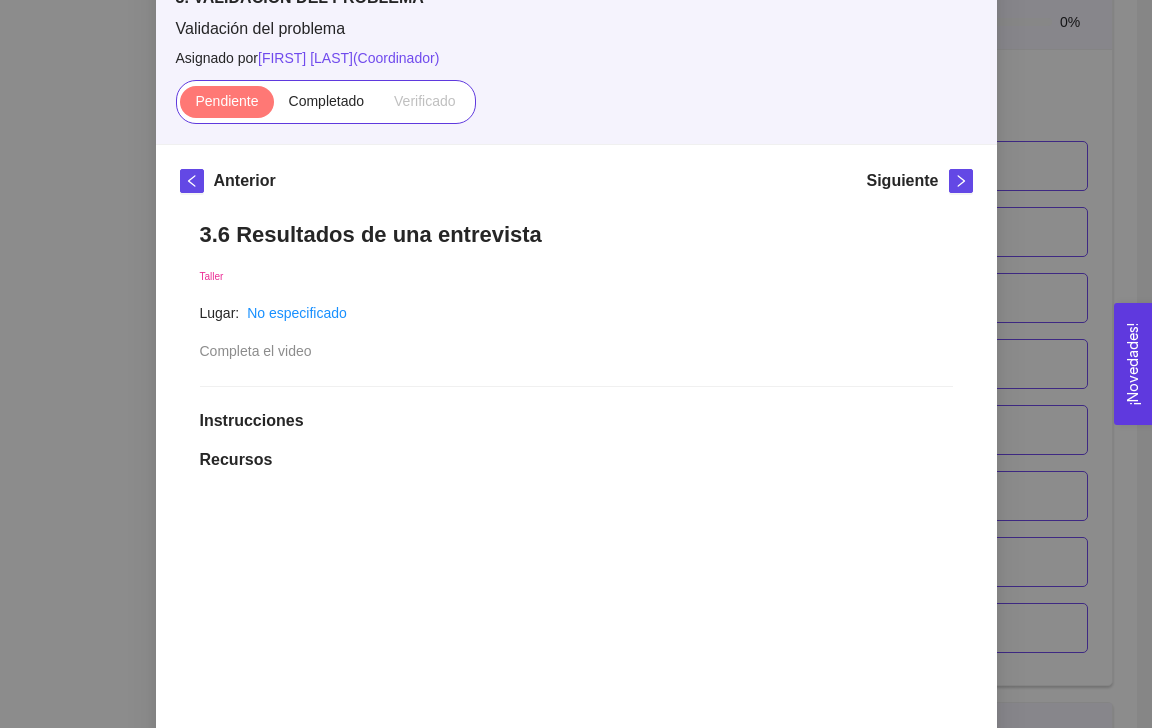 scroll, scrollTop: 0, scrollLeft: 0, axis: both 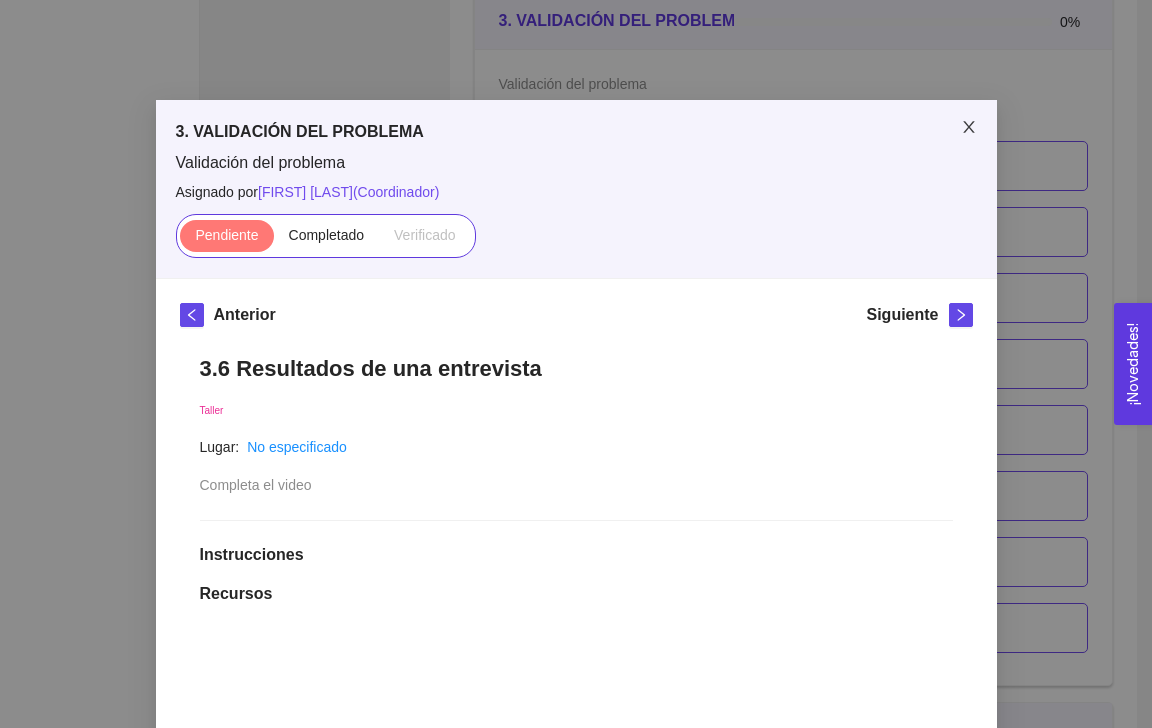 click at bounding box center [969, 128] 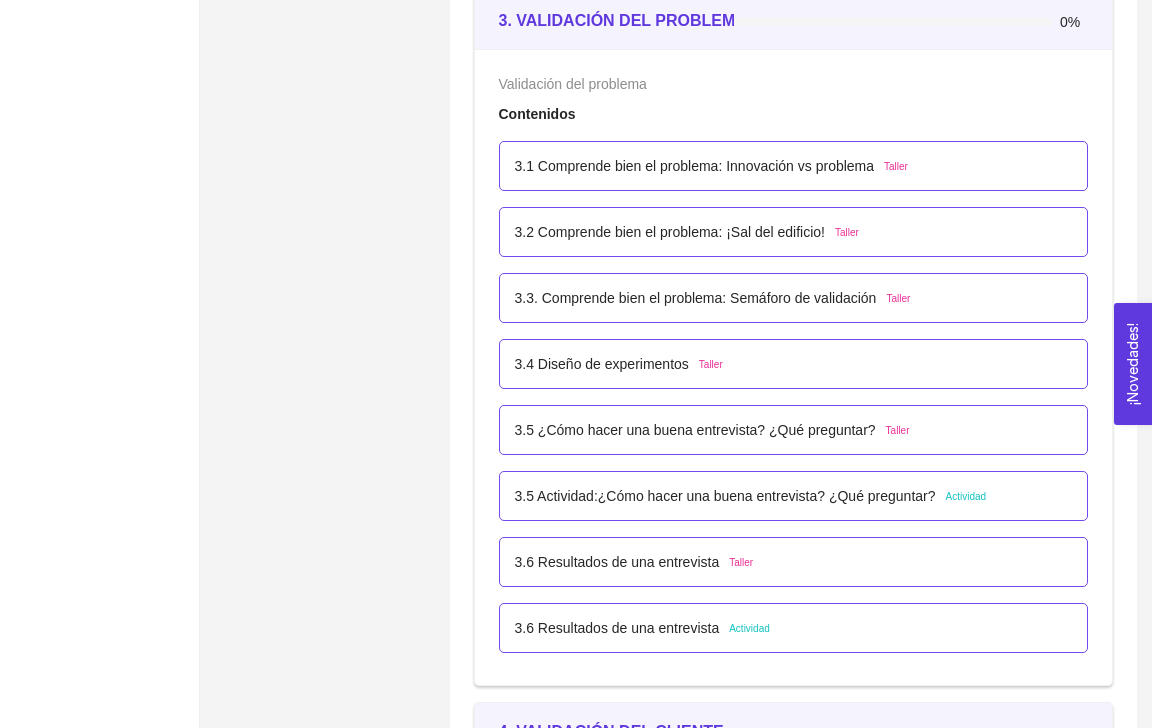 click on "3.6 Resultados de una entrevista" at bounding box center [617, 562] 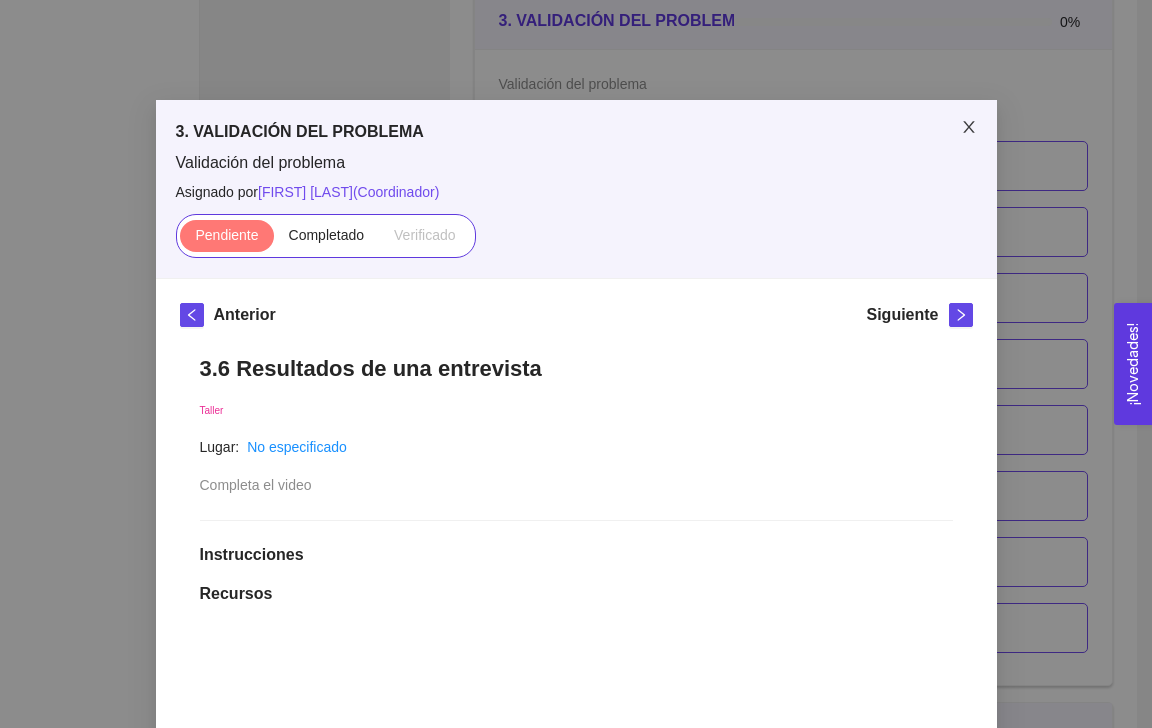 click 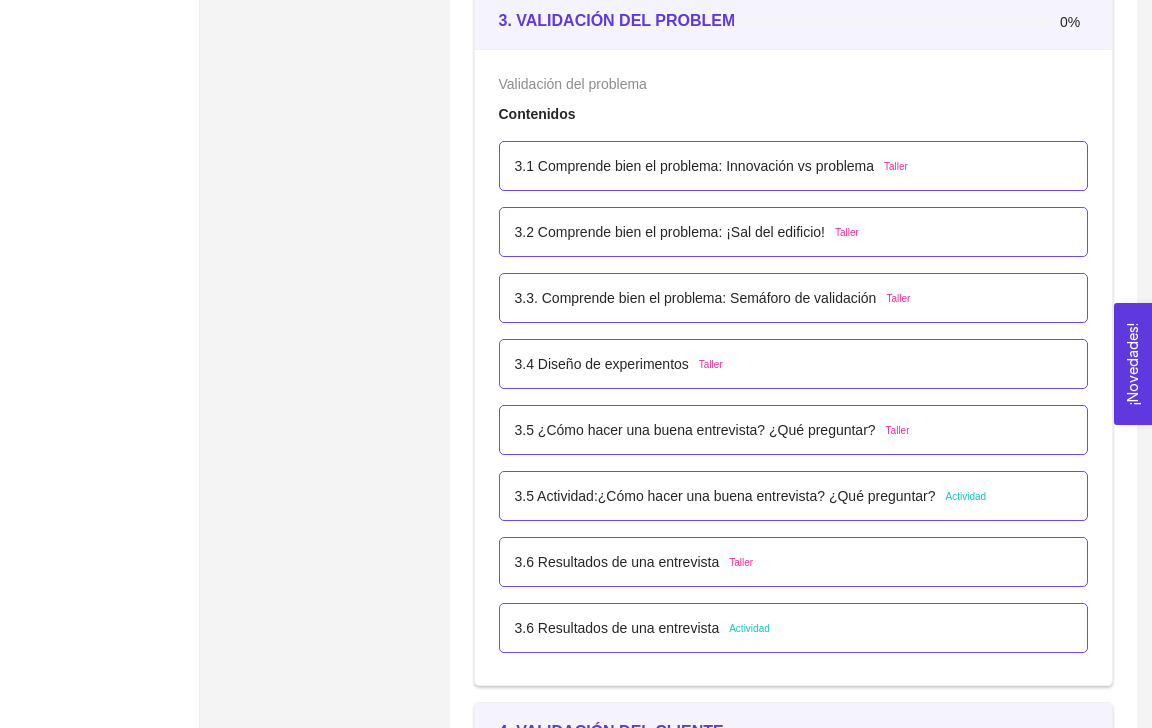 click on "3.6 Resultados de una entrevista" at bounding box center [617, 628] 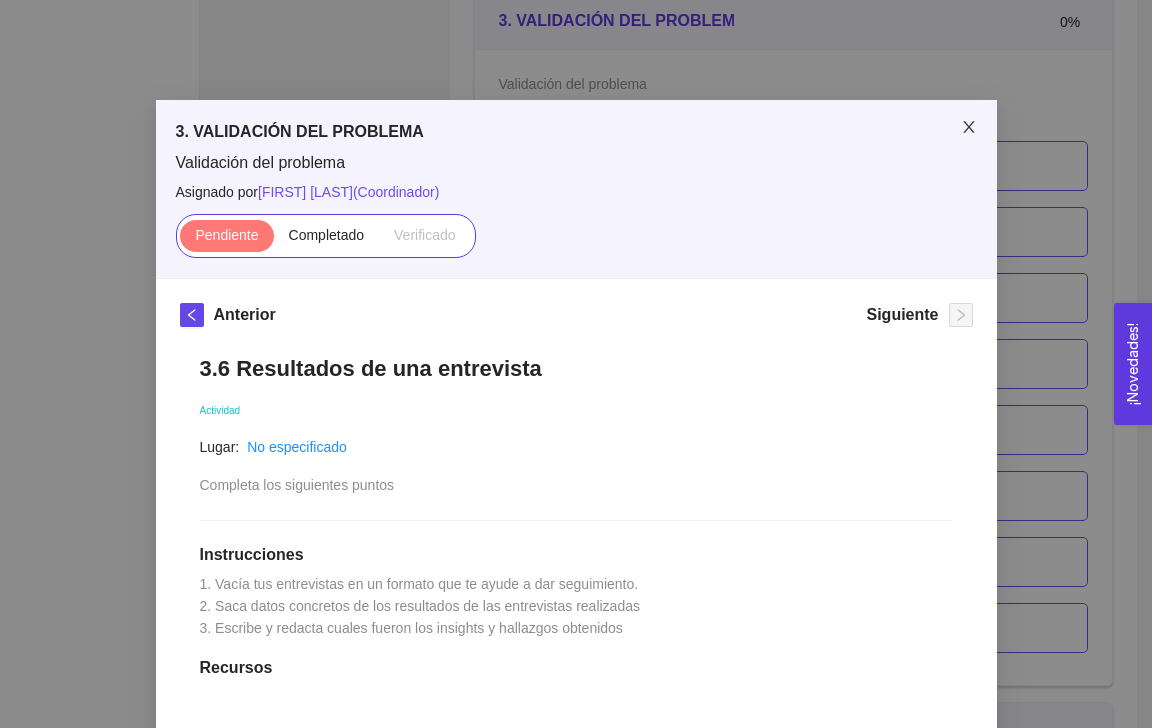 click 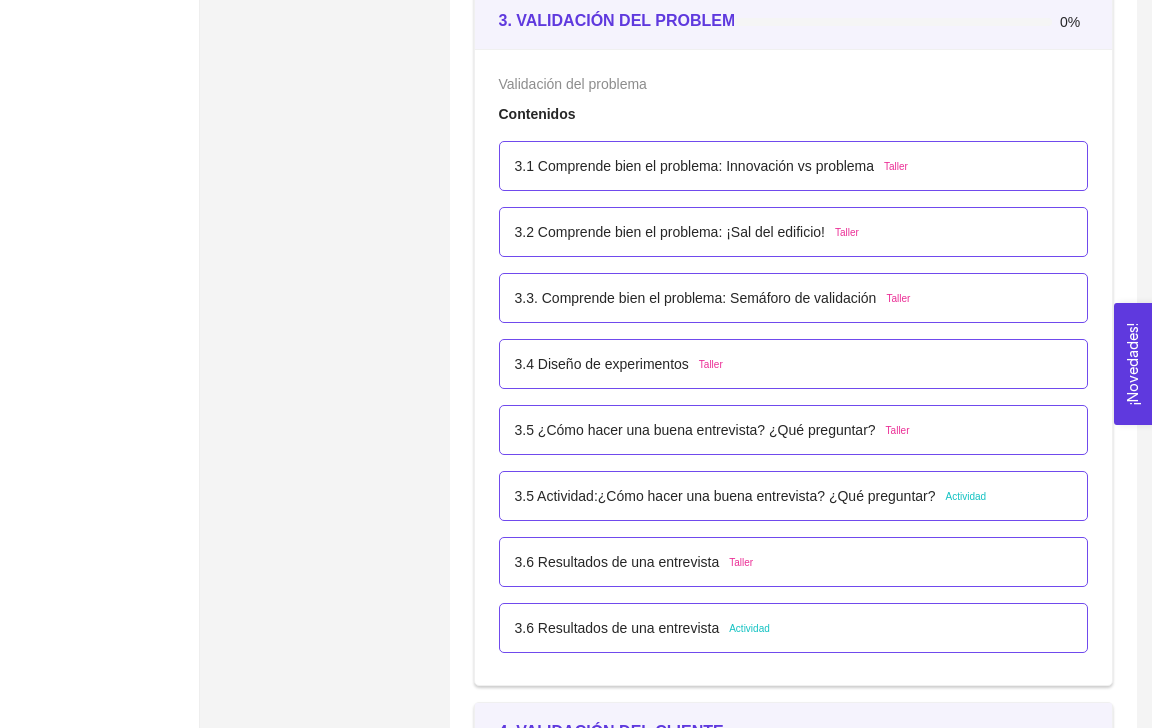 click on "3.5 Actividad:¿Cómo hacer una buena entrevista? ¿Qué preguntar?" at bounding box center (725, 496) 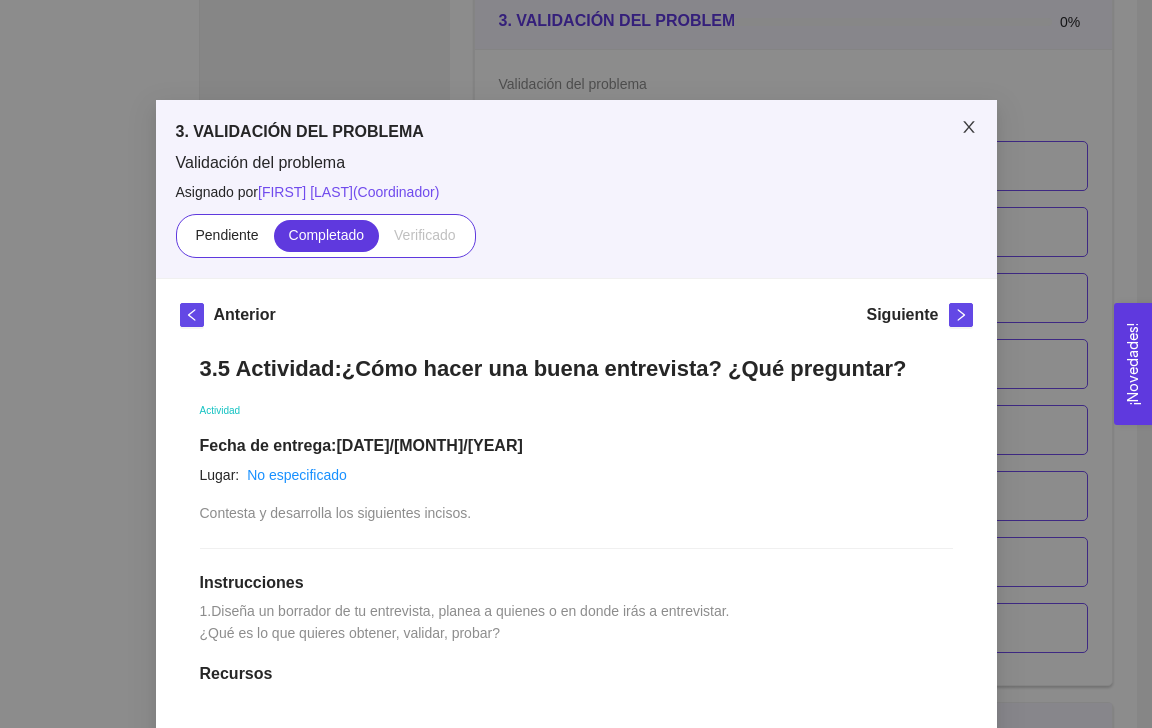 click 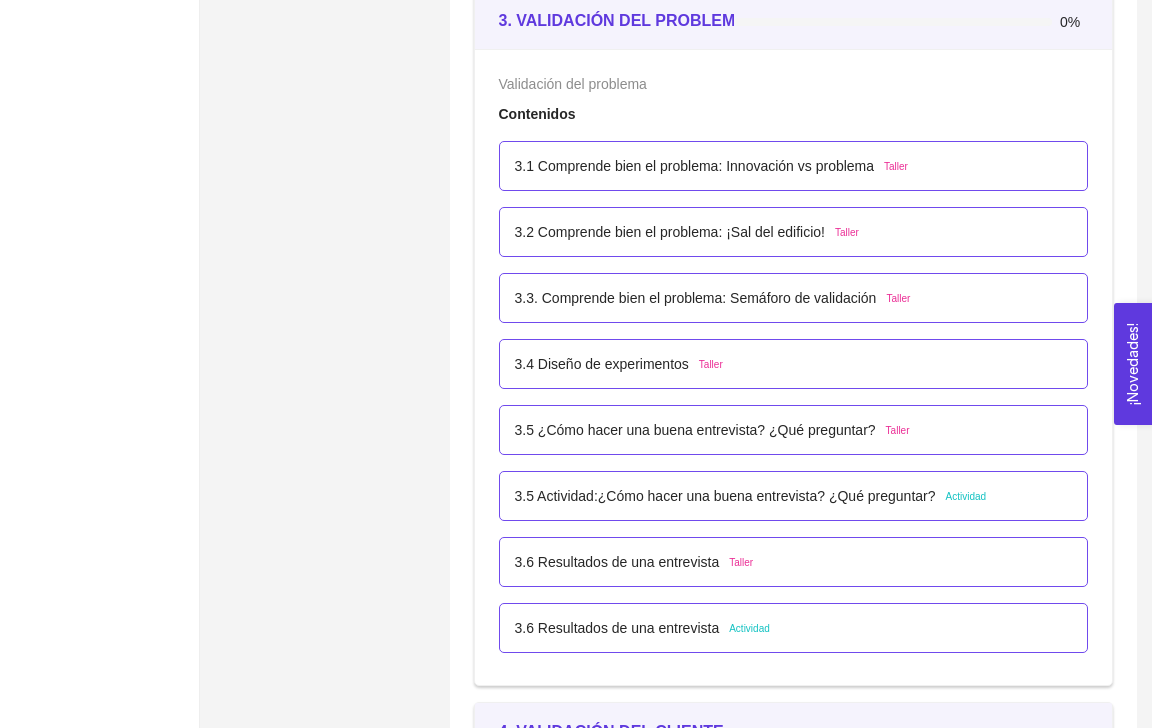 click on "3.6 Resultados de una entrevista" at bounding box center [617, 562] 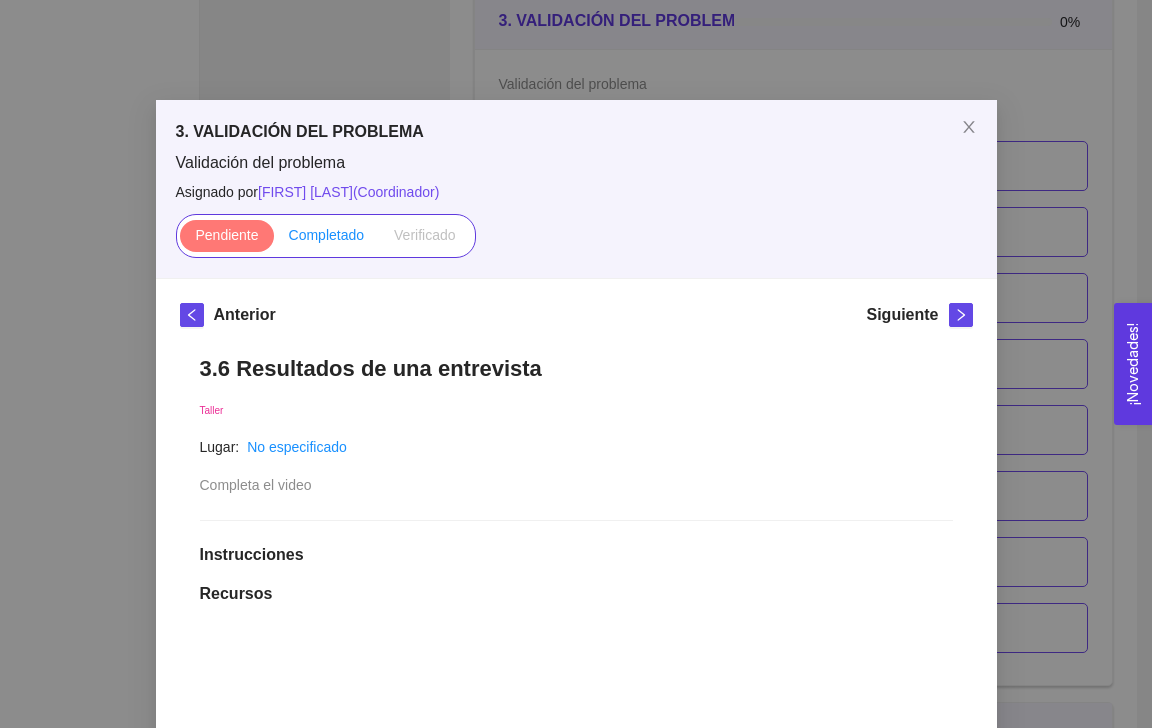 click on "Completado" at bounding box center (327, 235) 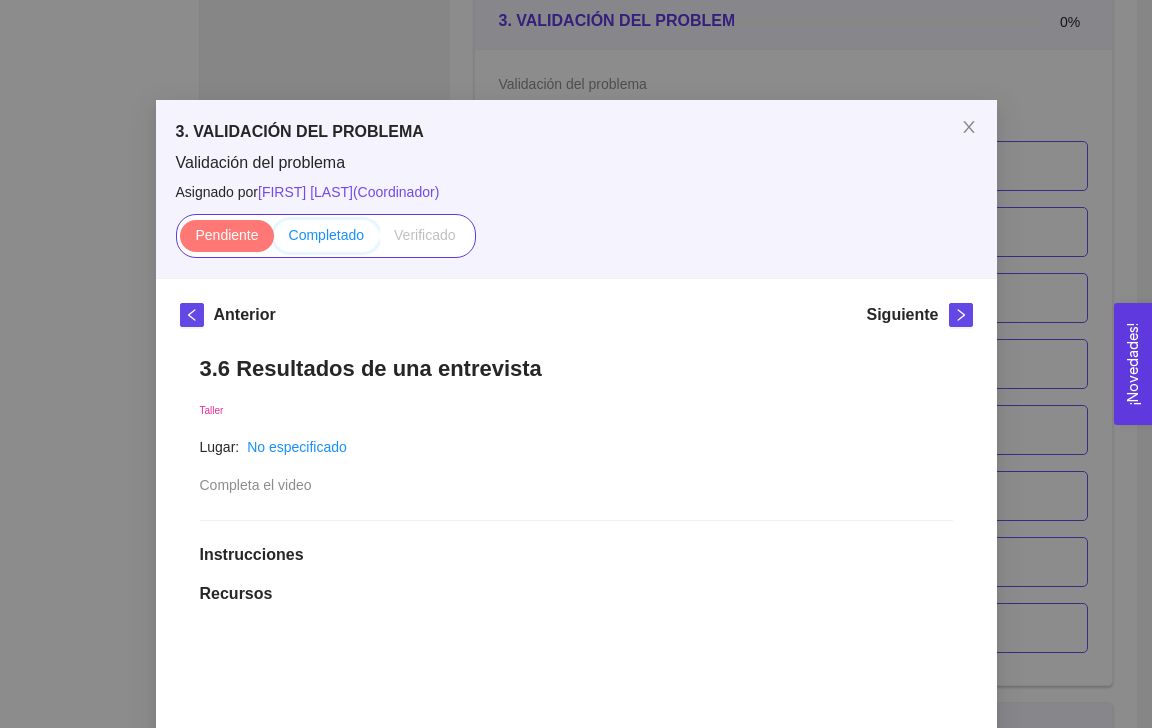 click on "Completado" at bounding box center [274, 240] 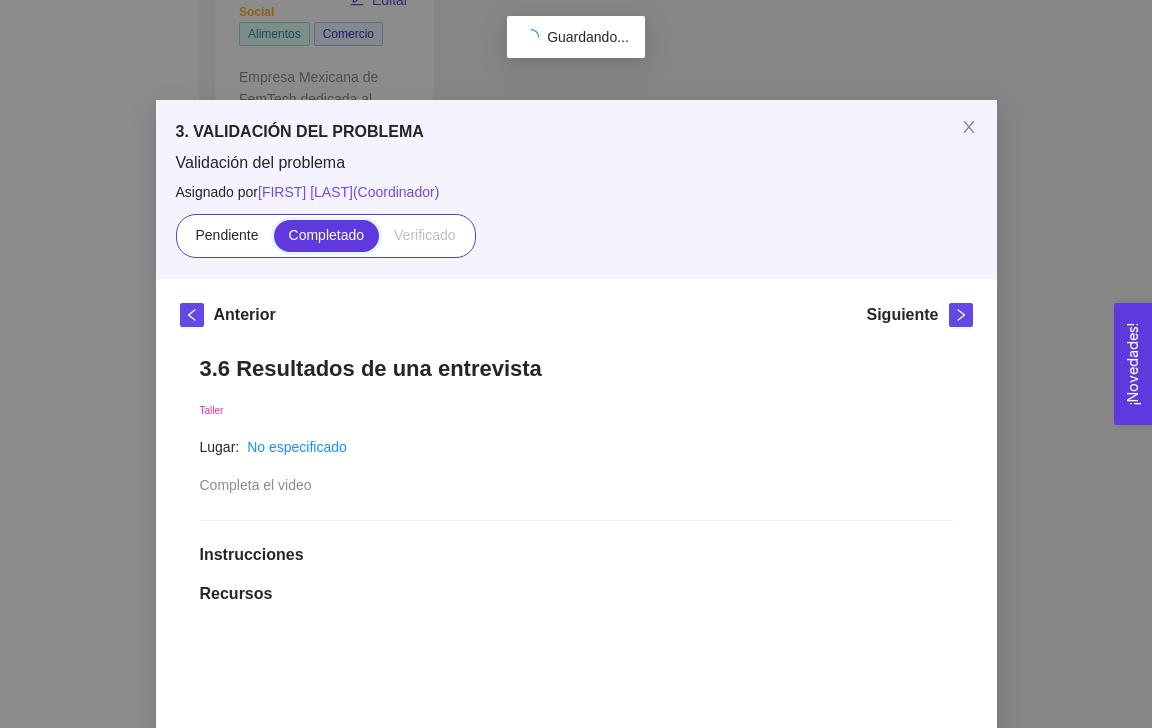 scroll, scrollTop: 2590, scrollLeft: 0, axis: vertical 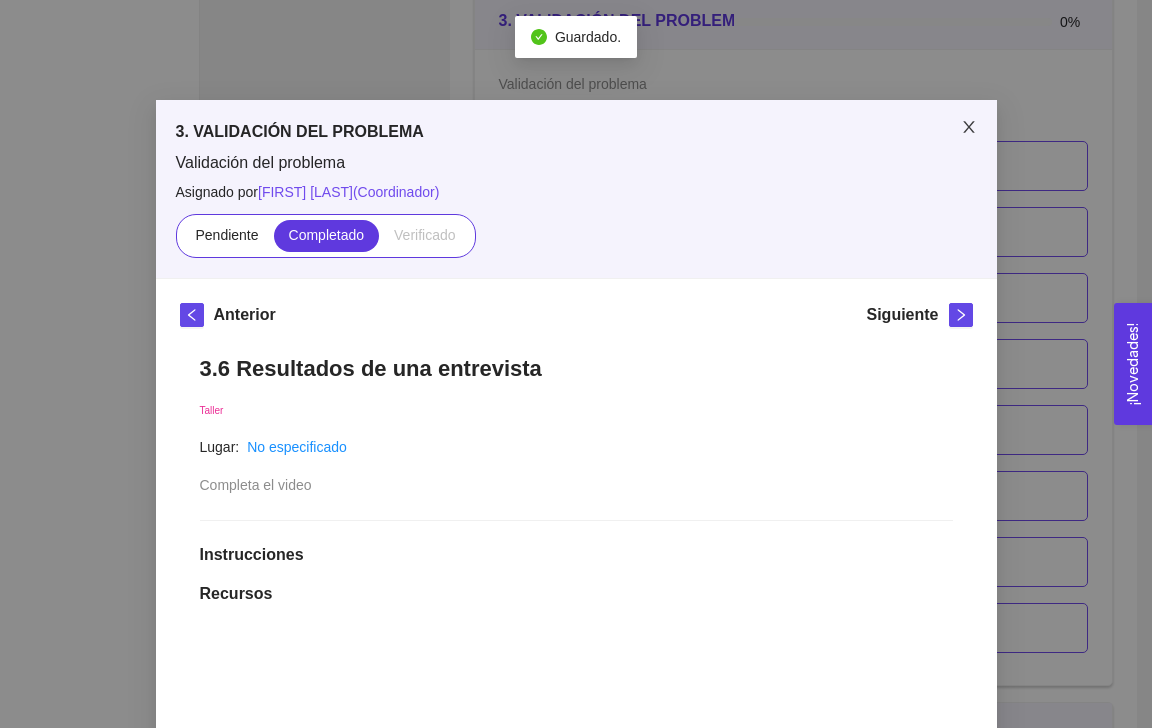 click 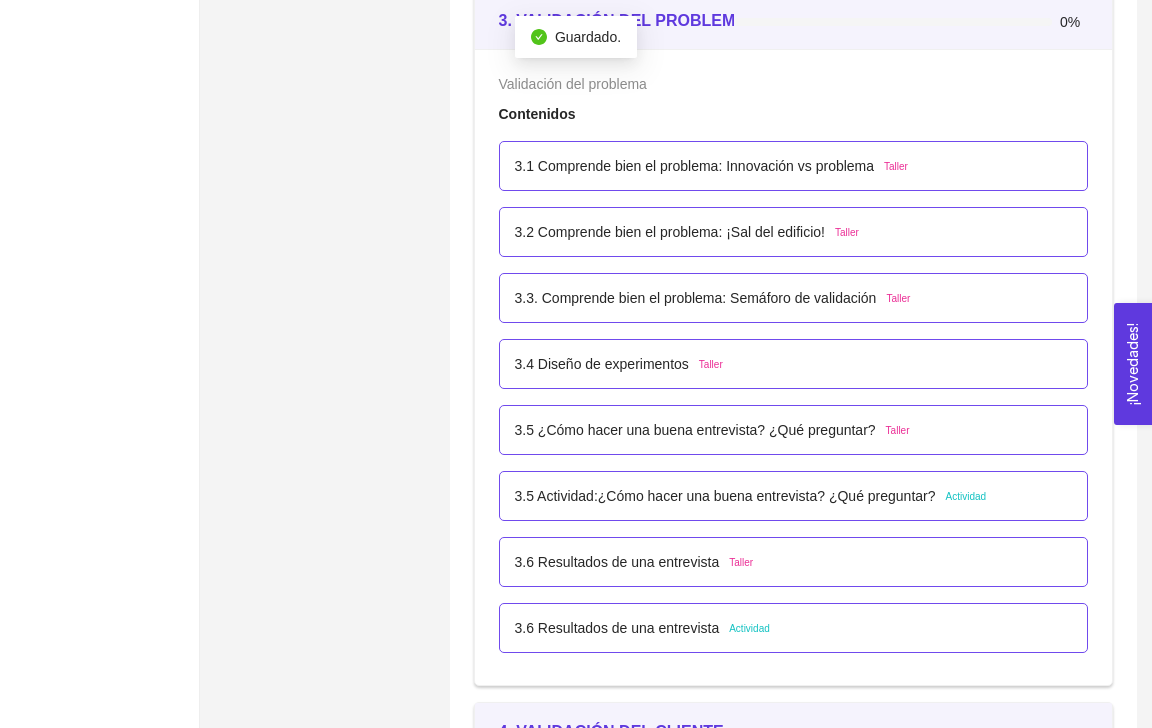 click on "3.6 Resultados de una entrevista" at bounding box center [617, 628] 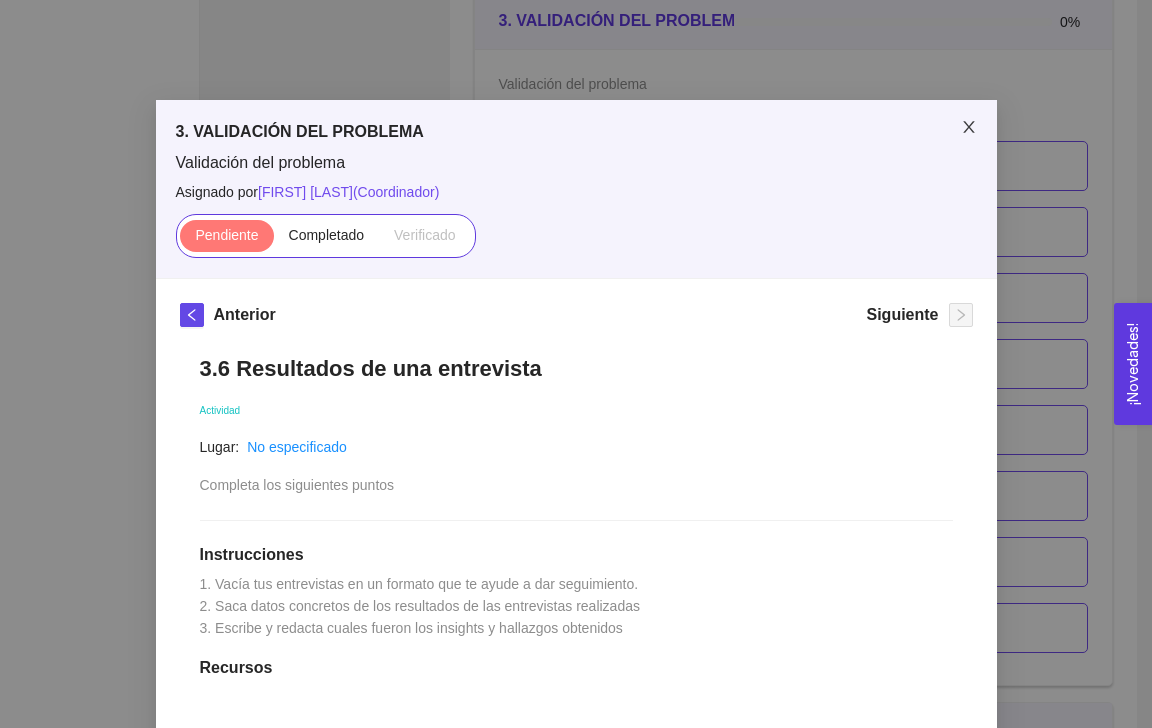 click 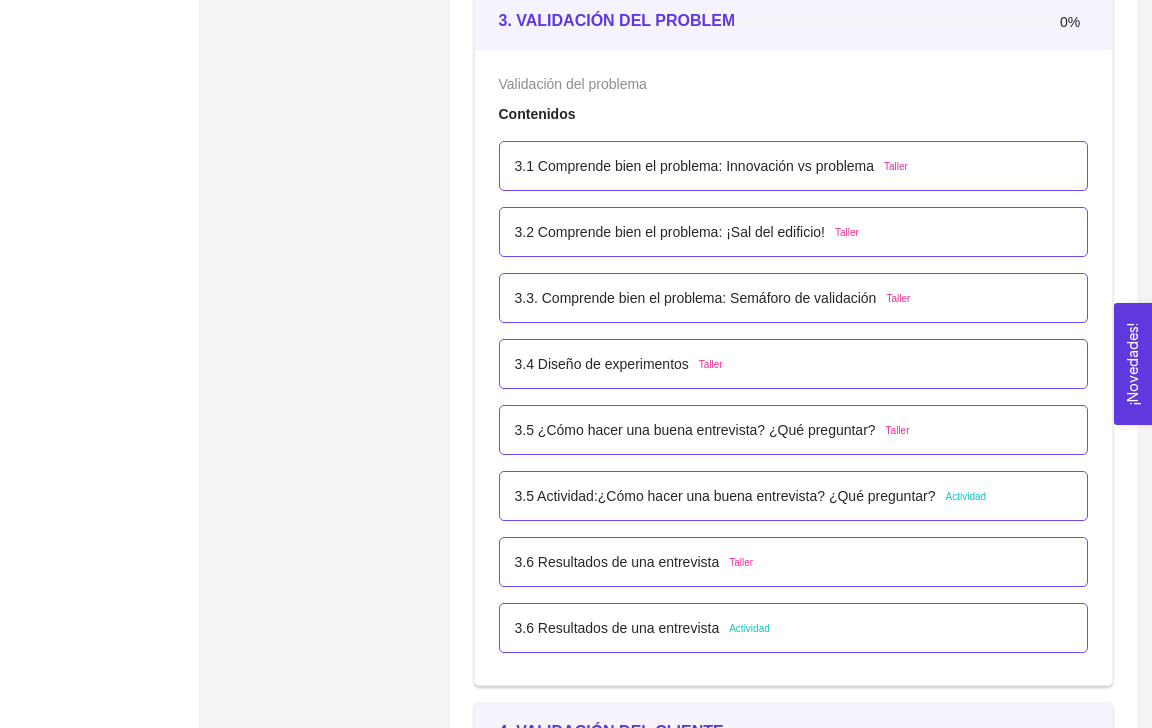 click on "3.5 Actividad:¿Cómo hacer una buena entrevista? ¿Qué preguntar?" at bounding box center [725, 496] 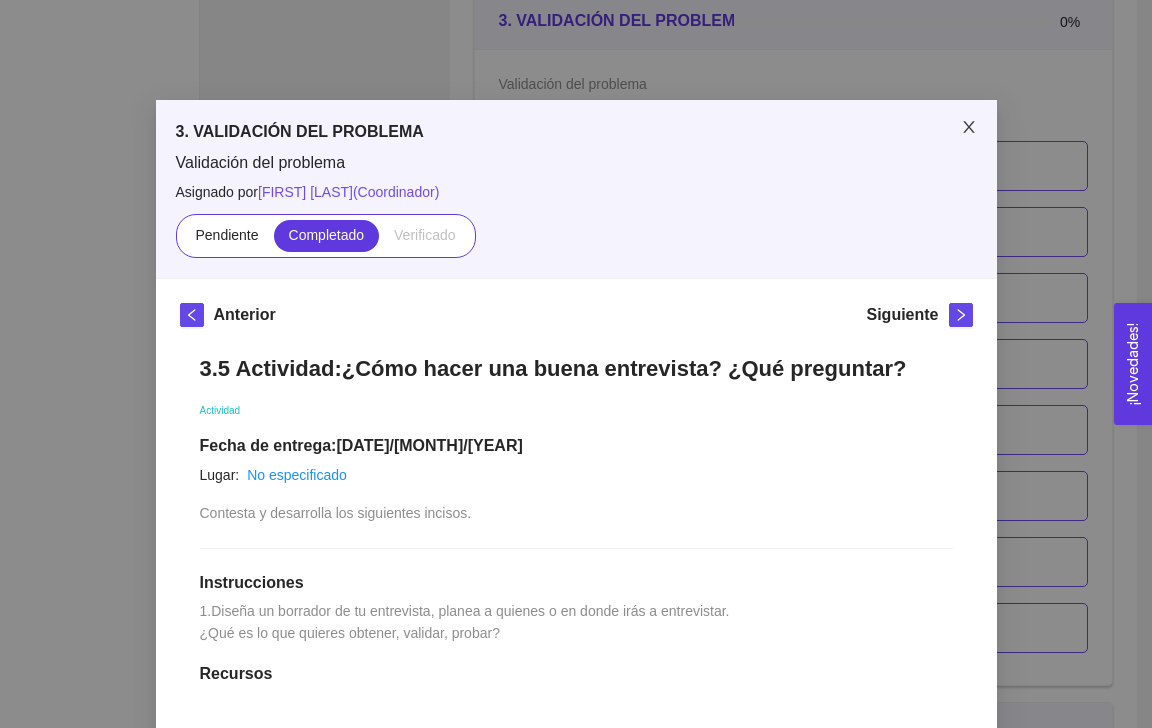 click 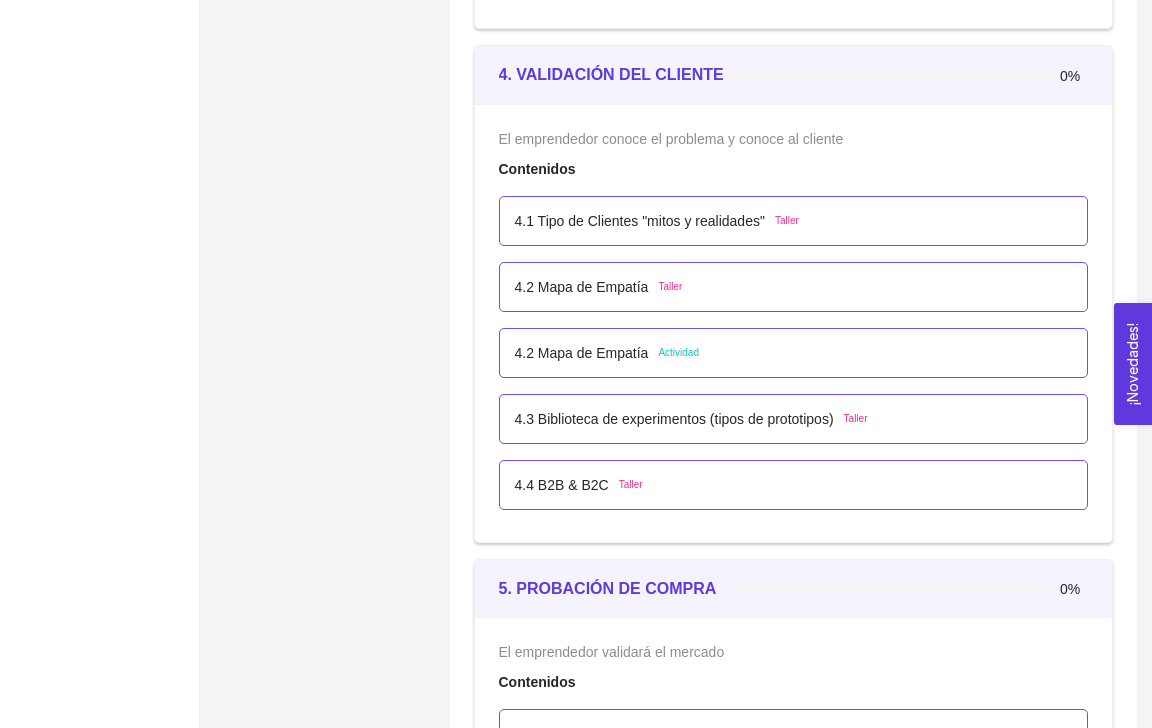 scroll, scrollTop: 3261, scrollLeft: 0, axis: vertical 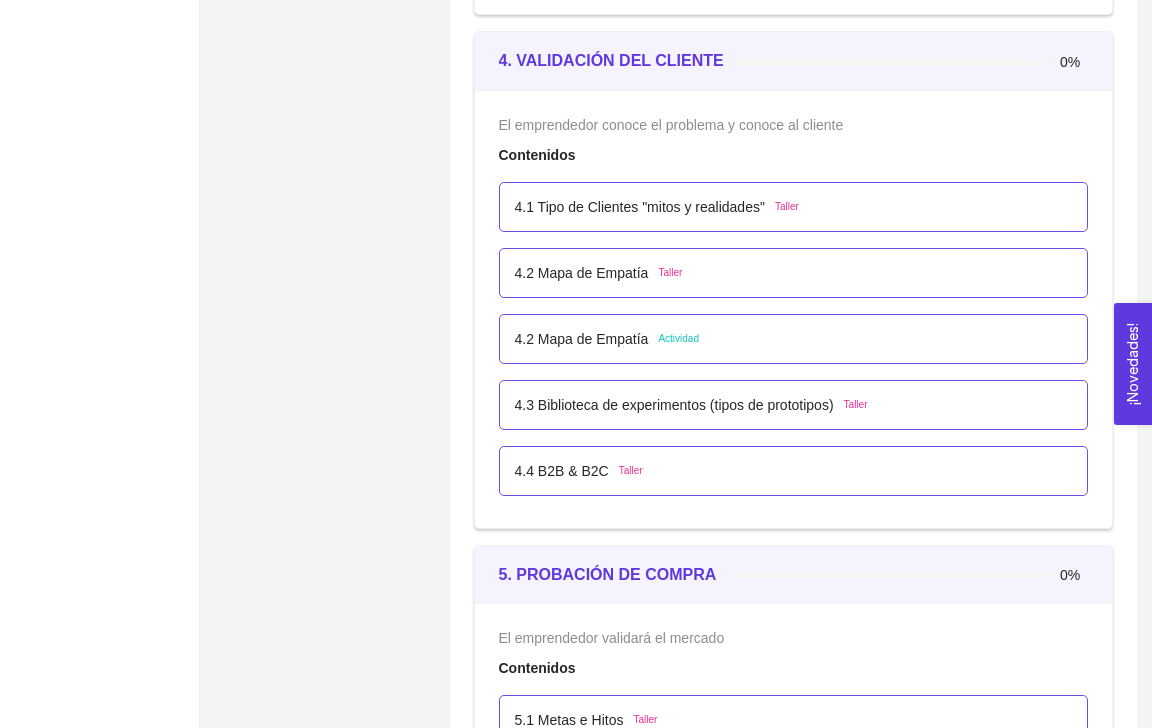 click on "4.1 Tipo de Clientes "mitos y realidades"" at bounding box center (640, 207) 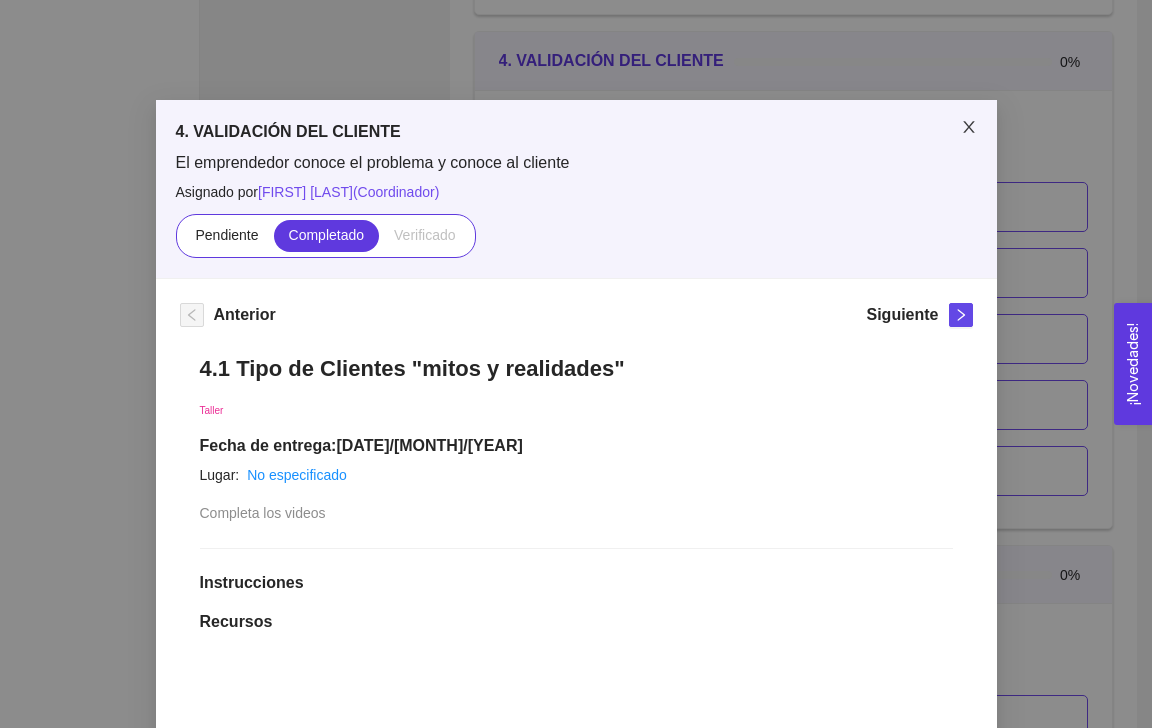 click at bounding box center (969, 128) 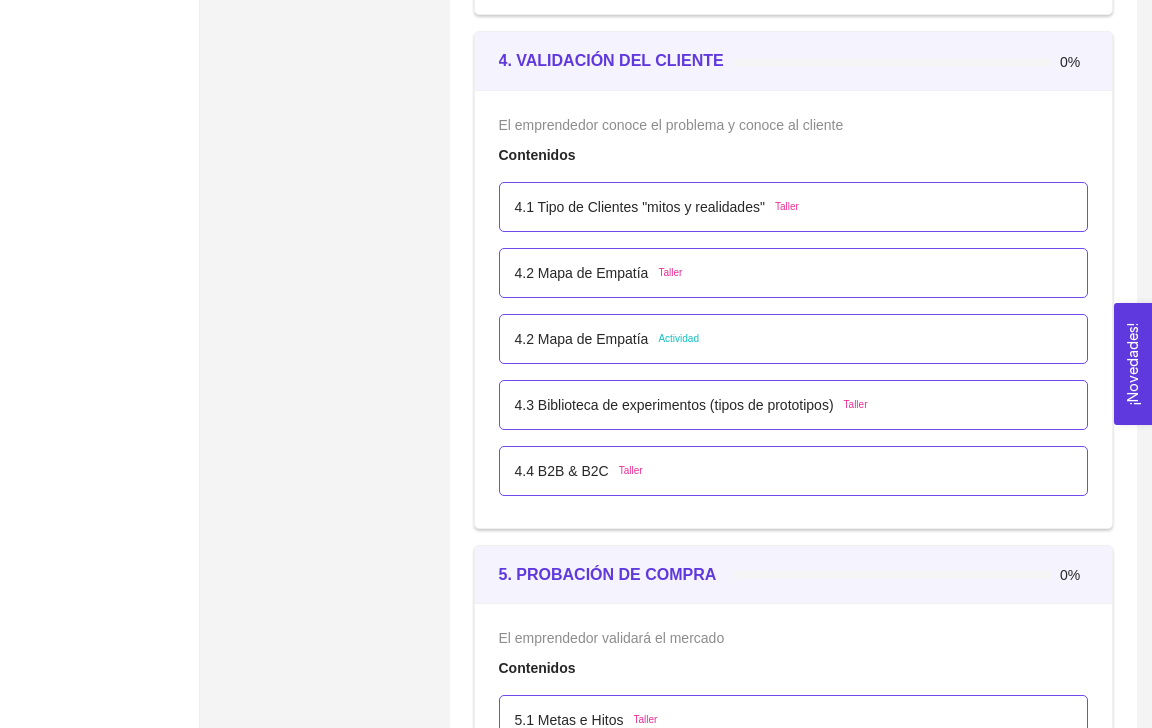 click on "4.2 Mapa de Empatía" at bounding box center [582, 273] 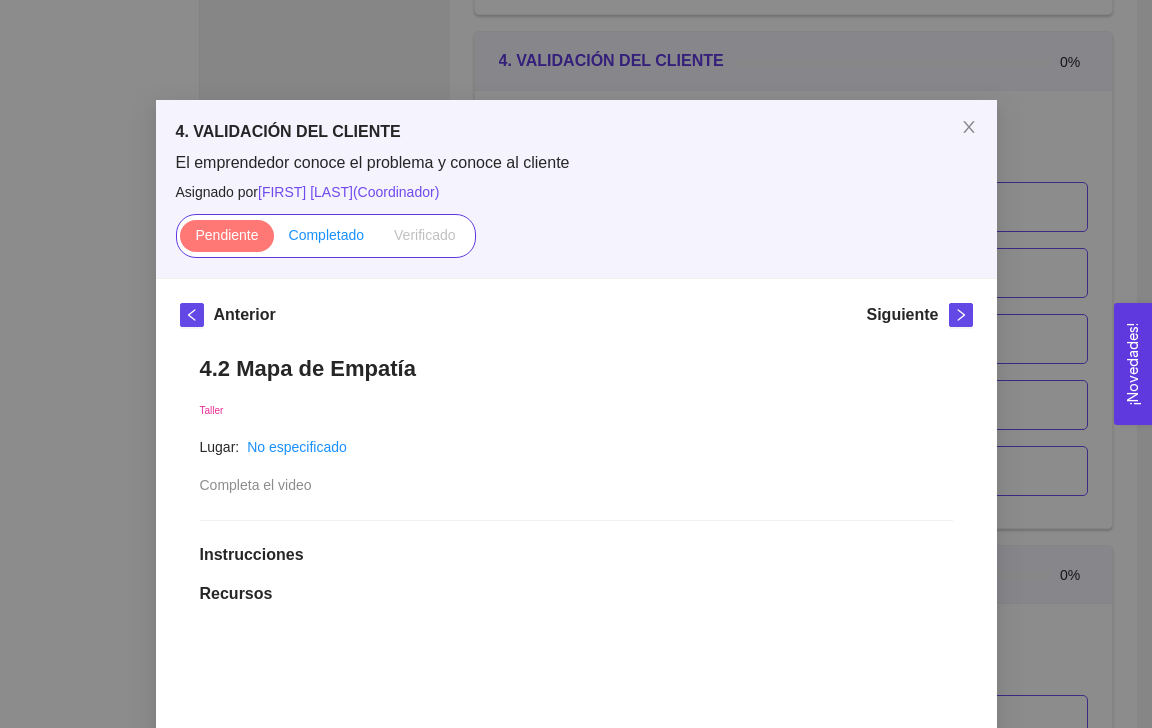click on "Completado" at bounding box center [327, 235] 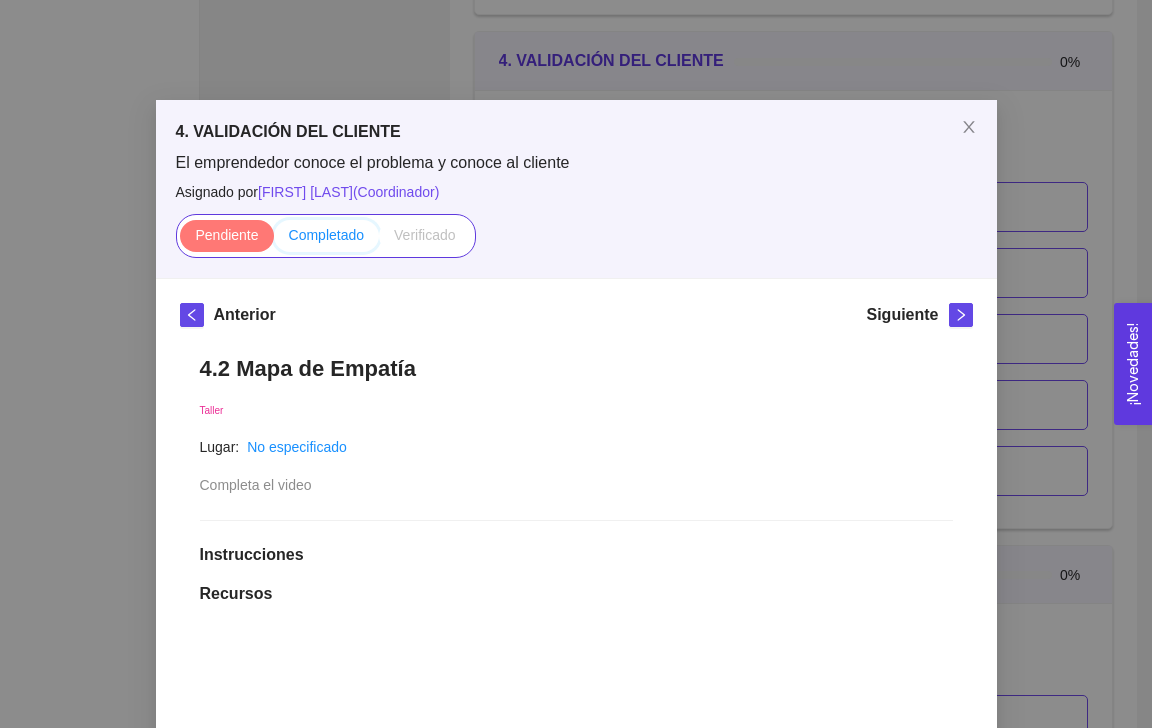click on "Completado" at bounding box center [274, 240] 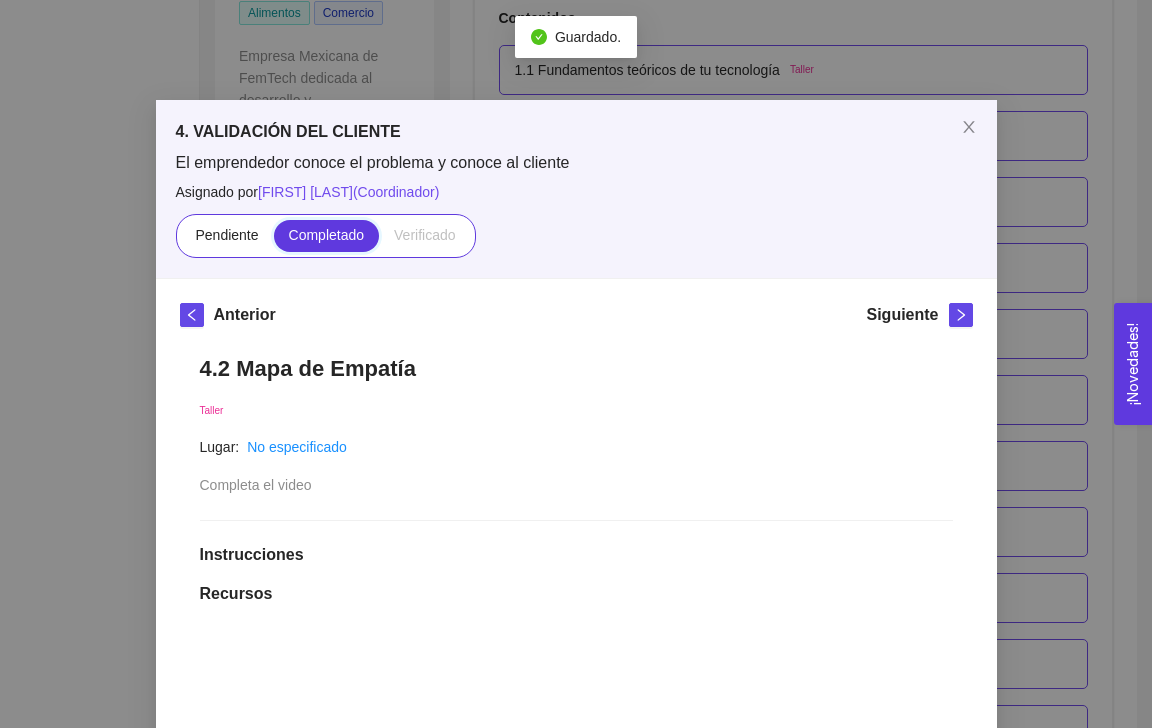 scroll, scrollTop: 3261, scrollLeft: 0, axis: vertical 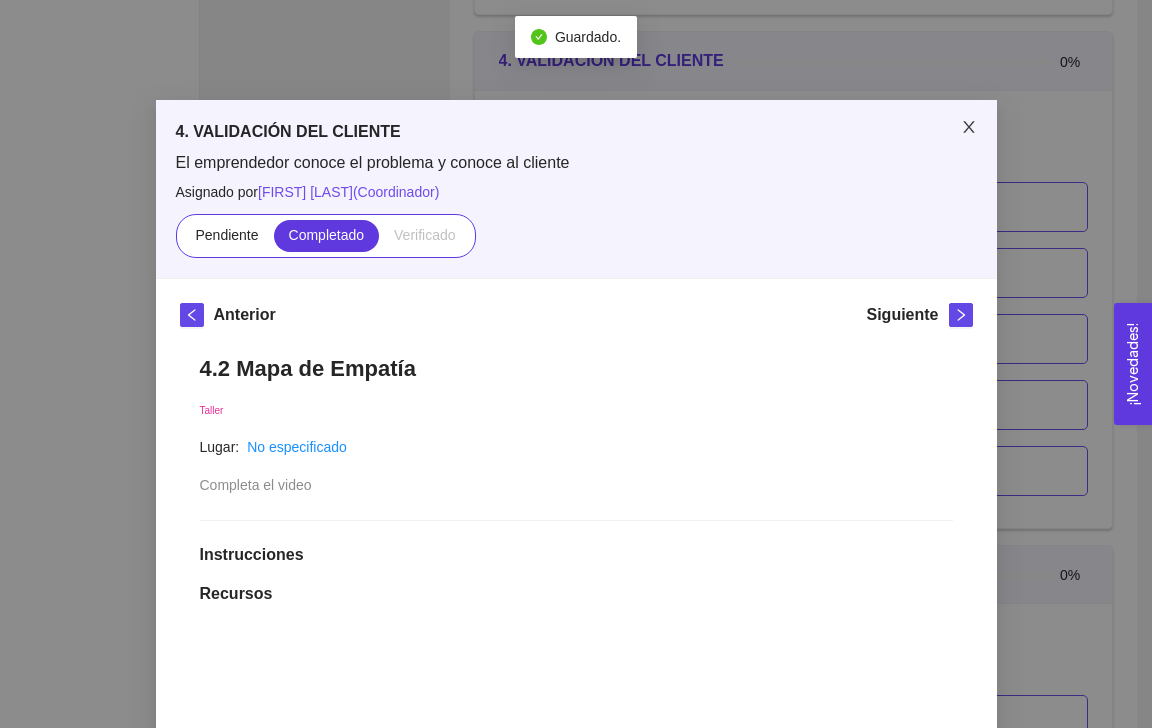 click at bounding box center (969, 128) 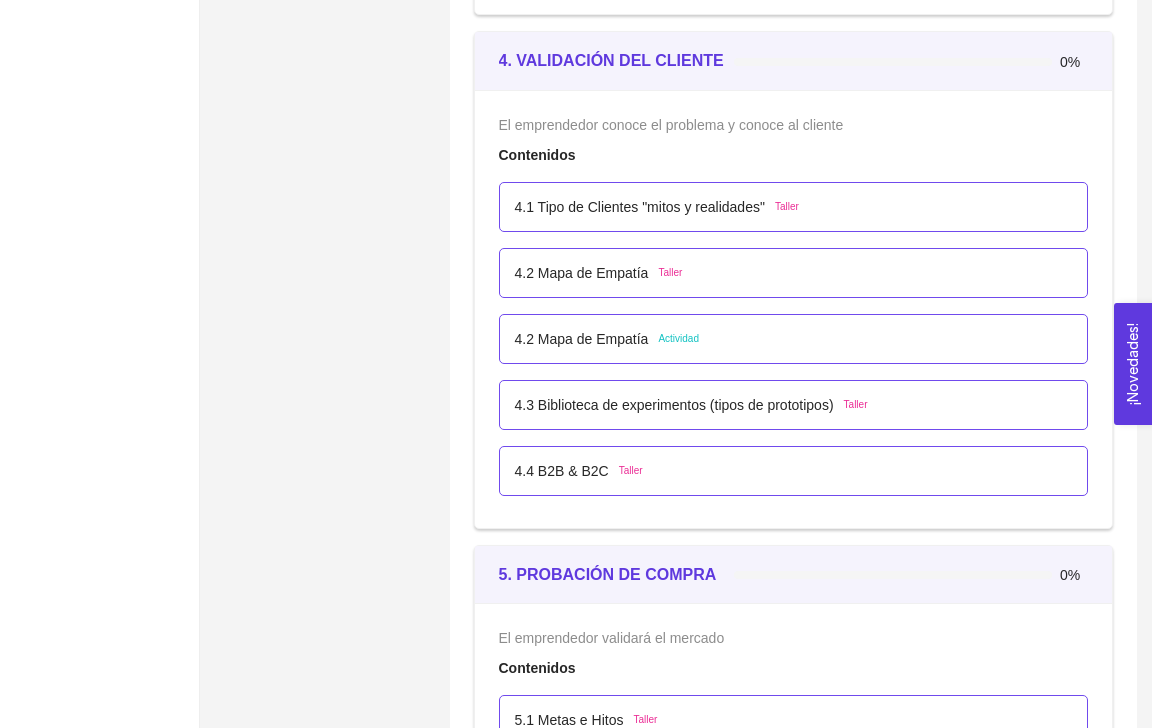 click on "4.3 Biblioteca de experimentos (tipos de prototipos)" at bounding box center [674, 405] 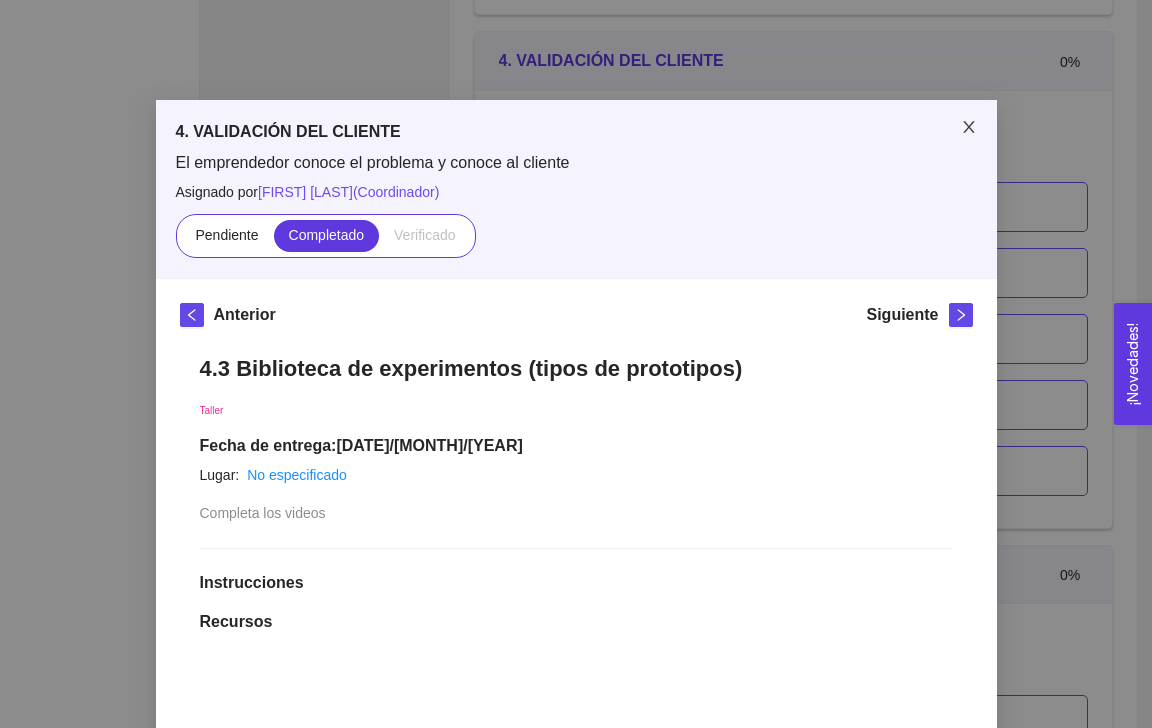 click 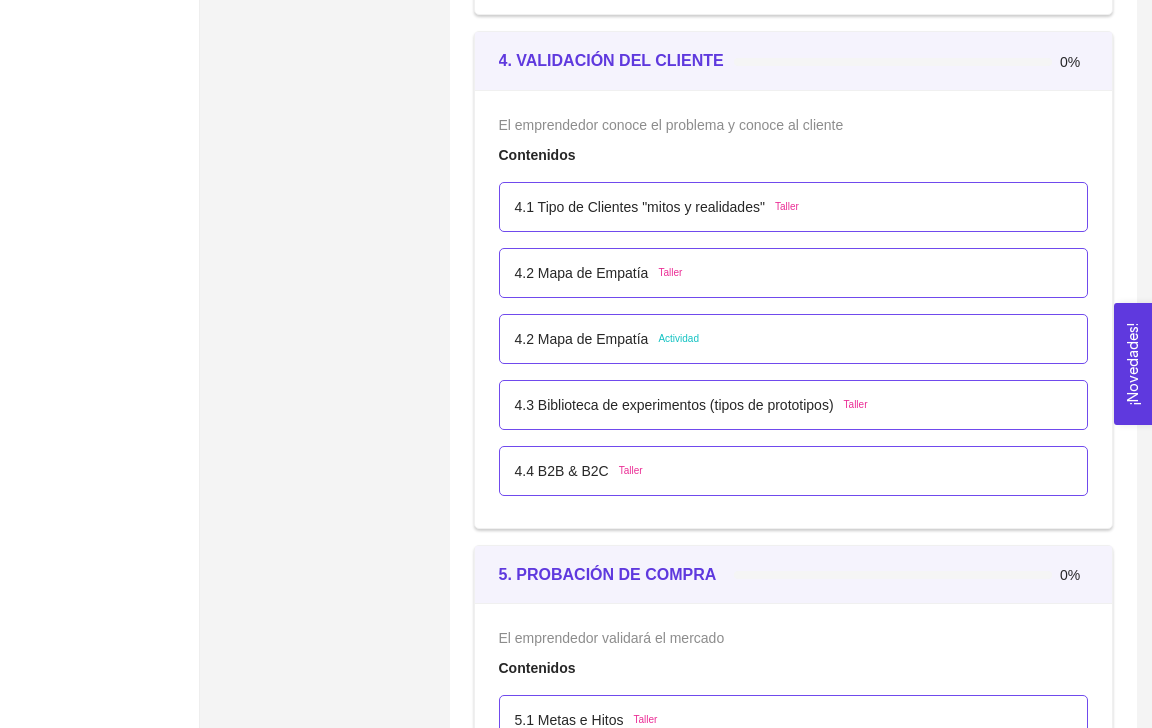 click on "4.4 B2B & B2C" at bounding box center [562, 471] 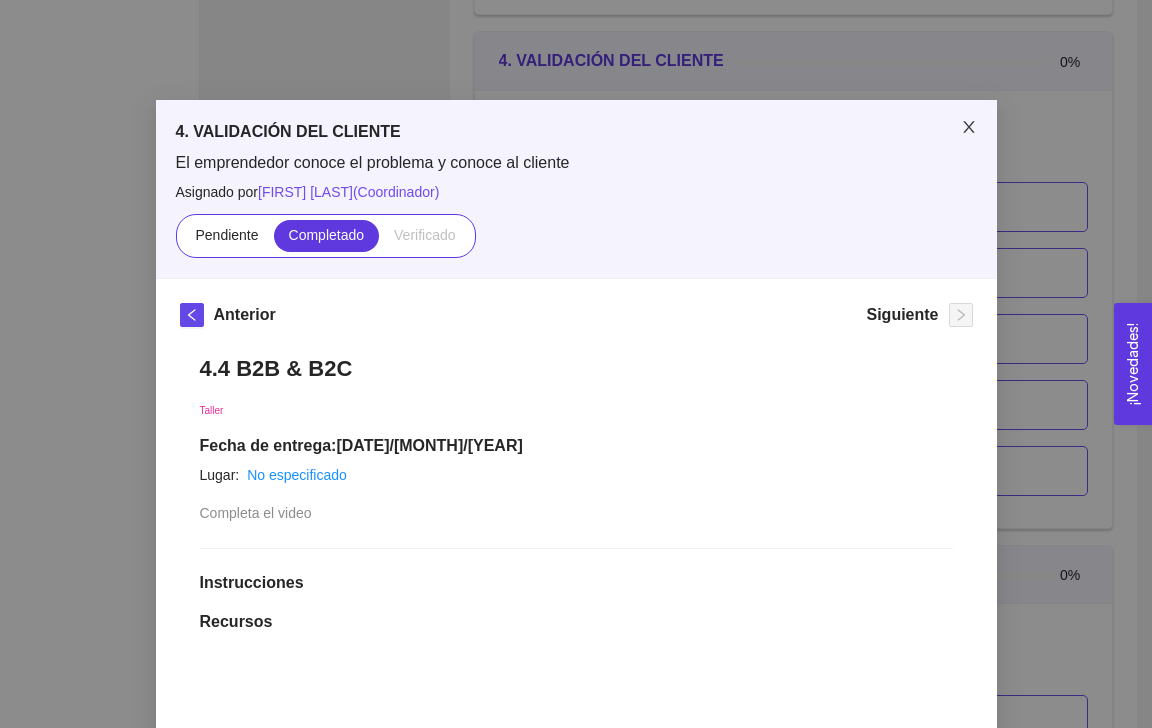 click 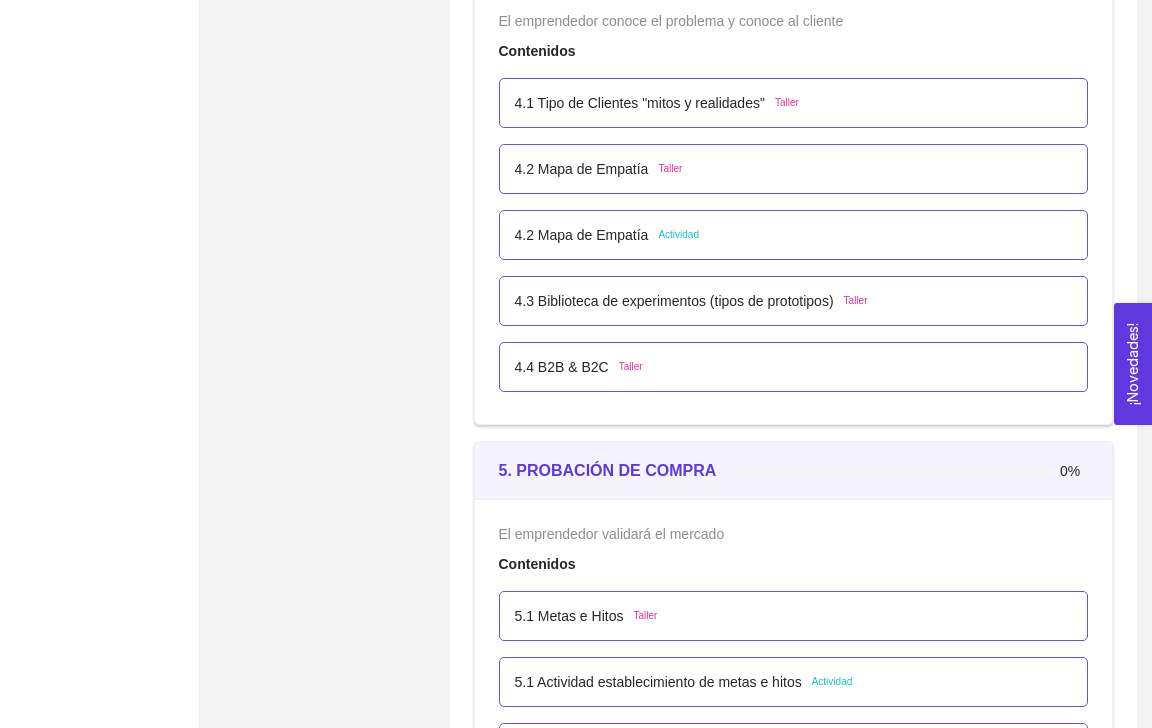 scroll, scrollTop: 3342, scrollLeft: 0, axis: vertical 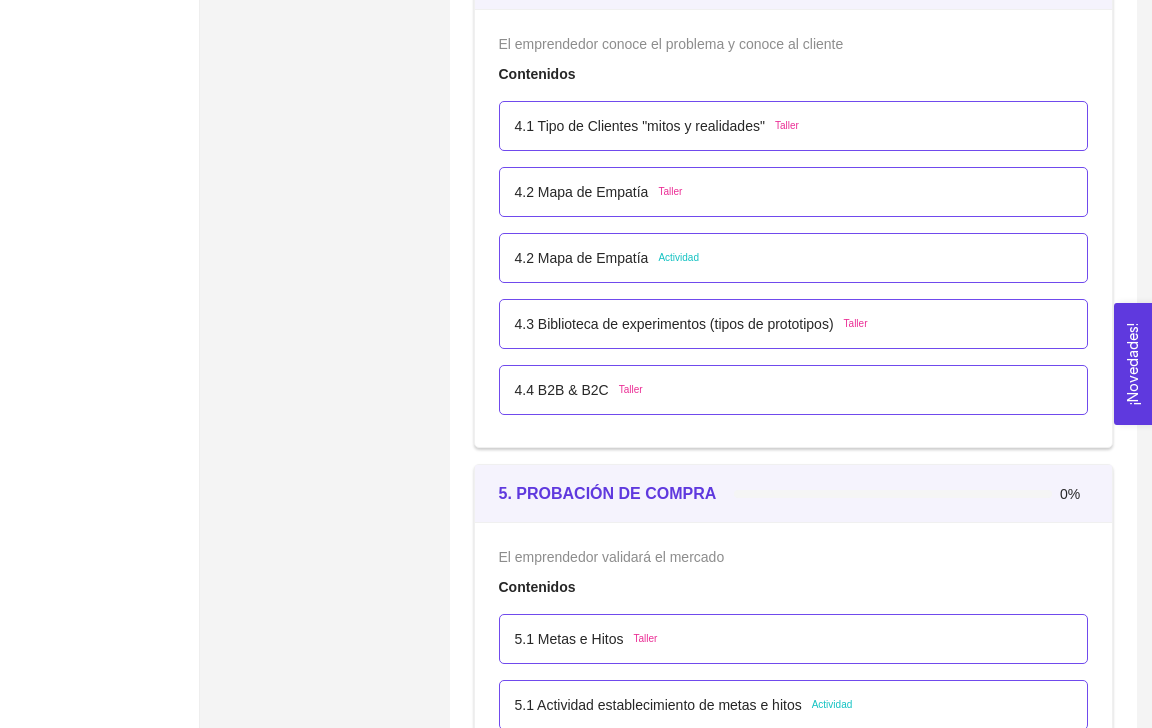 click on "4.2 Mapa de Empatía" at bounding box center (582, 258) 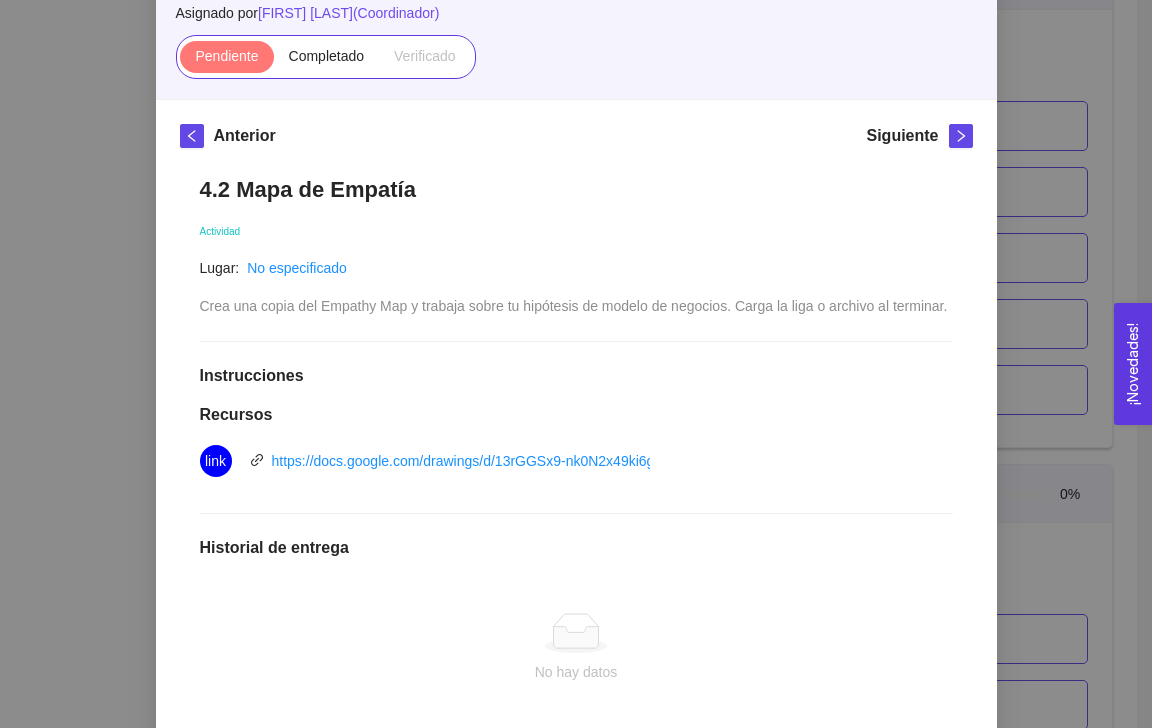 scroll, scrollTop: 202, scrollLeft: 0, axis: vertical 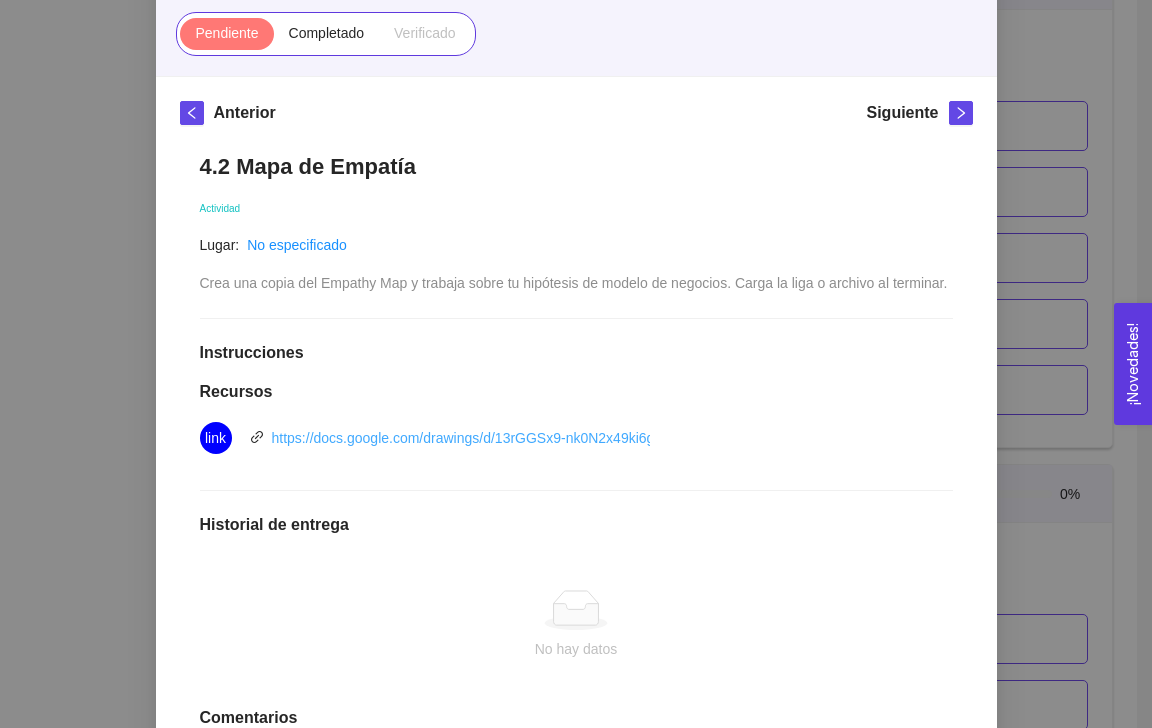 click on "https://docs.google.com/drawings/d/13rGGSx9-nk0N2x49ki6gRymoDNZd6jK0px6zzgEQ1JI/edit?usp=sharing" at bounding box center (611, 438) 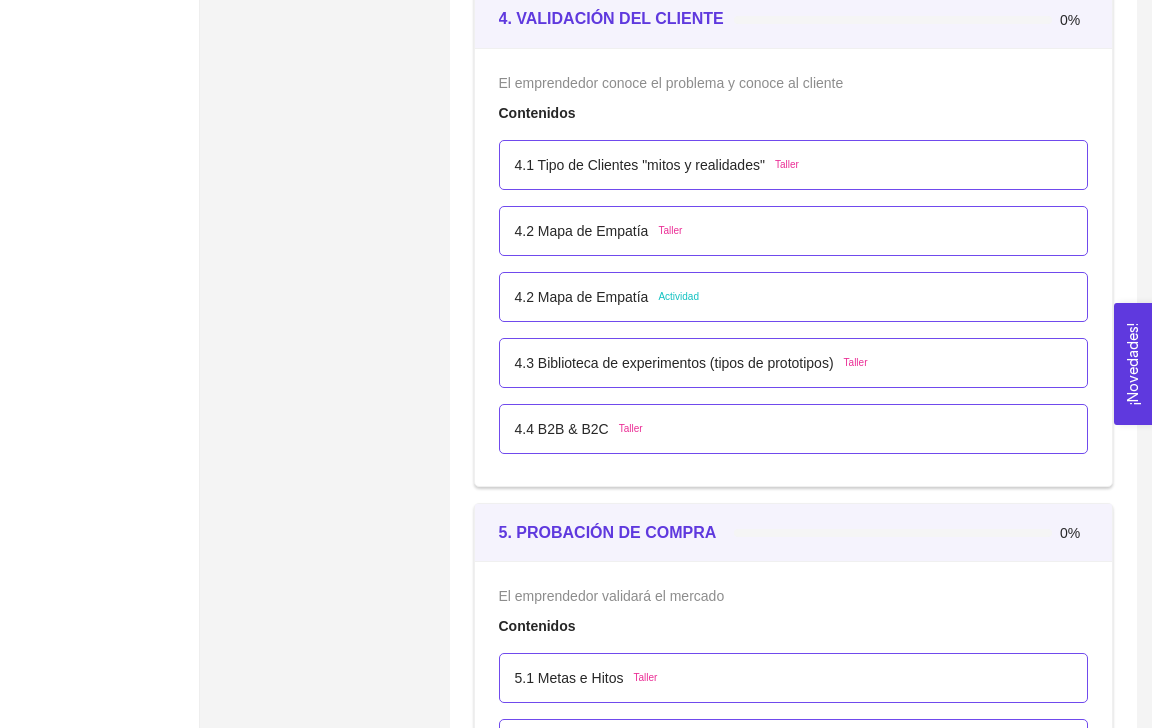 scroll, scrollTop: 3265, scrollLeft: 0, axis: vertical 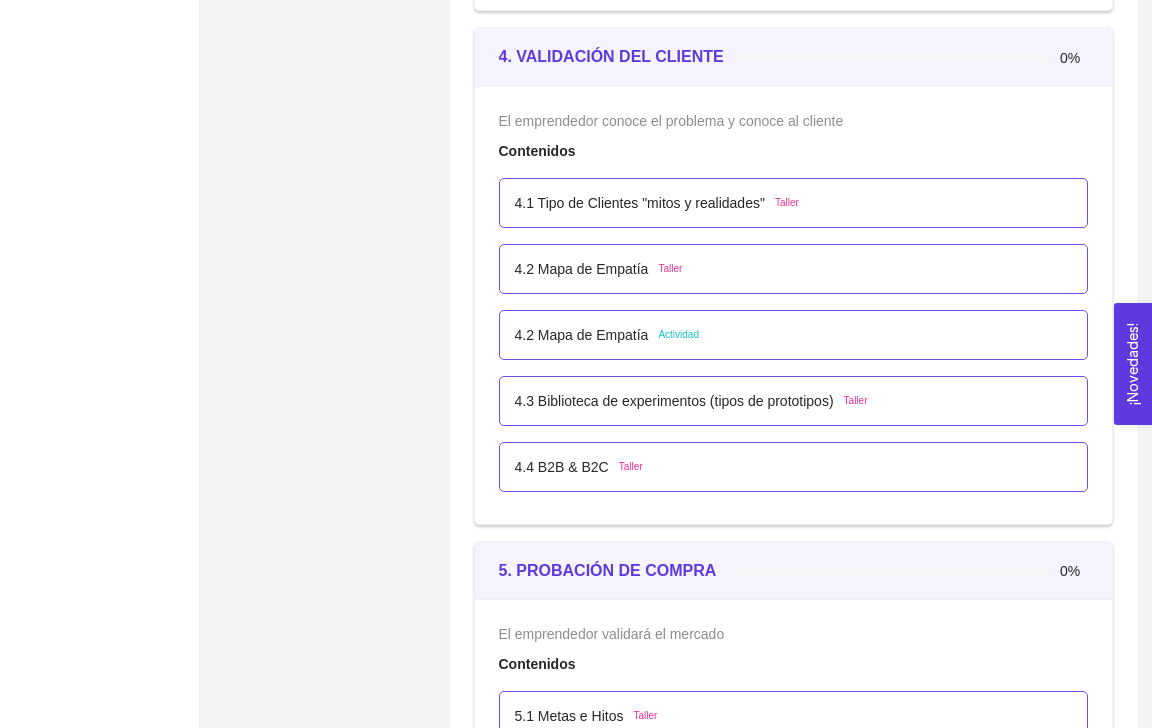 click on "4.2 Mapa de Empatía" at bounding box center [582, 335] 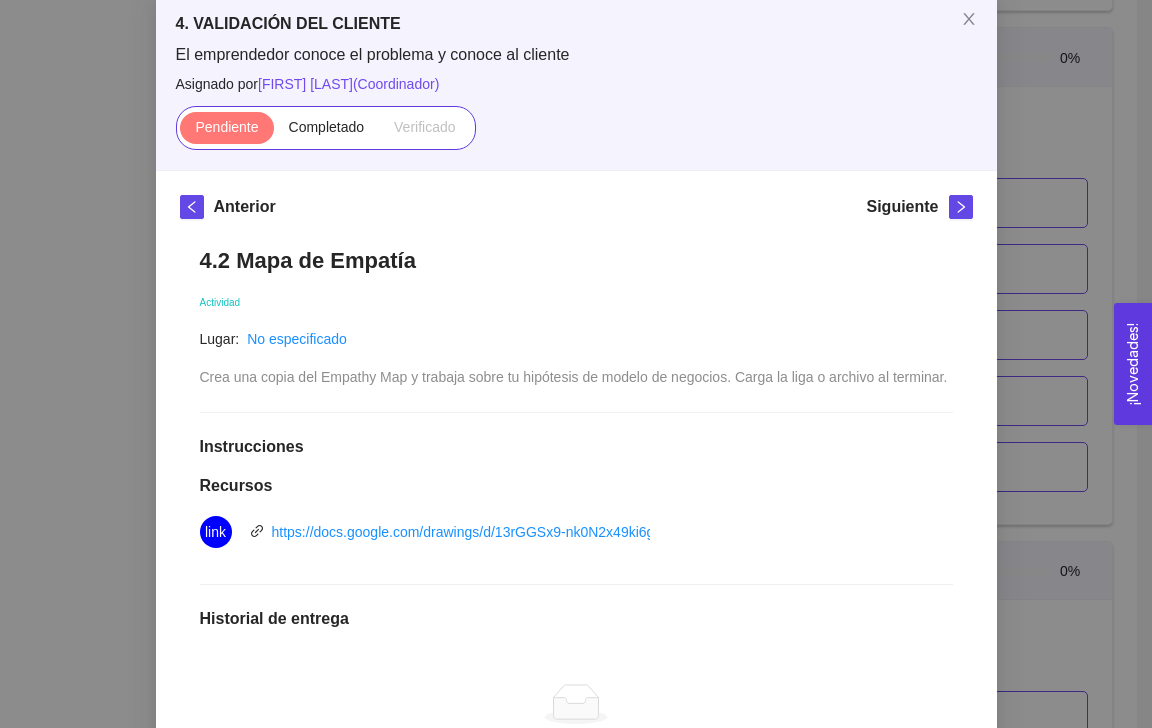 scroll, scrollTop: 83, scrollLeft: 0, axis: vertical 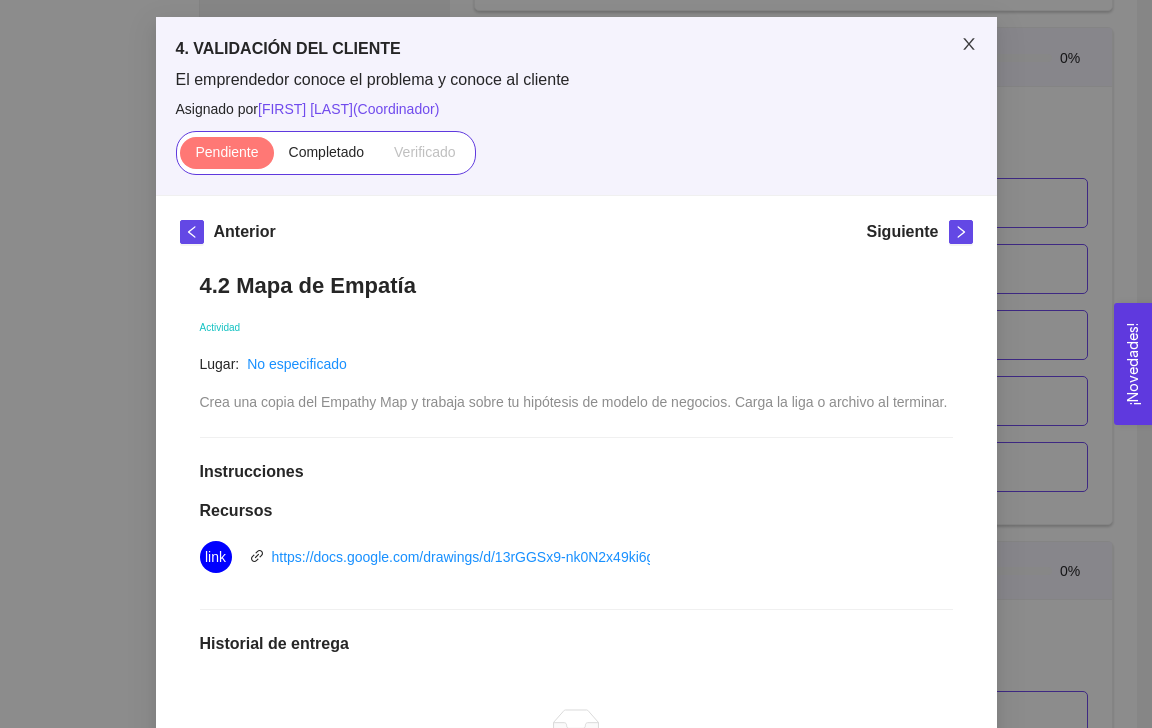 click 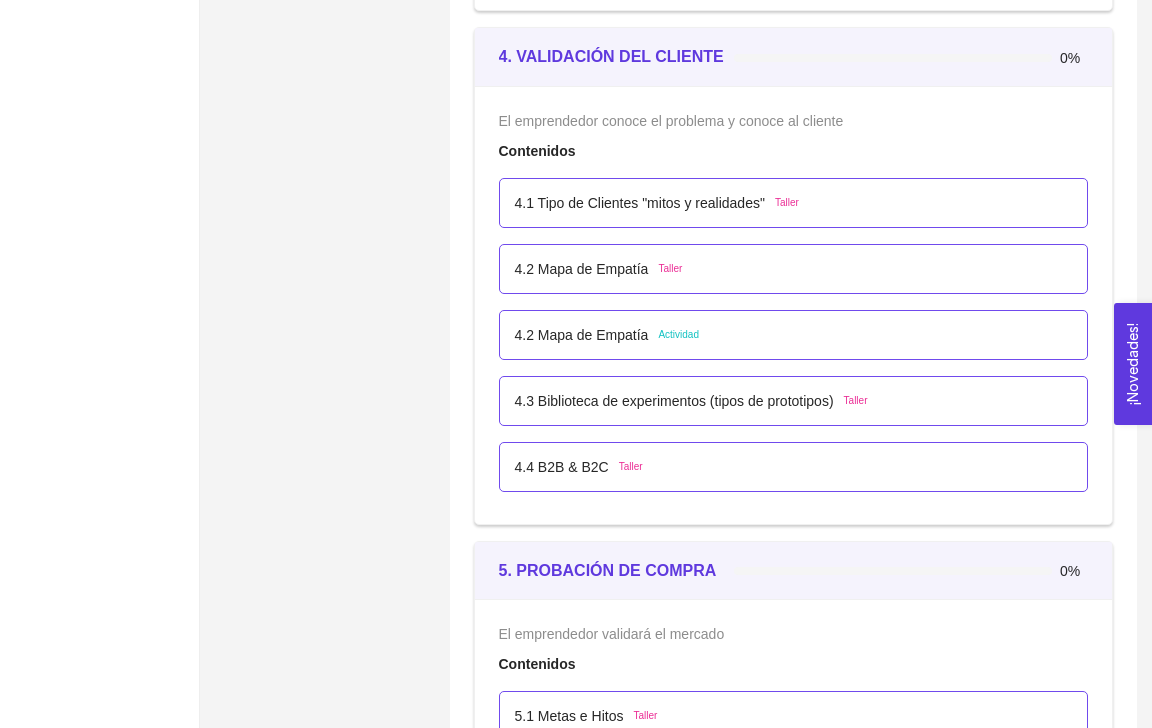 click on "4.2 Mapa de Empatía" at bounding box center (582, 269) 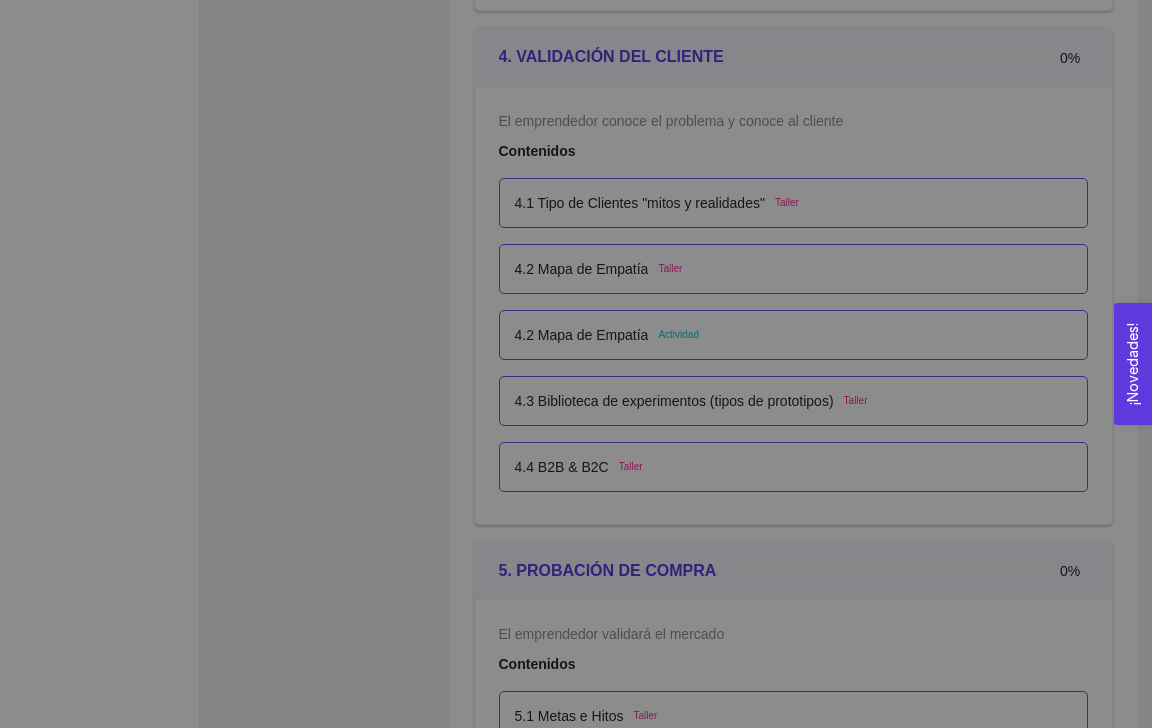 scroll, scrollTop: 0, scrollLeft: 0, axis: both 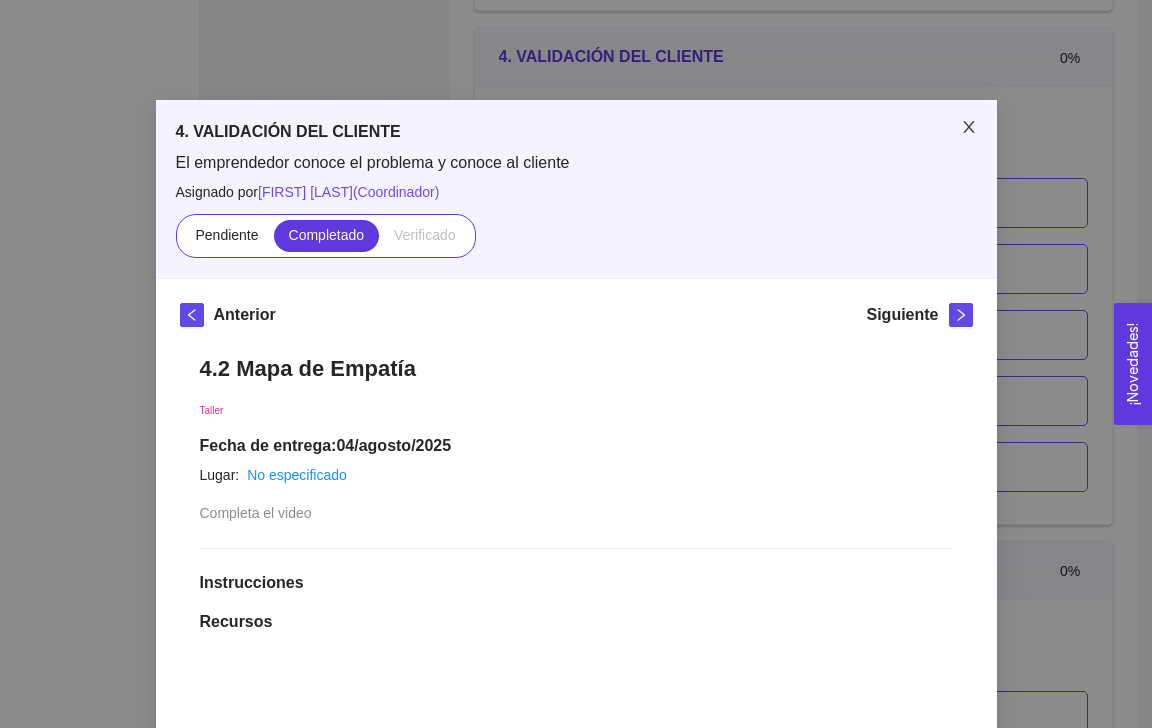 click at bounding box center [969, 128] 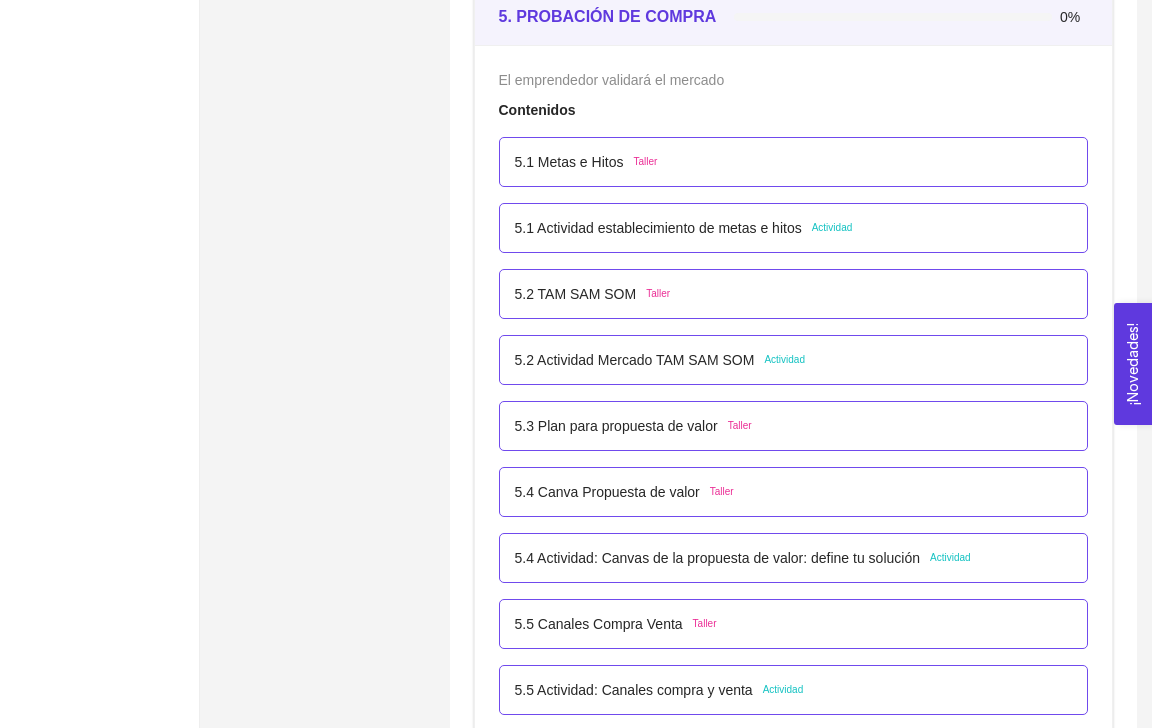 scroll, scrollTop: 3822, scrollLeft: 0, axis: vertical 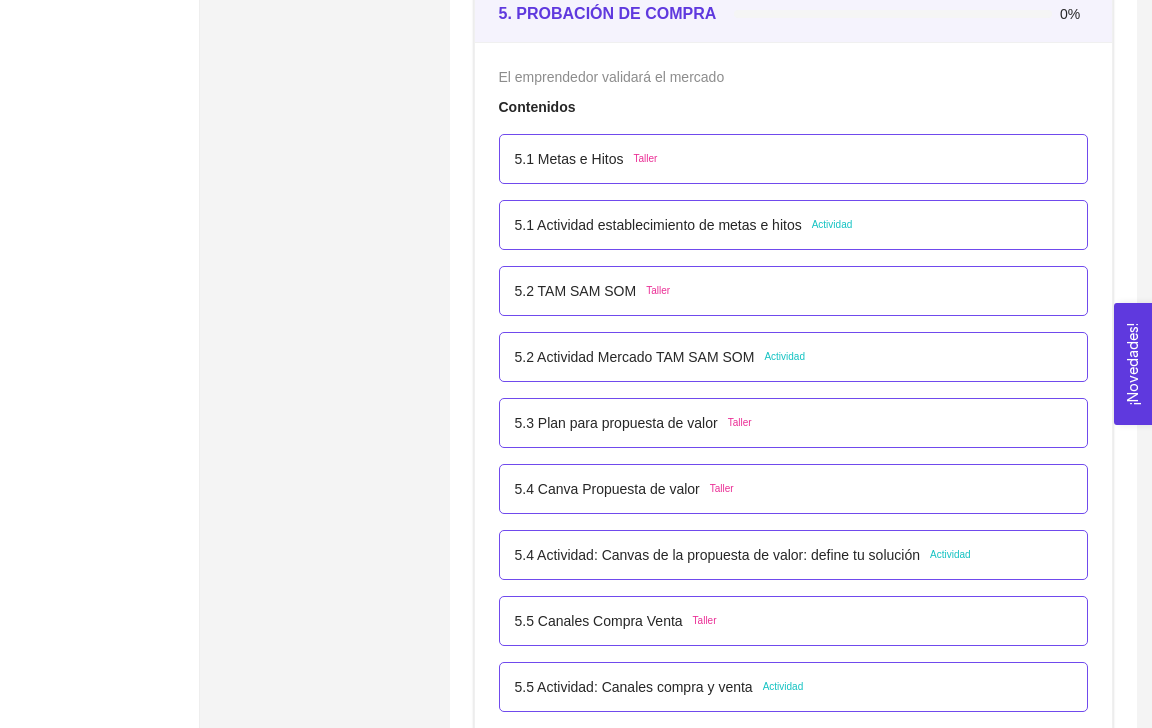 click on "5.5 Canales Compra Venta Taller" at bounding box center (794, 621) 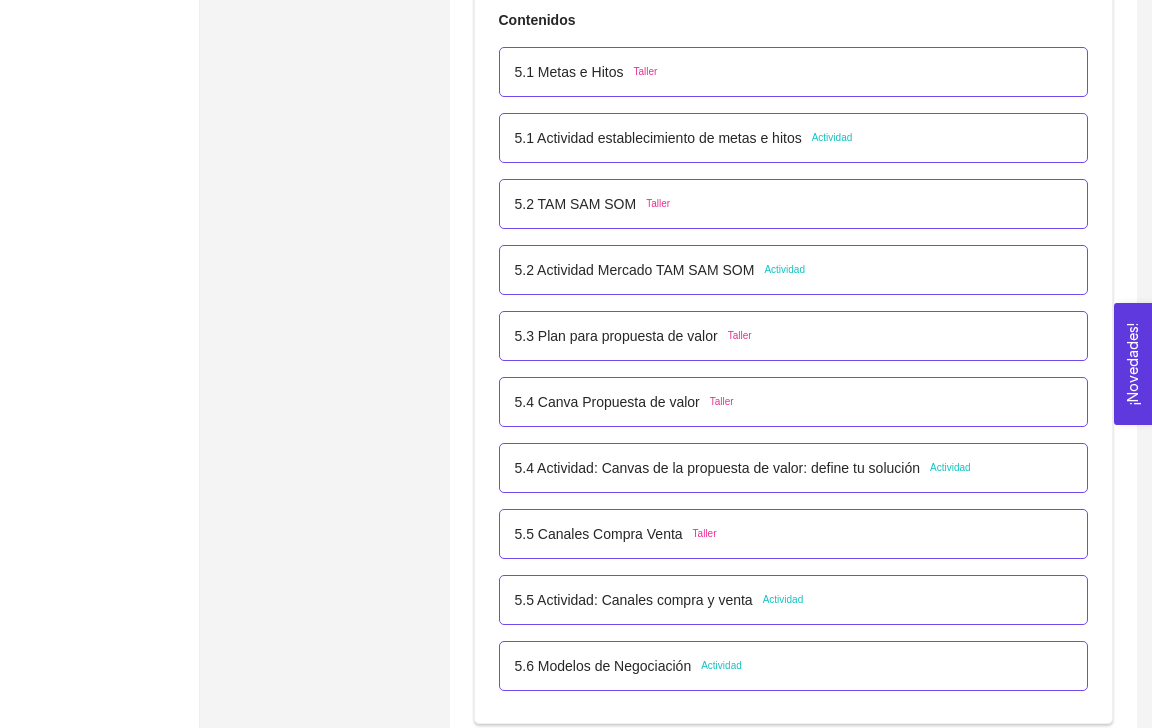 scroll, scrollTop: 3910, scrollLeft: 0, axis: vertical 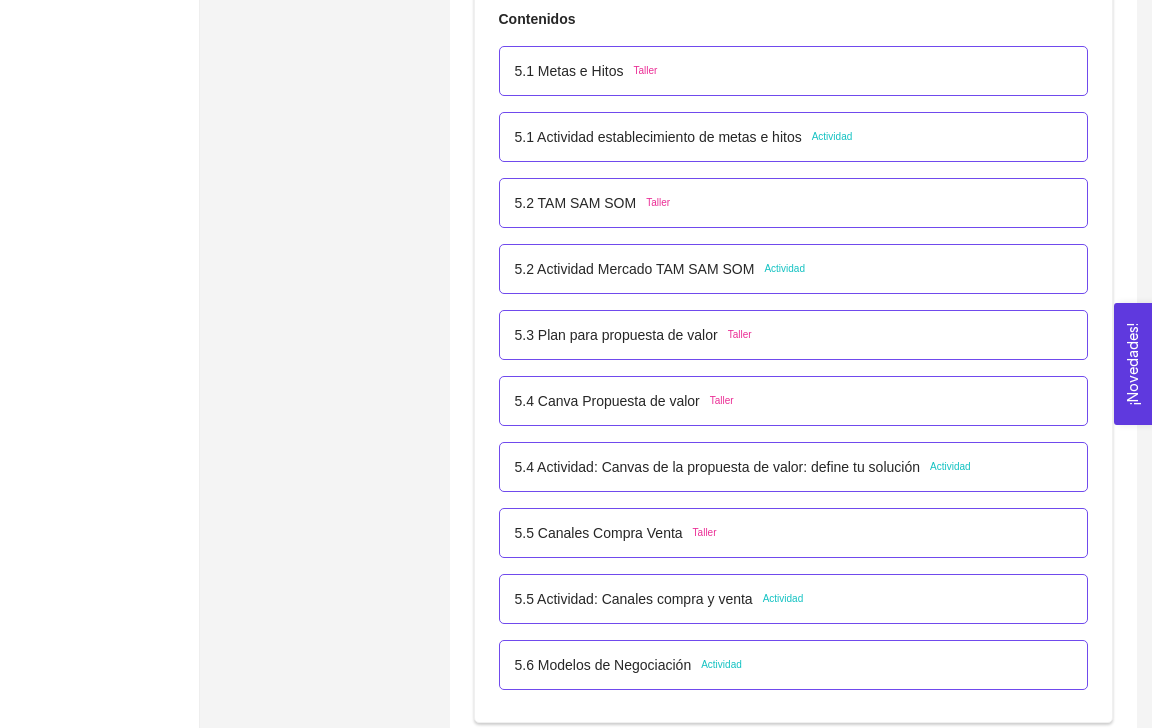 click on "5.5 Canales Compra Venta" at bounding box center (599, 533) 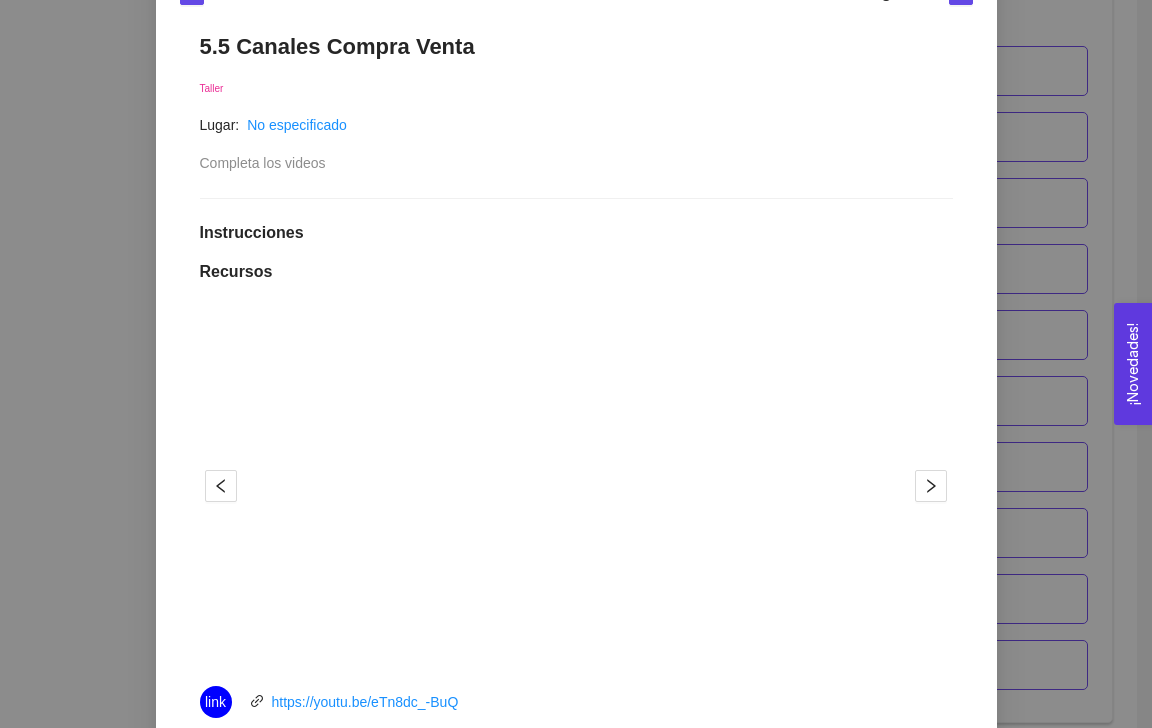 scroll, scrollTop: 323, scrollLeft: 0, axis: vertical 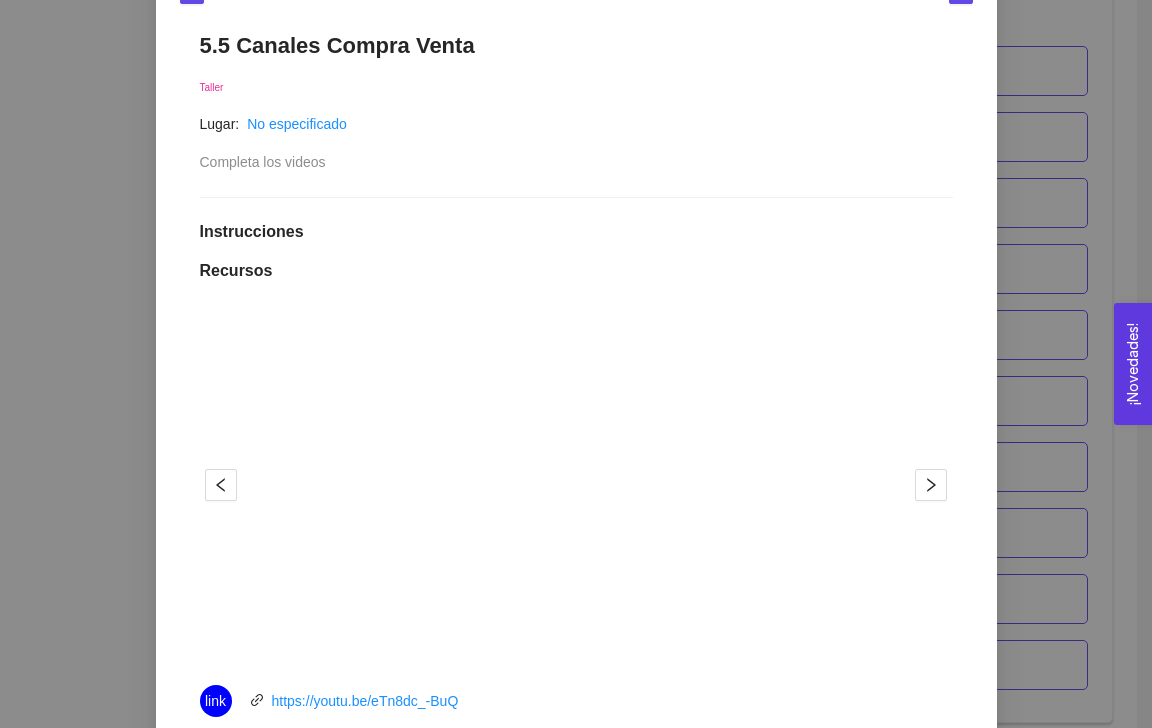 click on "5. PROBACIÓN DE COMPRA El emprendedor validará el mercado
Asignado por  Ana Sofia Contreras Córdova   ( Coordinador ) Pendiente Completado Verificado Anterior Siguiente 5.5 Canales Compra Venta Taller Lugar: No especificado Completa los videos Instrucciones Recursos 1 2 link https://youtu.be/eTn8dc_-BuQ link https://youtu.be/pXLWAvsMIqE Historial de entrega No hay datos Comentarios Enviar comentarios Cancelar Aceptar" at bounding box center [576, 364] 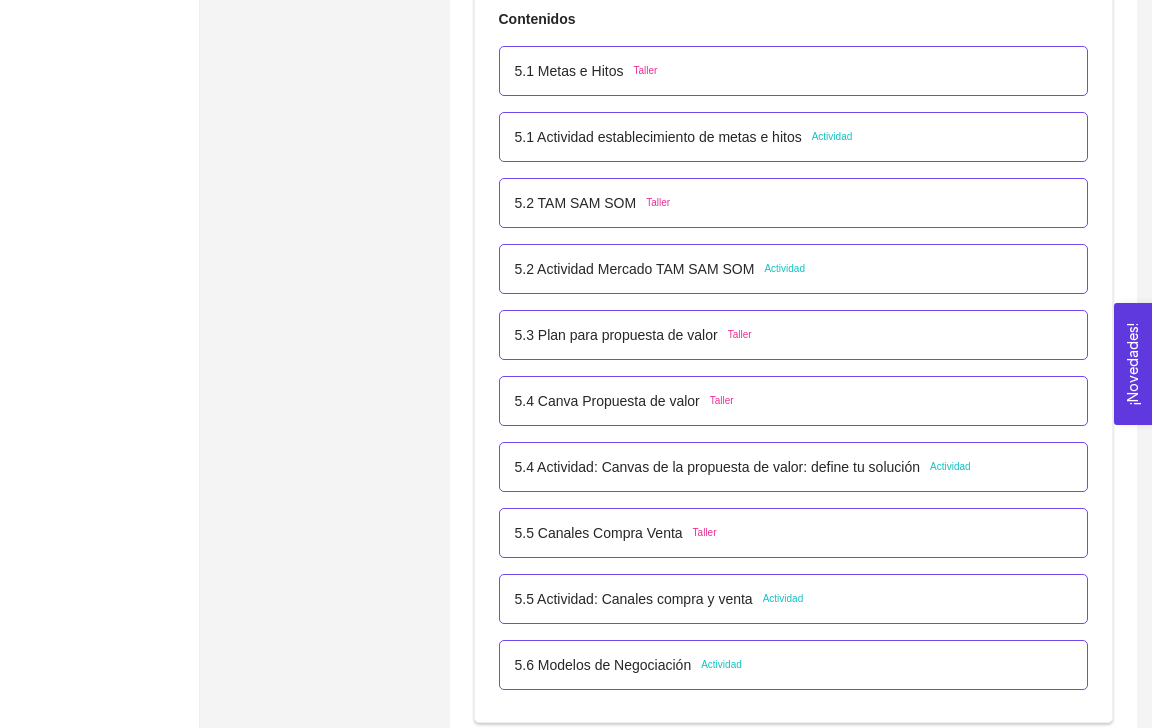 click on "5.5 Actividad: Canales compra y venta Actividad" at bounding box center [794, 599] 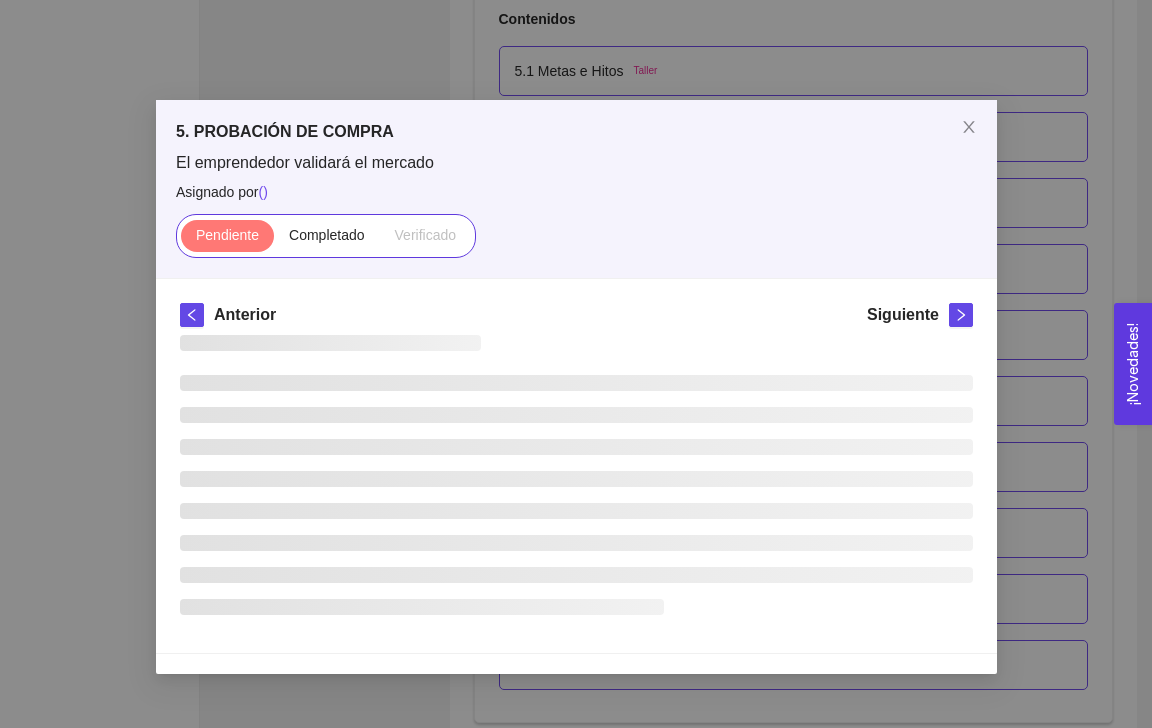 scroll, scrollTop: 0, scrollLeft: 0, axis: both 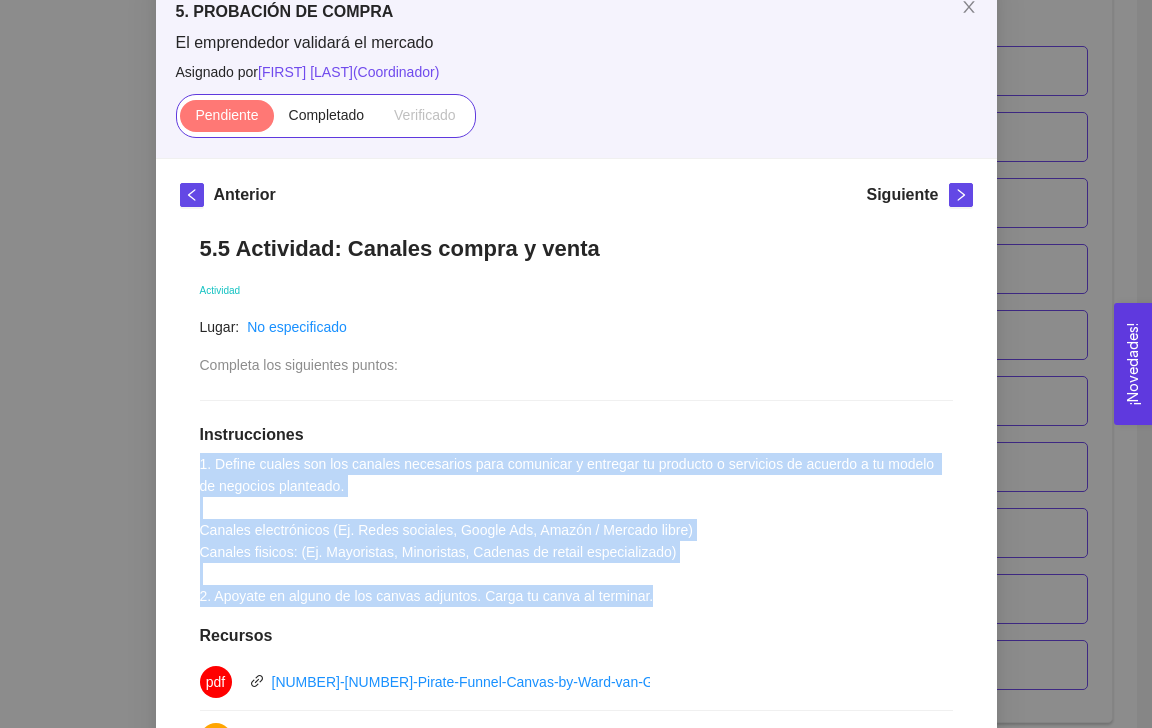drag, startPoint x: 204, startPoint y: 465, endPoint x: 694, endPoint y: 592, distance: 506.19067 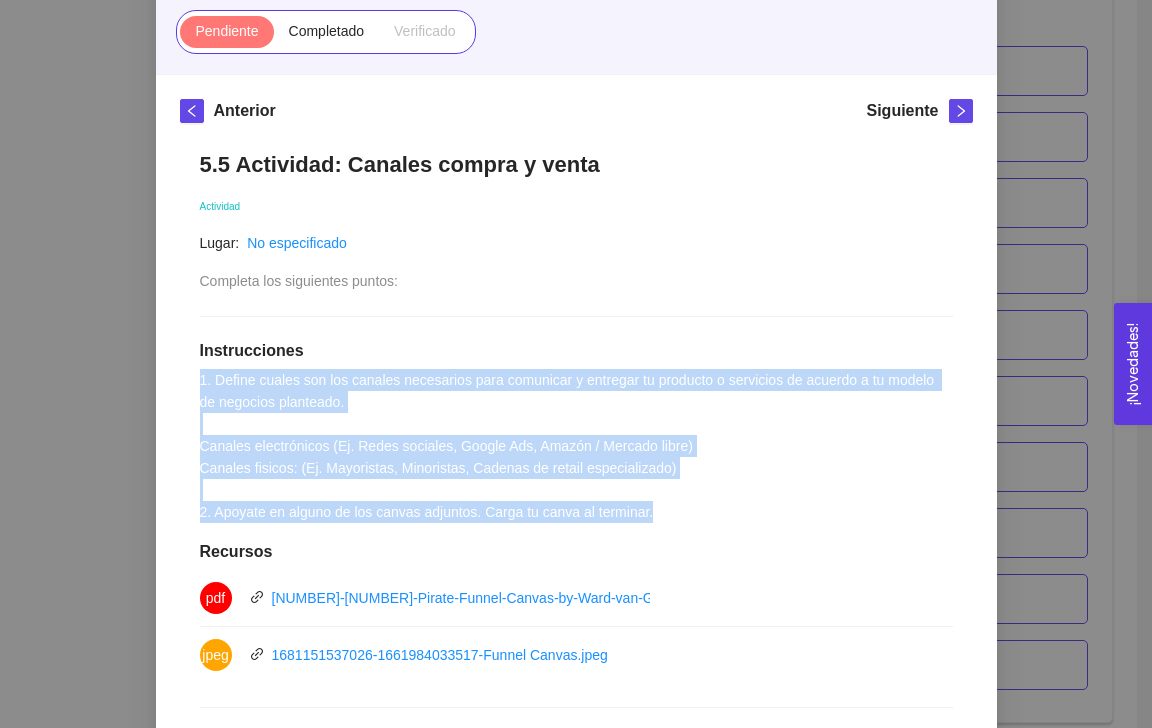 scroll, scrollTop: 209, scrollLeft: 0, axis: vertical 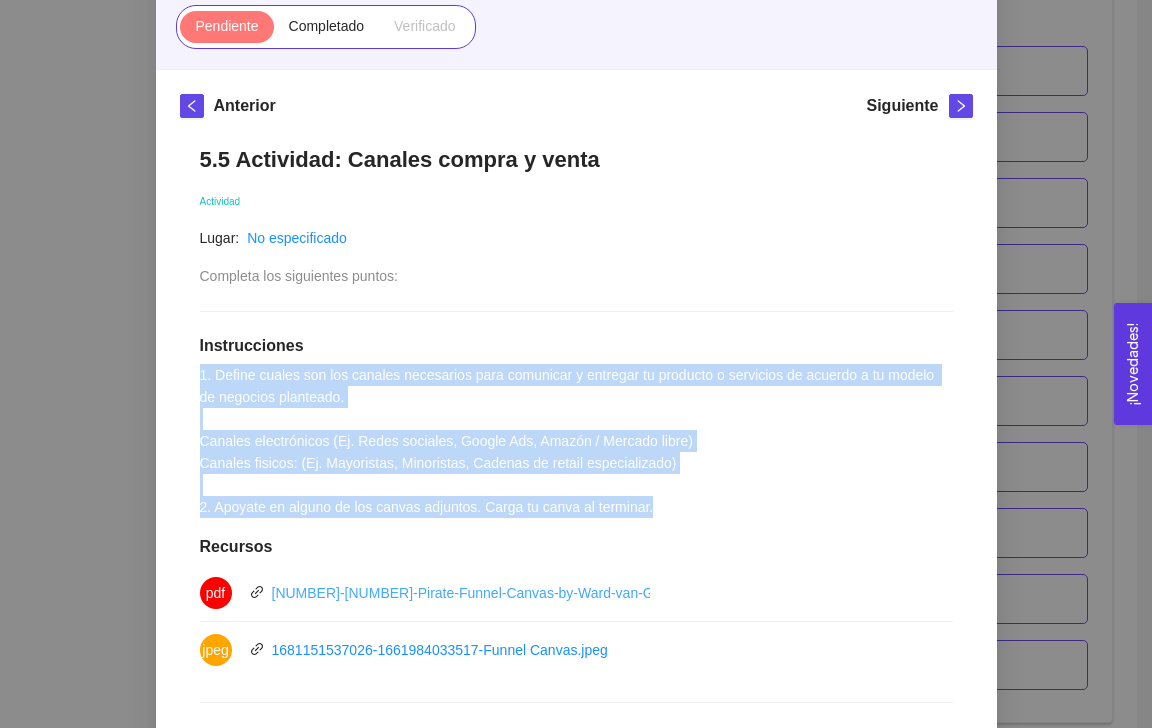 click on "1681151533355-1661984040992-Pirate-Funnel-Canvas-by-Ward-van-Gasteren.pdf" at bounding box center (498, 593) 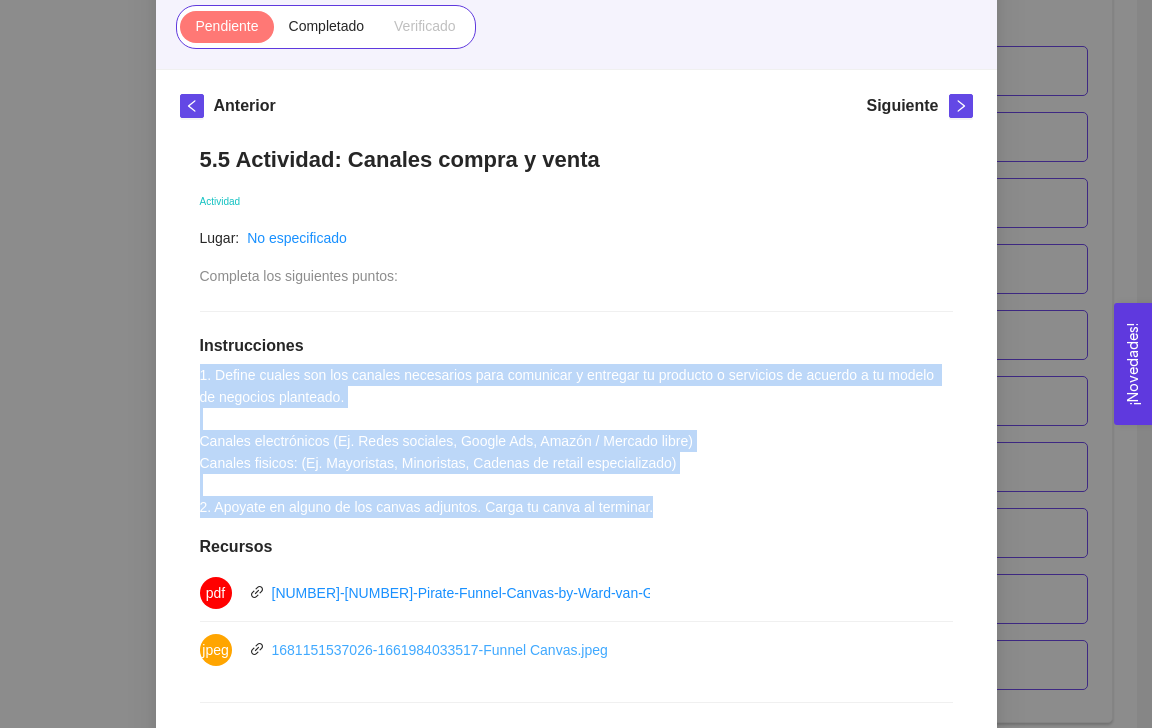 click on "1681151537026-1661984033517-Funnel Canvas.jpeg" at bounding box center [440, 650] 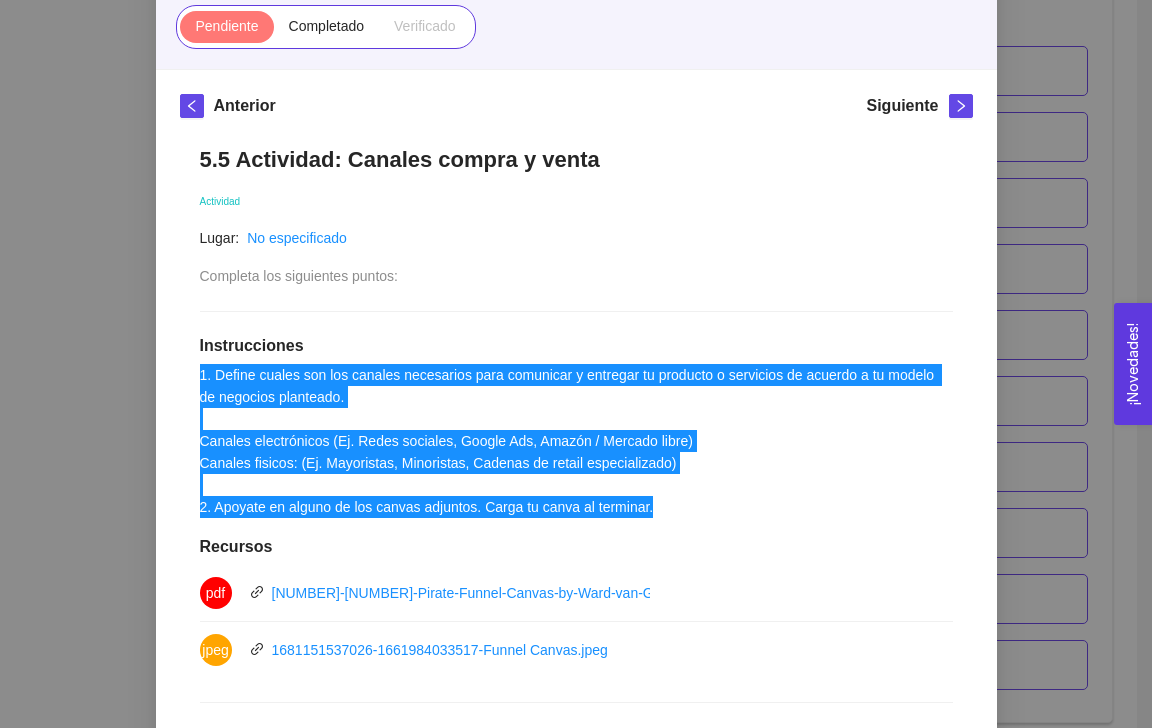 click on "5.5 Actividad: Canales compra y venta Actividad Lugar: No especificado Completa los siguientes puntos: Instrucciones 1. Define cuales son los canales necesarios para comunicar y entregar tu producto o servicios de acuerdo a tu modelo de negocios planteado.
Canales electrónicos (Ej. Redes sociales, Google Ads, Amazón / Mercado libre)
Canales fisicos: (Ej. Mayoristas, Minoristas, Cadenas de retail especializado)
2. Apoyate en alguno de los canvas adjuntos. Carga tu canva al terminar.
Recursos pdf 1681151533355-1661984040992-Pirate-Funnel-Canvas-by-Ward-van-Gasteren.pdf jpeg 1681151537026-1661984033517-Funnel Canvas.jpeg Historial de entrega No hay datos Comentarios Enviar comentarios" at bounding box center (576, 601) 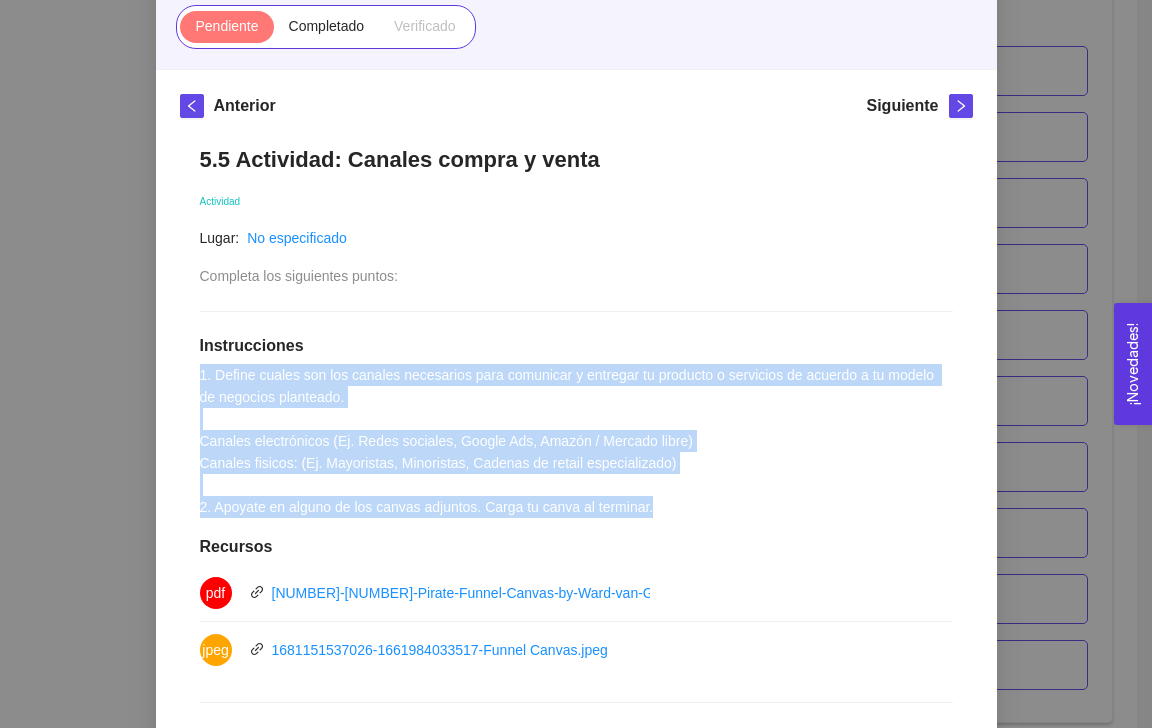 drag, startPoint x: 672, startPoint y: 505, endPoint x: 191, endPoint y: 369, distance: 499.857 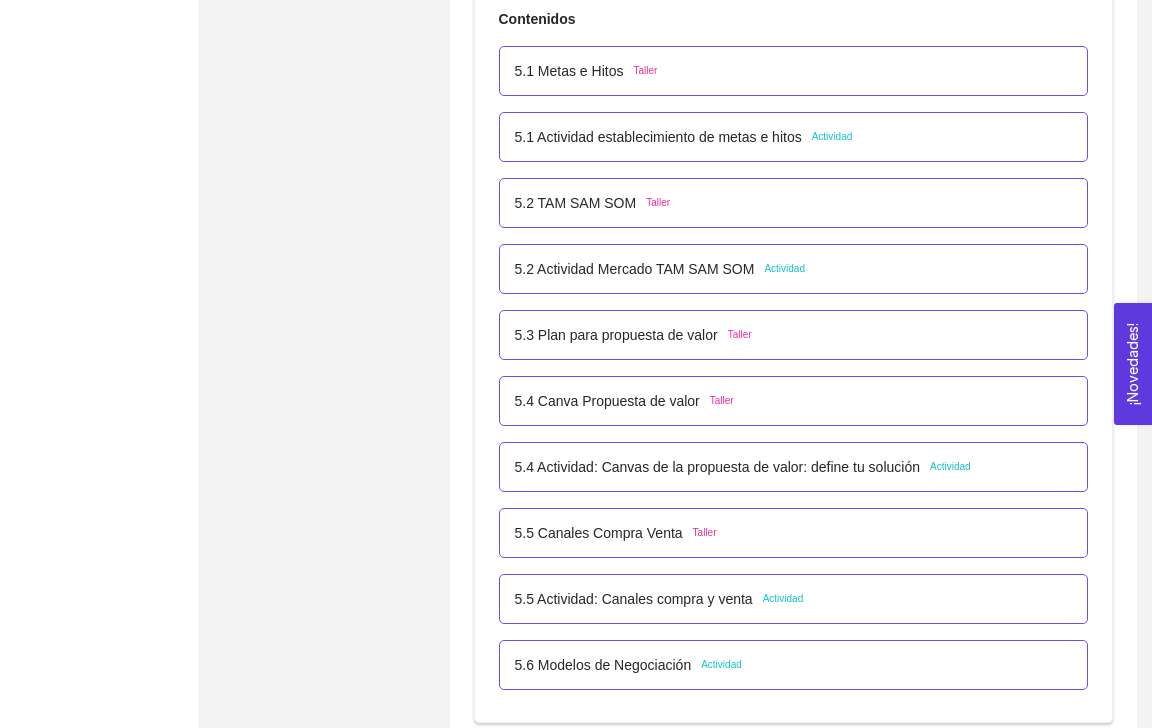 click on "5.4 Actividad: Canvas de la propuesta de valor: define tu solución" at bounding box center [717, 467] 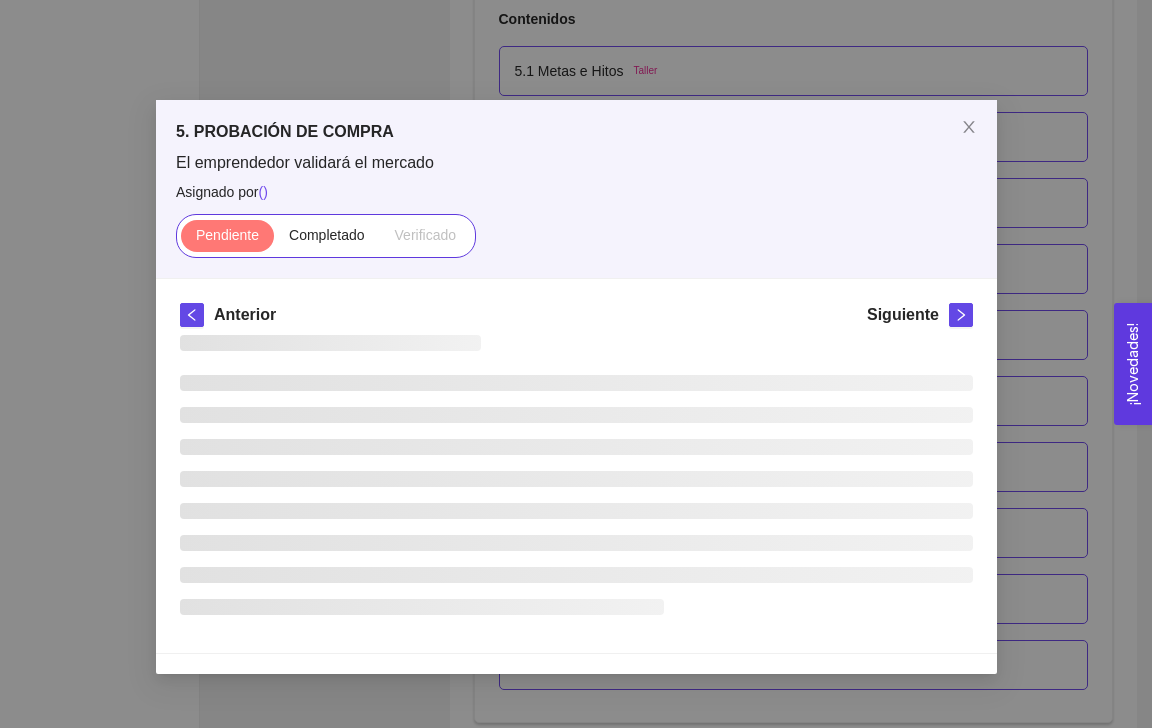 scroll, scrollTop: 0, scrollLeft: 0, axis: both 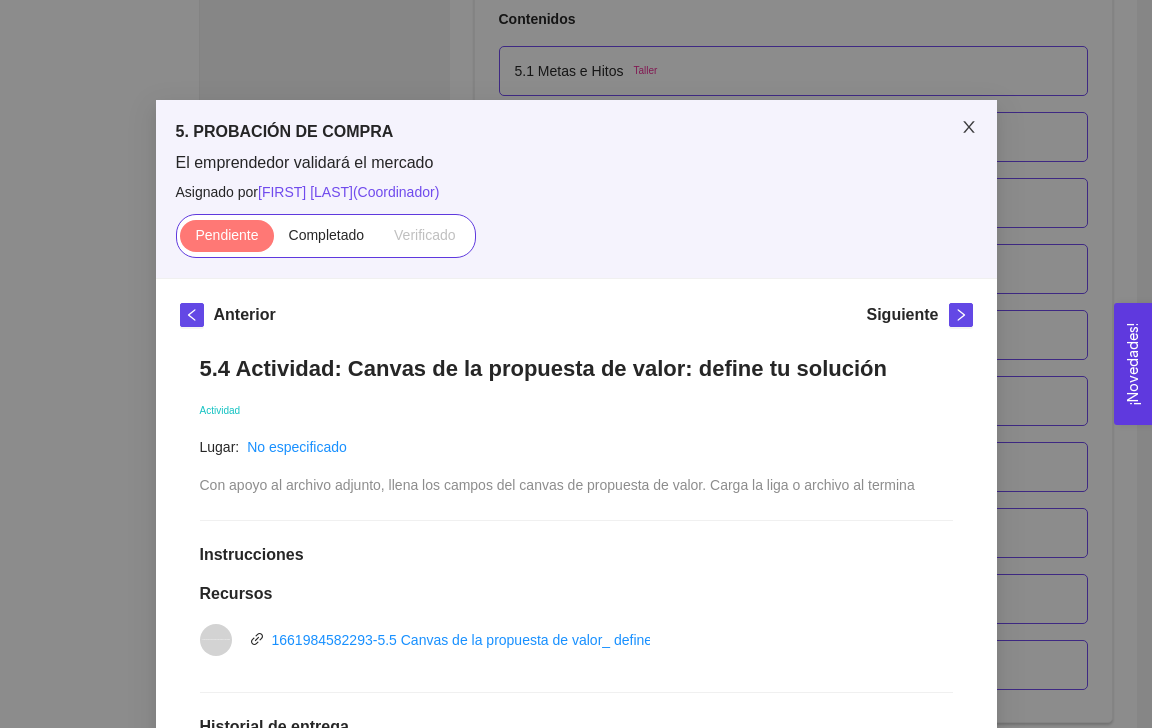 click at bounding box center [969, 128] 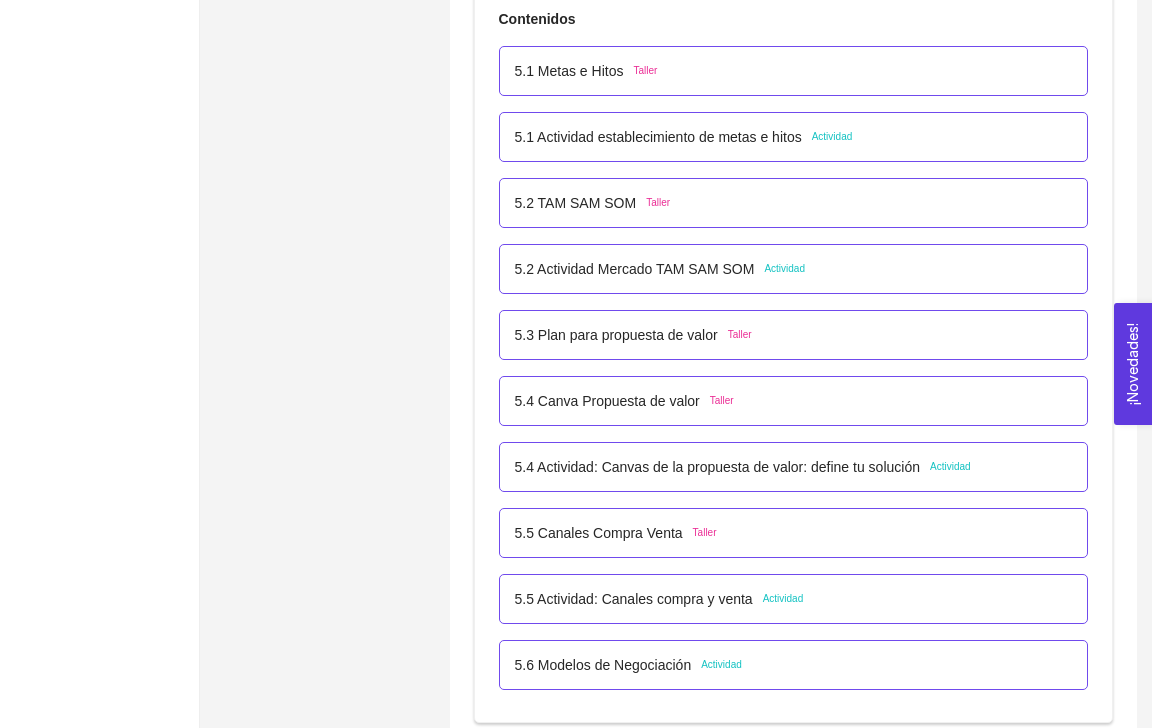 click on "5.4 Actividad: Canvas de la propuesta de valor: define tu solución" at bounding box center [717, 467] 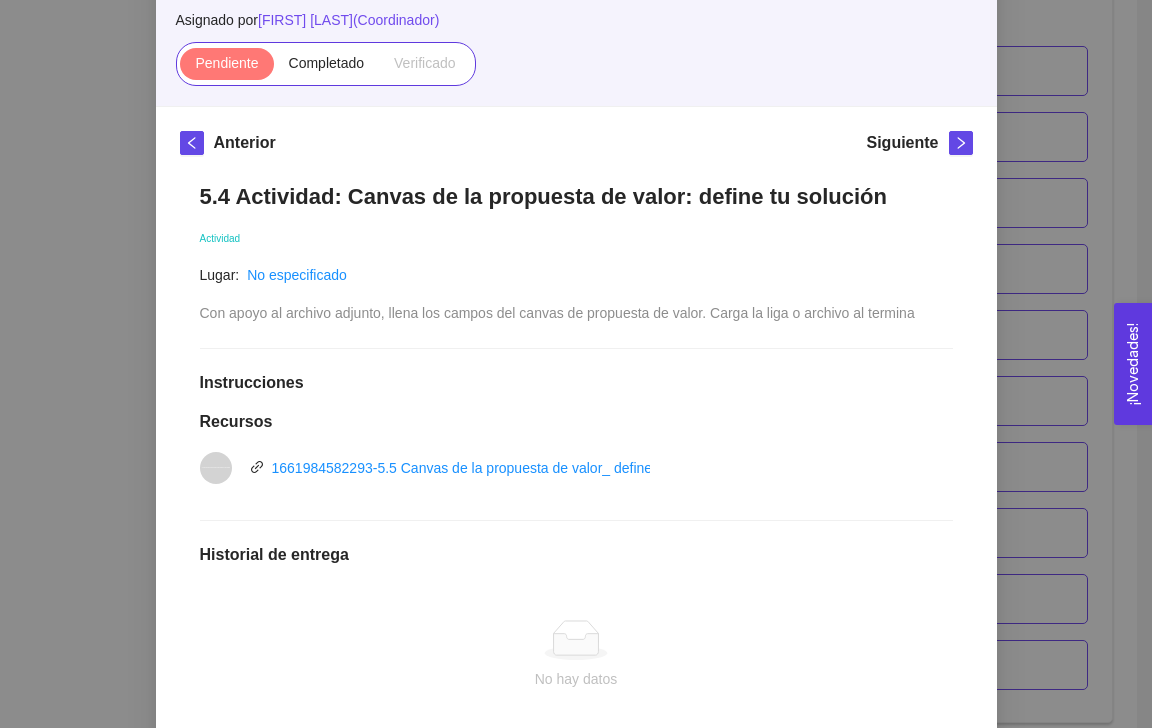 scroll, scrollTop: 216, scrollLeft: 0, axis: vertical 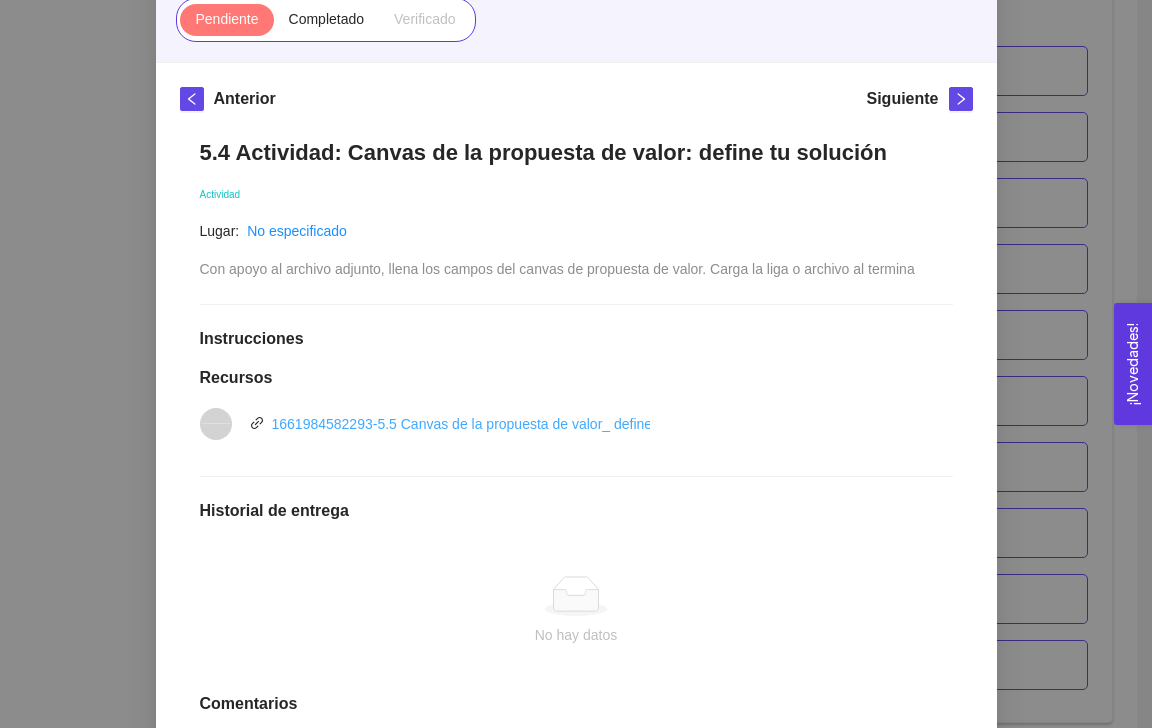 click on "1661984582293-5.5 Canvas de la propuesta de valor_ define tu solución.pptx" at bounding box center (513, 424) 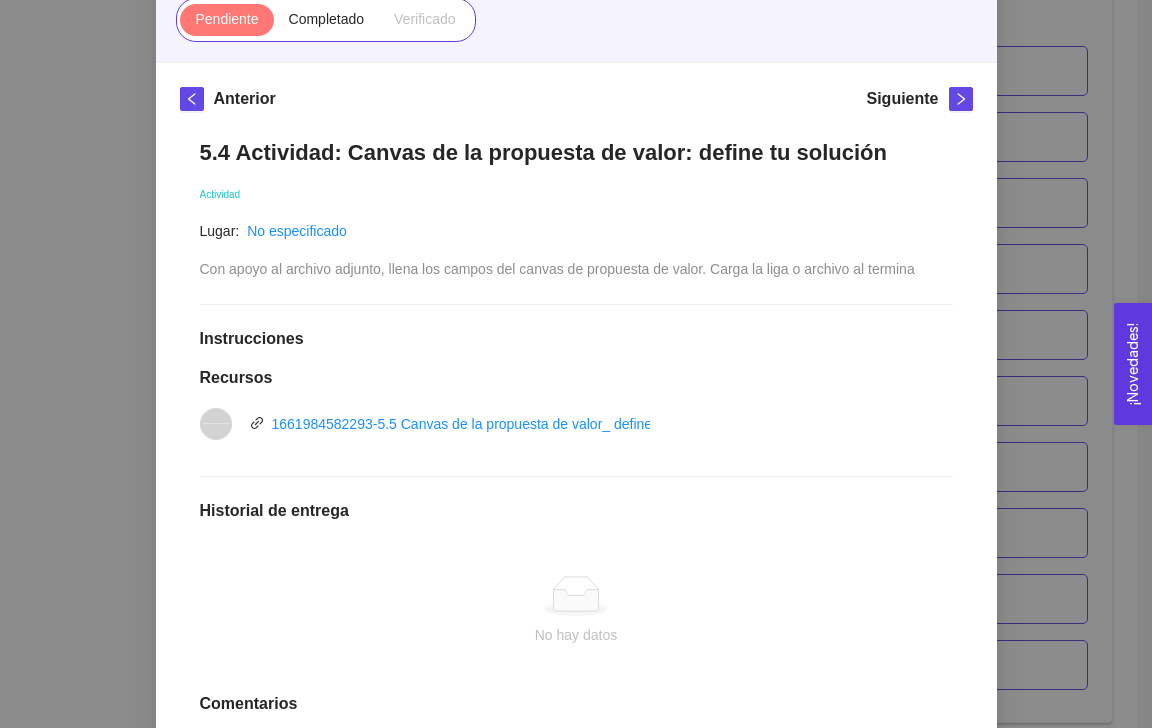 click on "5. PROBACIÓN DE COMPRA El emprendedor validará el mercado
Asignado por  Ana Sofia Contreras Córdova   ( Coordinador ) Pendiente Completado Verificado Anterior Siguiente 5.4 Actividad: Canvas de la propuesta de valor: define tu solución Actividad Lugar: No especificado Con apoyo al archivo adjunto, llena los campos del canvas de propuesta de valor.  Carga la liga o archivo al termina Instrucciones Recursos vnd.openxmlformats-officedocument.presentationml.presentation 1661984582293-5.5 Canvas de la propuesta de valor_ define tu solución.pptx Historial de entrega No hay datos Comentarios Enviar comentarios Cancelar Aceptar" at bounding box center [576, 364] 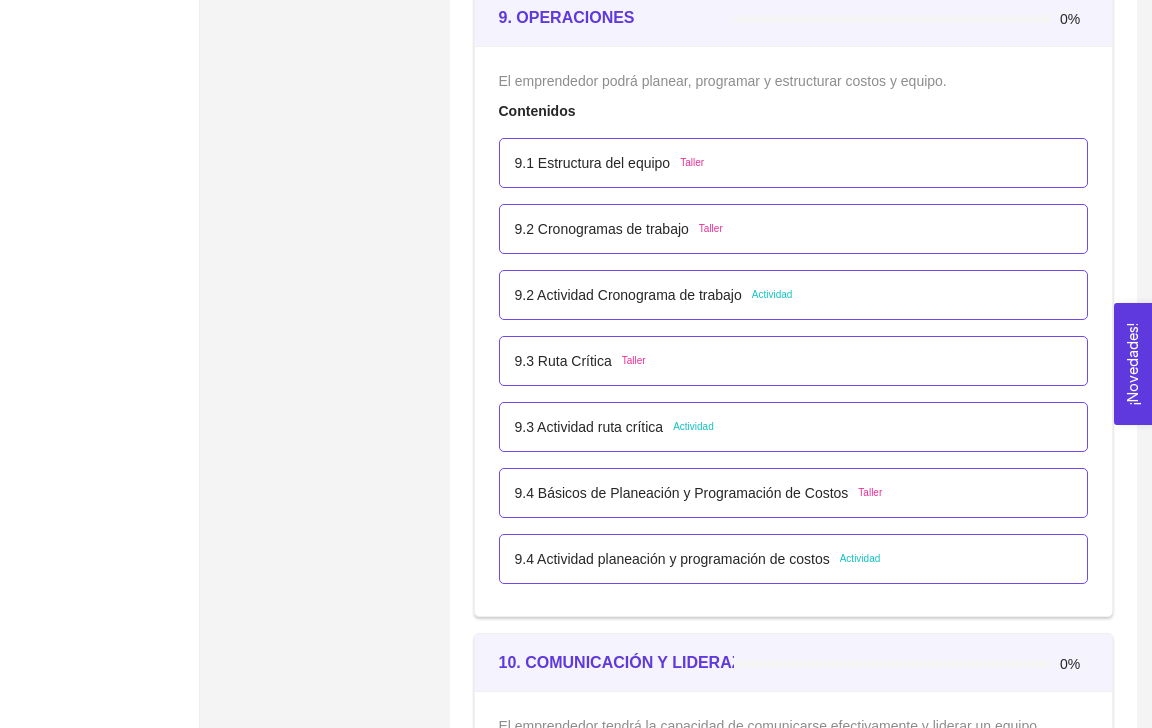scroll, scrollTop: 6769, scrollLeft: 0, axis: vertical 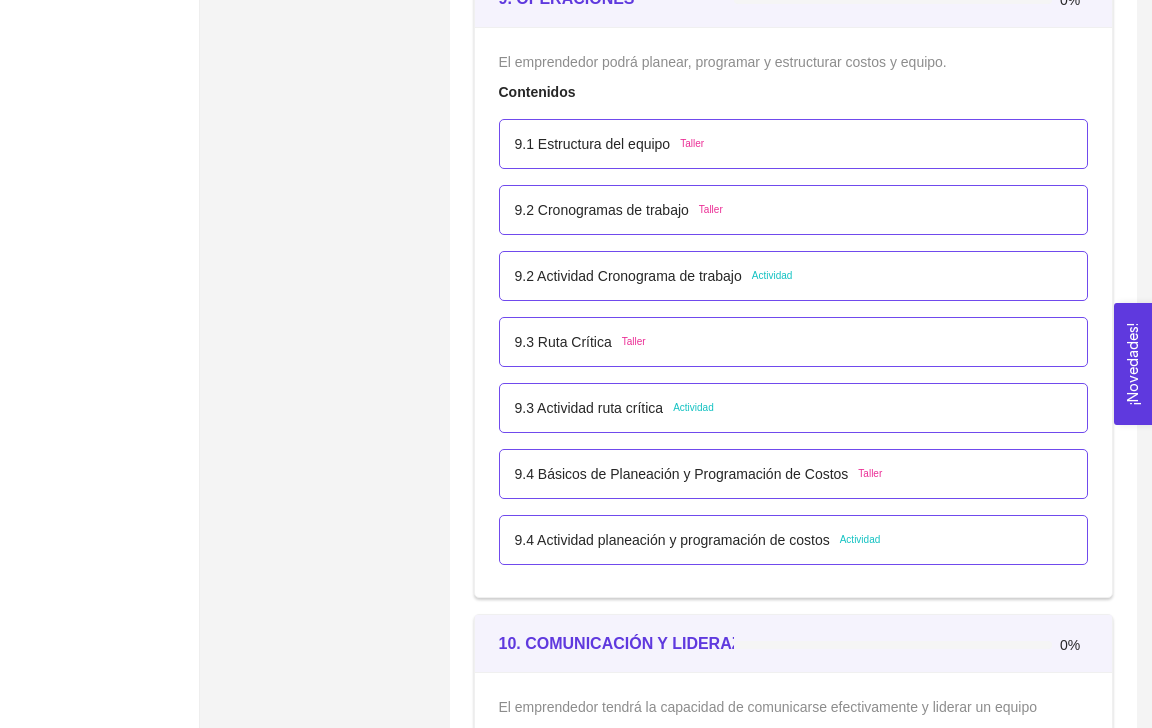 click on "Summary Editar Folio: COMP-04573 Femessence  Tecnología    Social Editar Alimentos Comercio Empresa Mexicana de FemTech dedicada al desarrollo y comercialización de suplementos alimenticios para apoyar la salud integral de la mujer. One Pager Contacto Editar Lugares en donde tiene presencia   Chihuahua:  Chihuahua   maria_mariafernanda.03@hotmail.com   6142719123   chihuahua, Mexico Timeline Marzo, 2025   Fundación" at bounding box center (324, -2087) 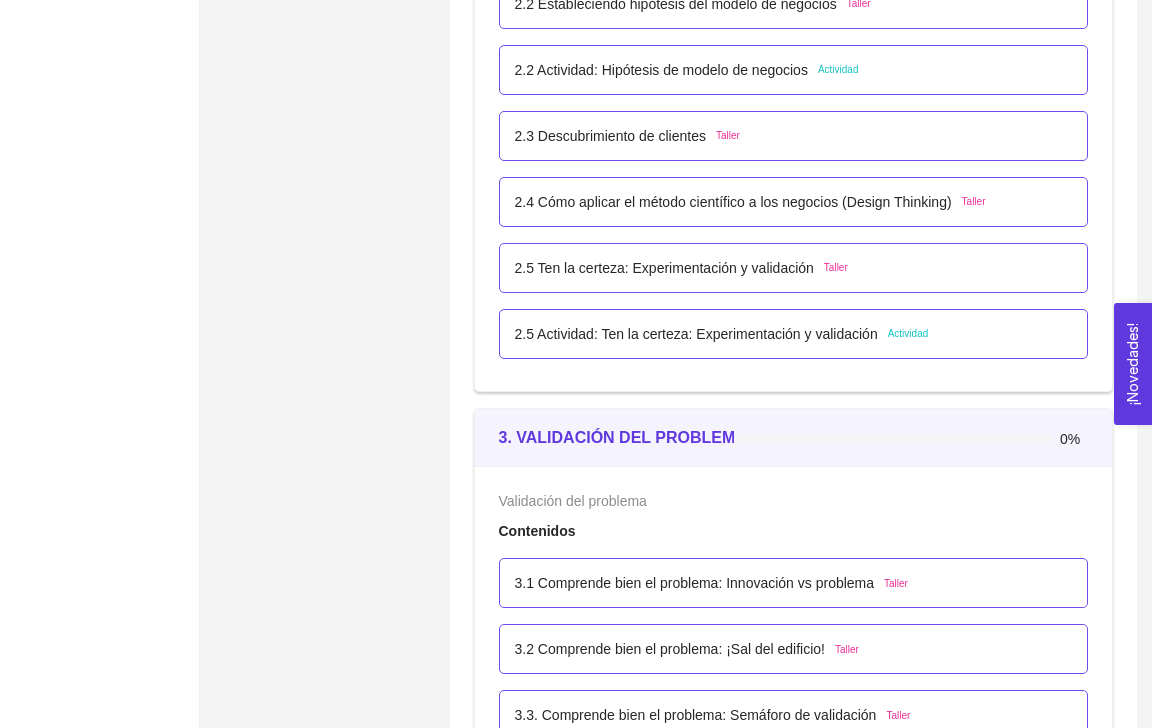 scroll, scrollTop: 2165, scrollLeft: 0, axis: vertical 